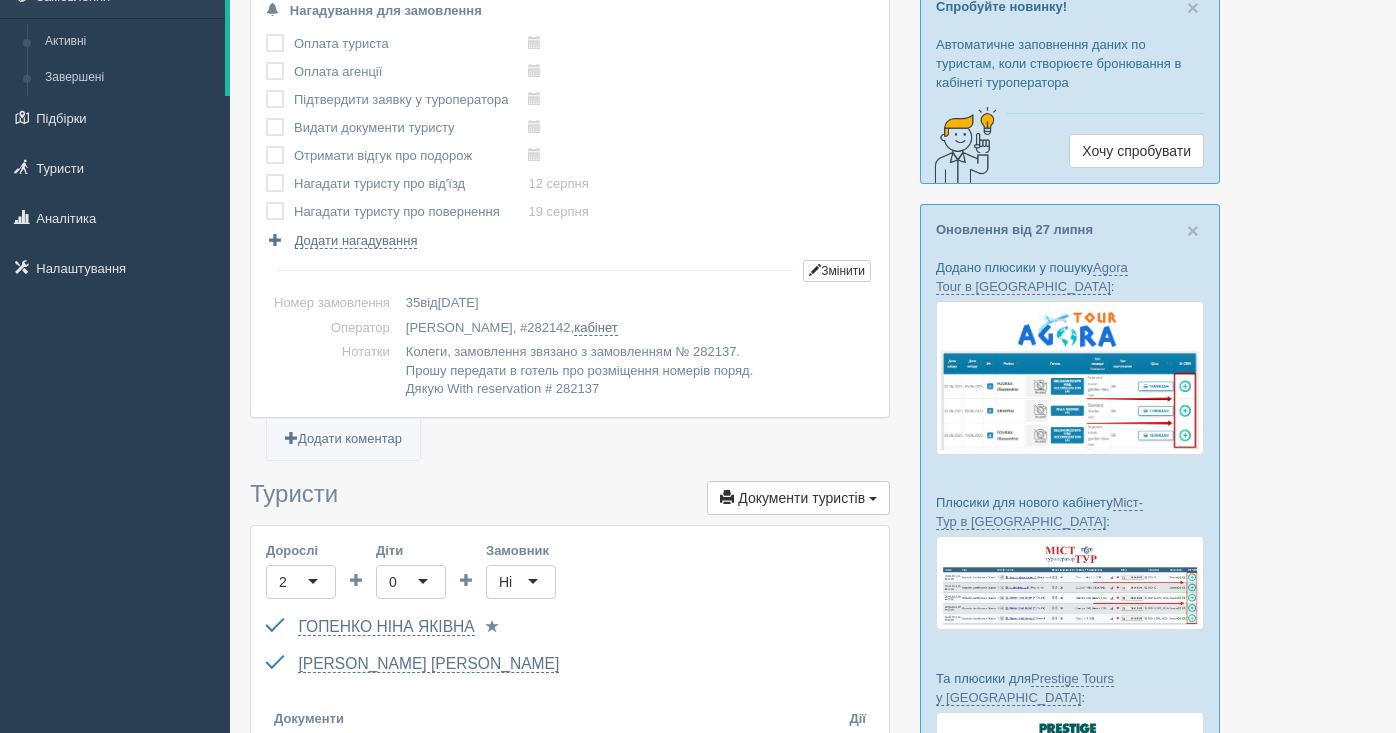 scroll, scrollTop: 0, scrollLeft: 0, axis: both 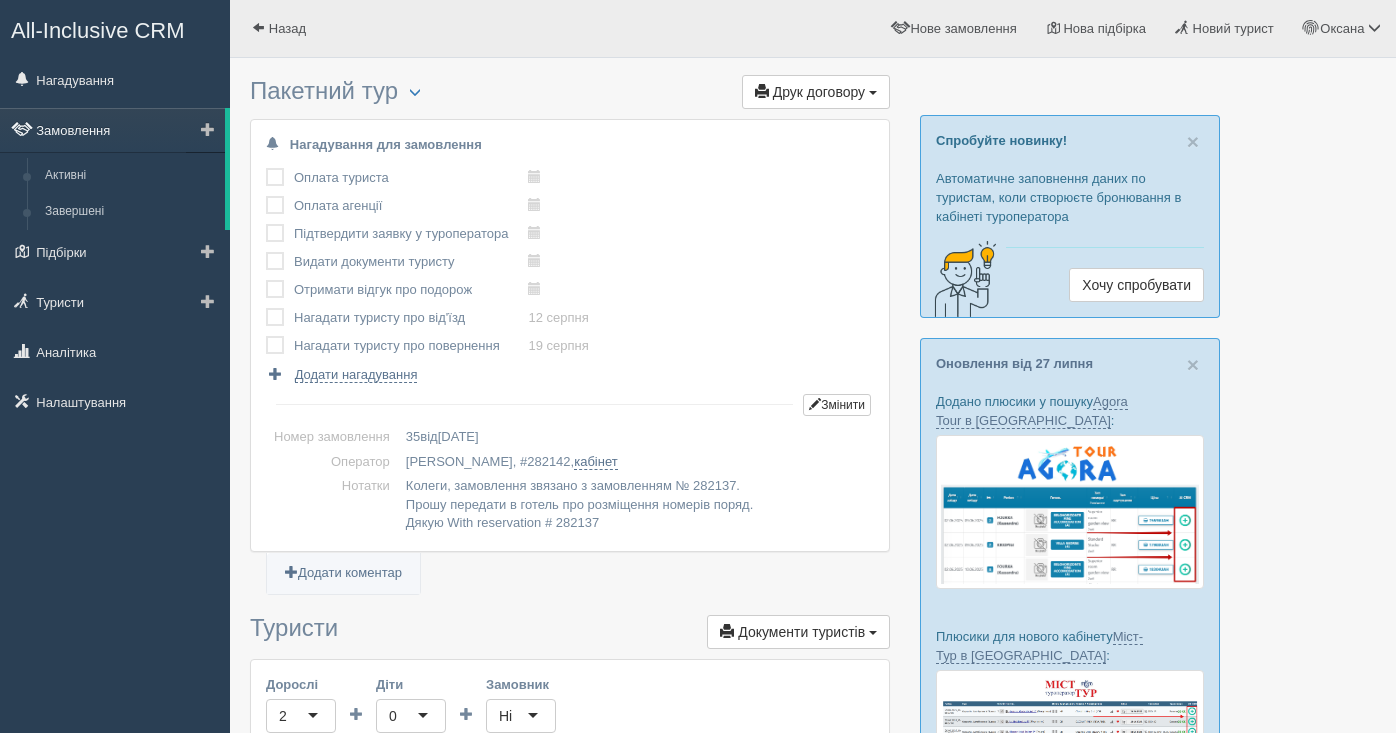 click on "Замовлення" at bounding box center [112, 130] 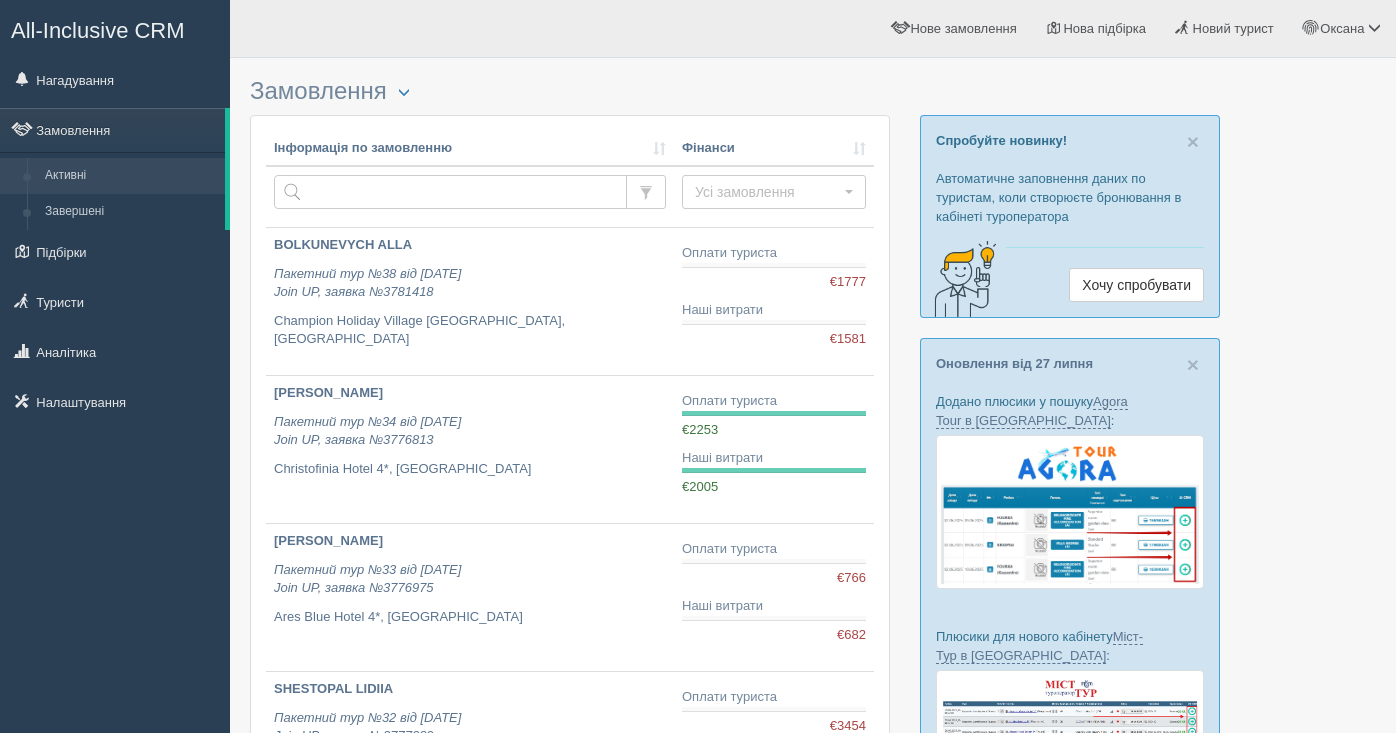 scroll, scrollTop: 0, scrollLeft: 0, axis: both 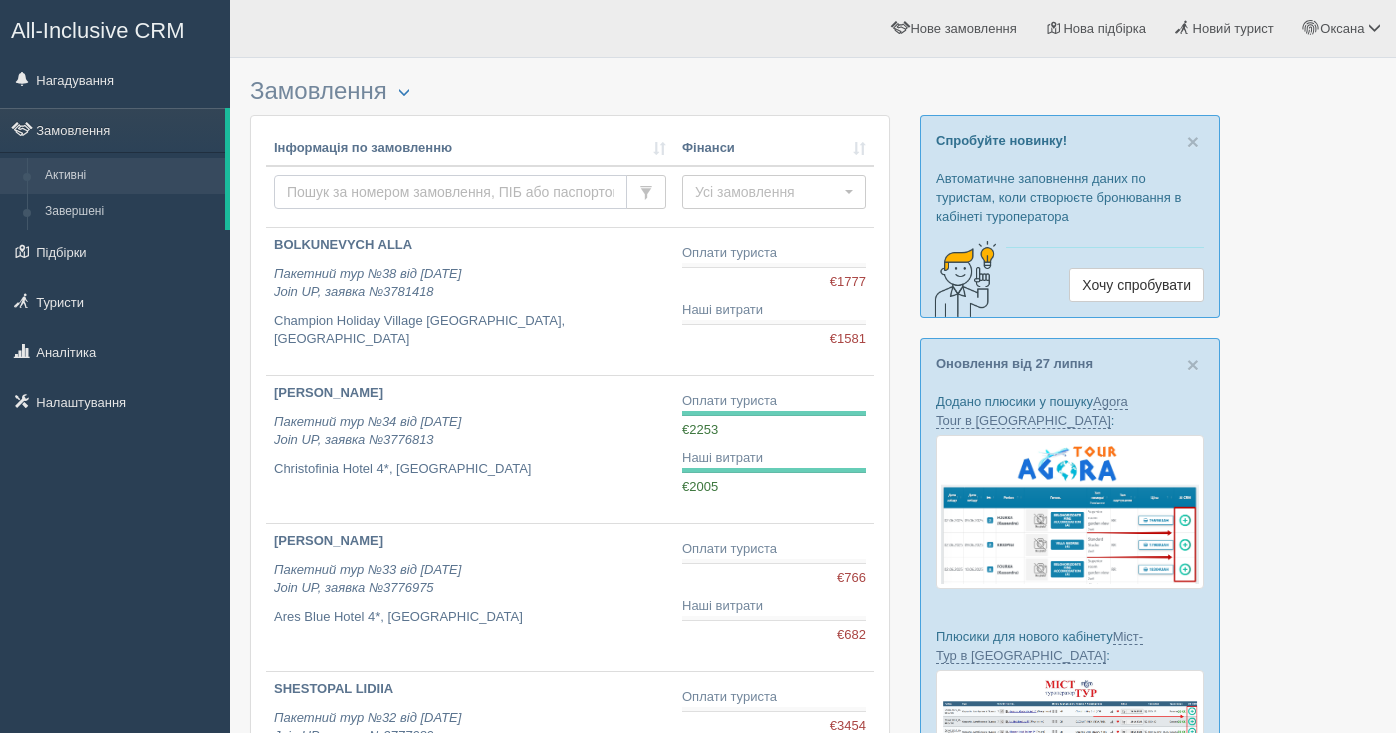 click at bounding box center [450, 192] 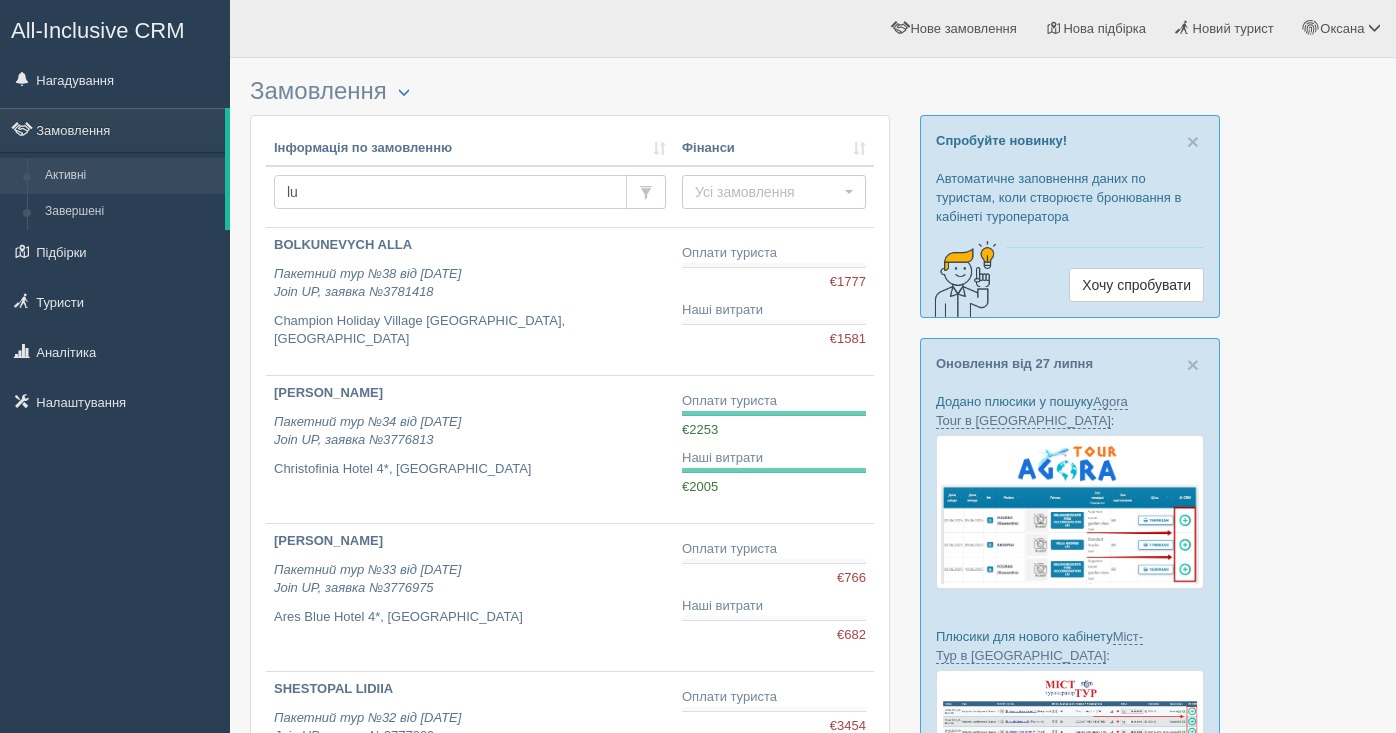 type on "luk" 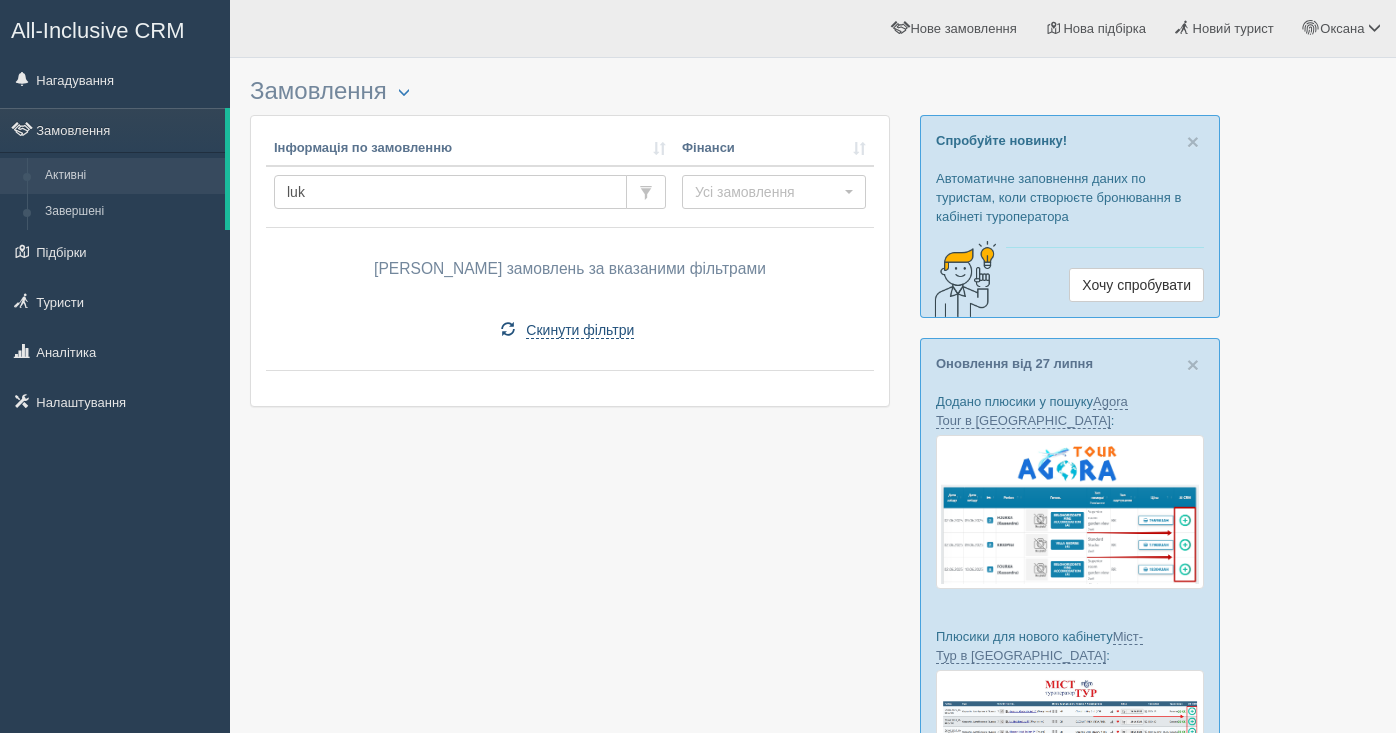 scroll, scrollTop: 0, scrollLeft: 0, axis: both 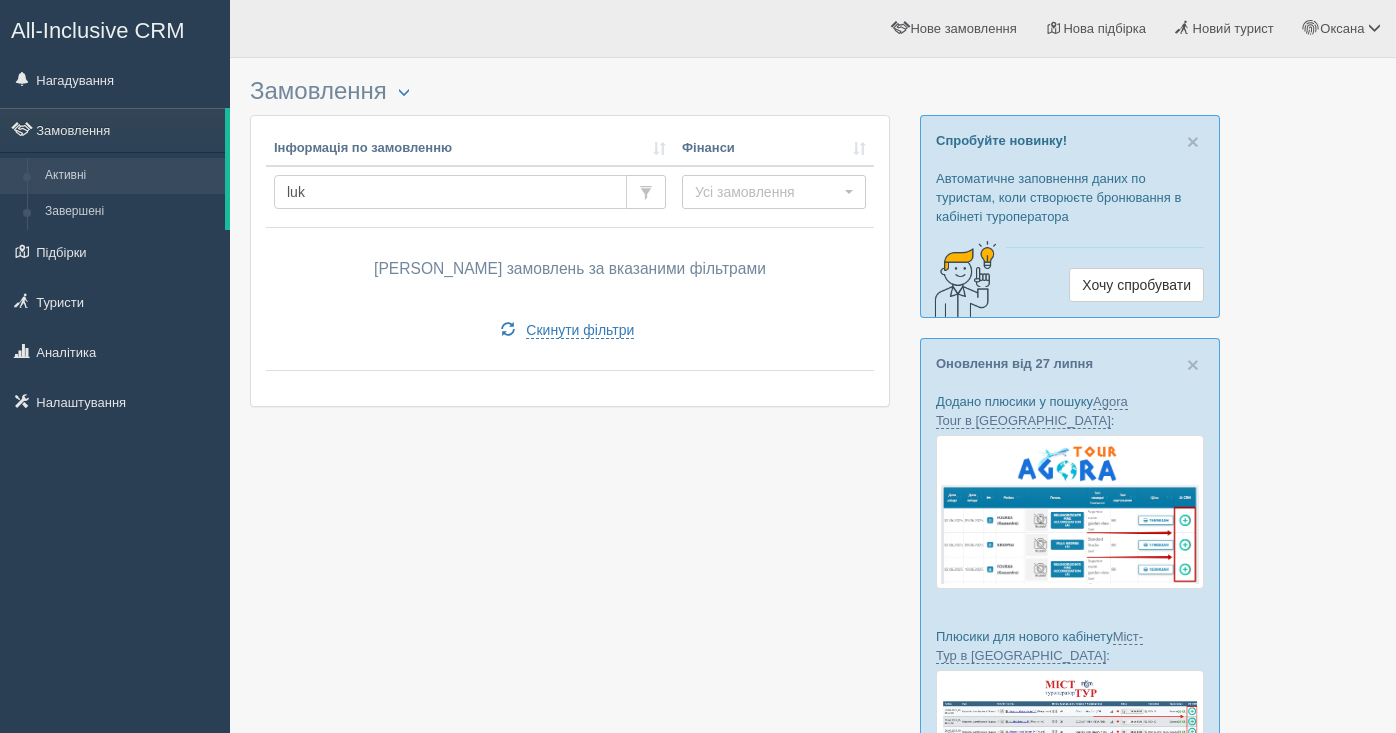 click on "luk" at bounding box center (450, 192) 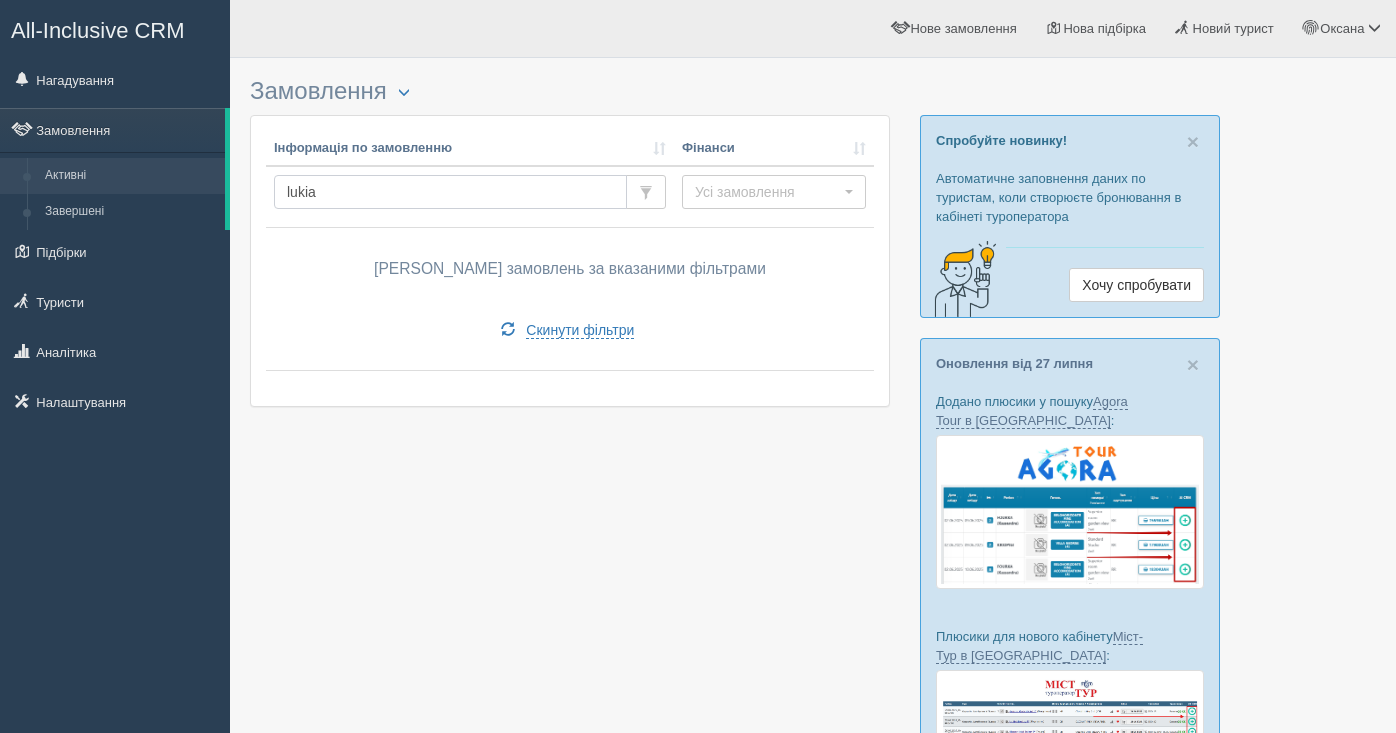 type on "lukian" 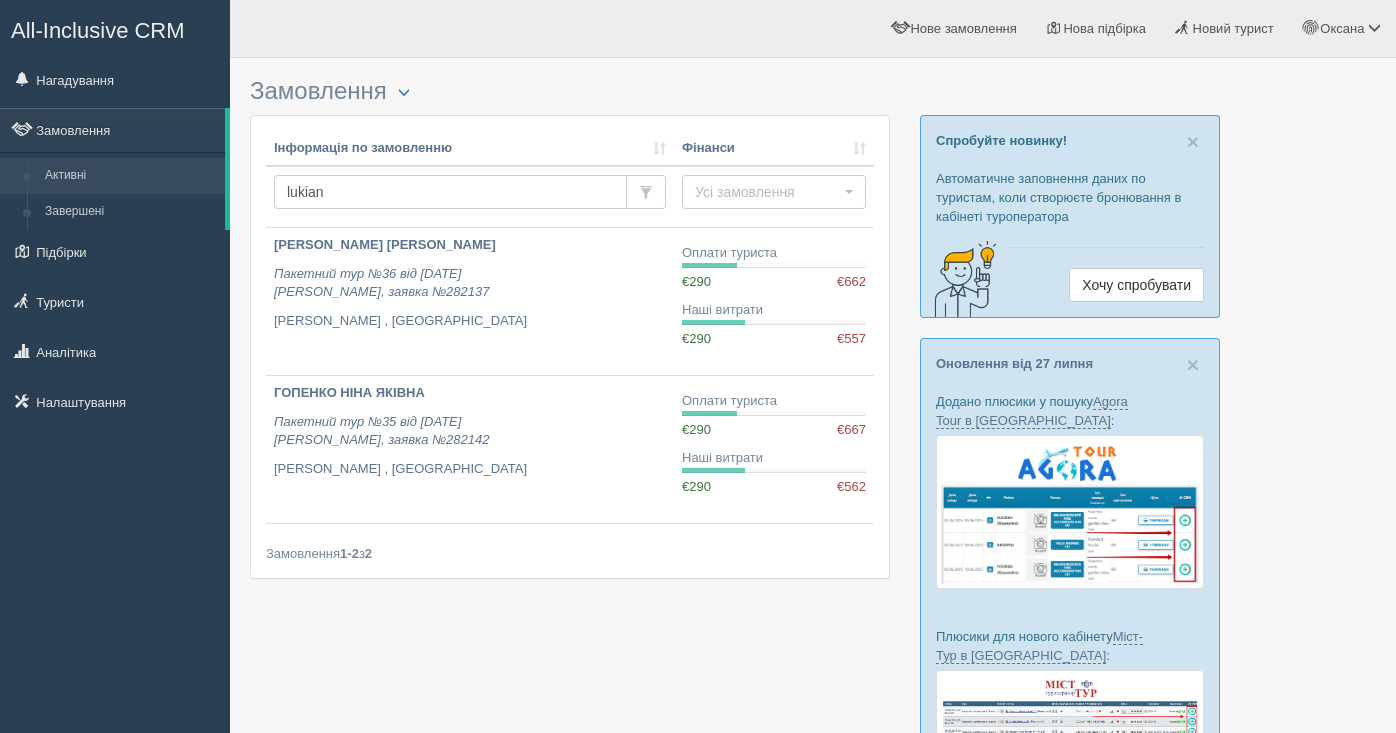 scroll, scrollTop: 0, scrollLeft: 0, axis: both 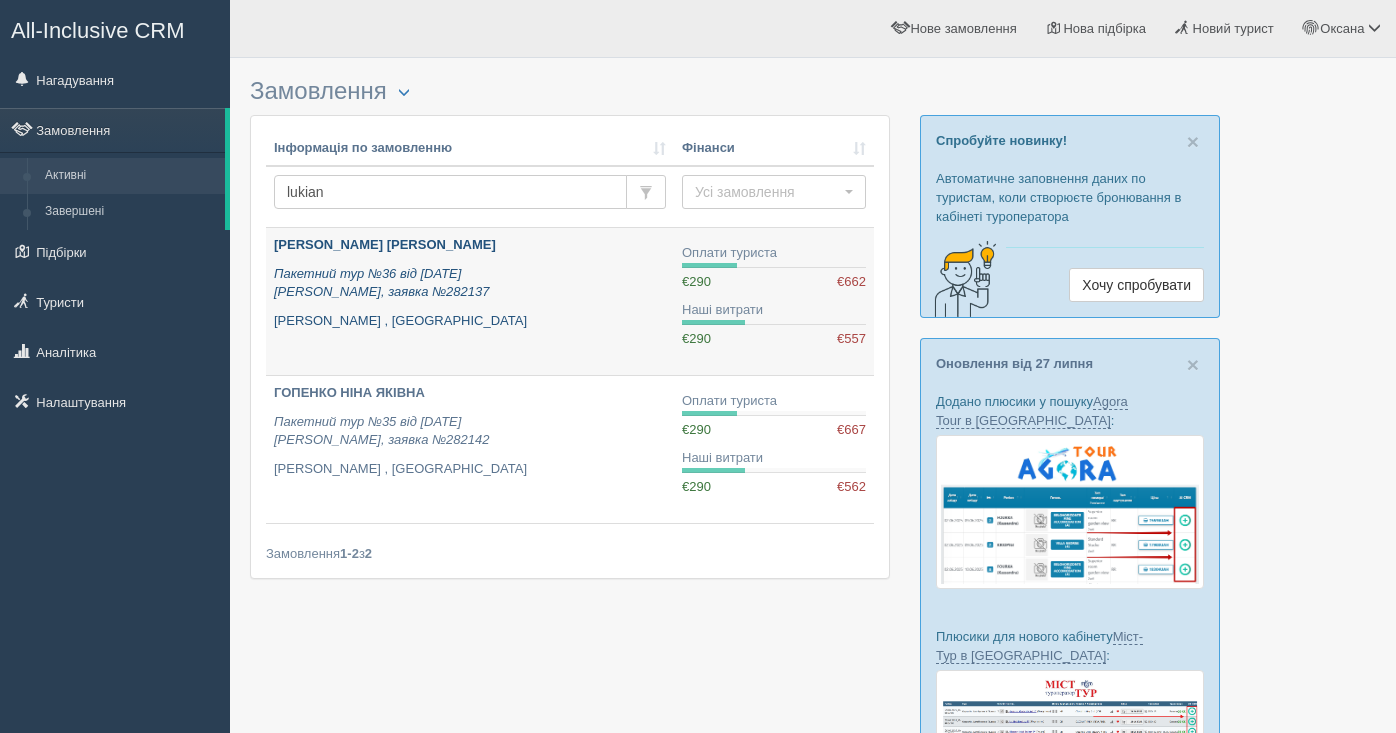 click on "Пакетний тур №36 від 21.07.2025
Alf, заявка №282137" at bounding box center [381, 283] 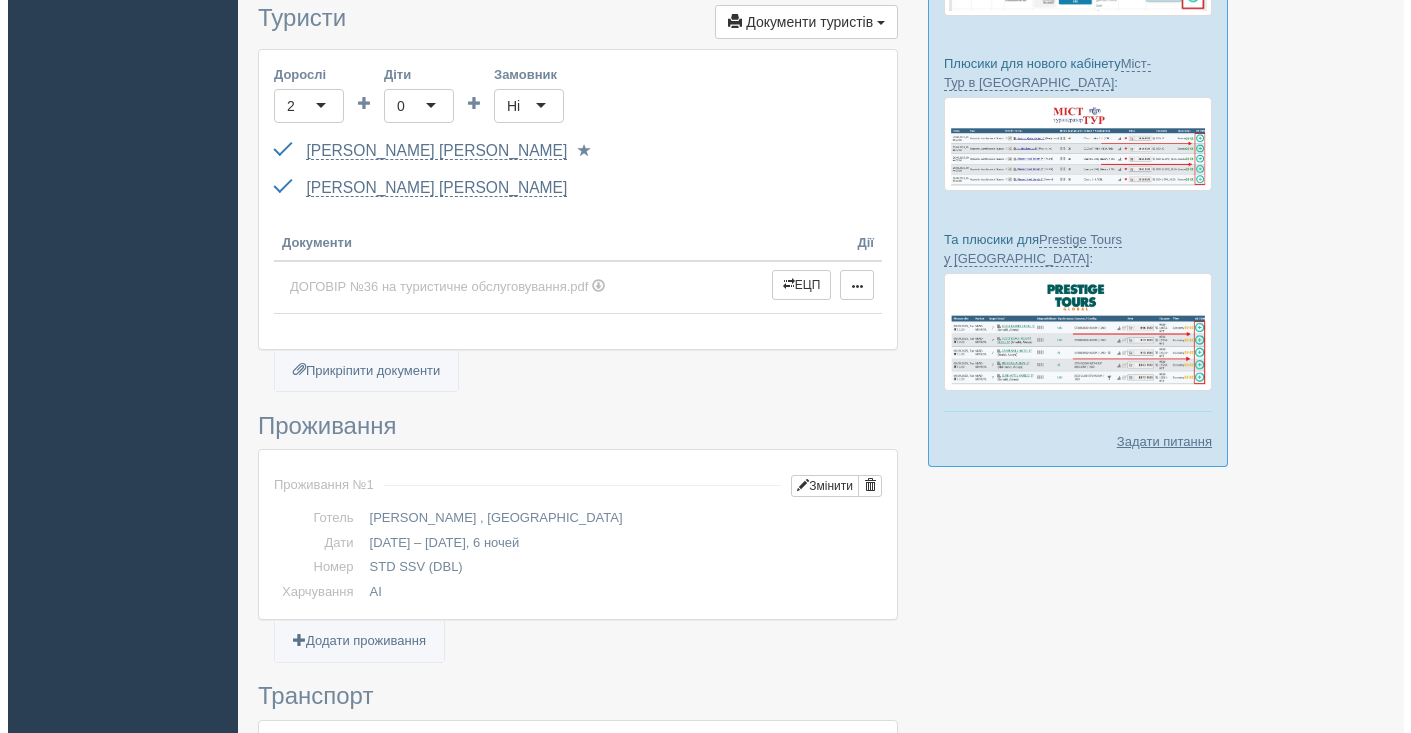 scroll, scrollTop: 574, scrollLeft: 0, axis: vertical 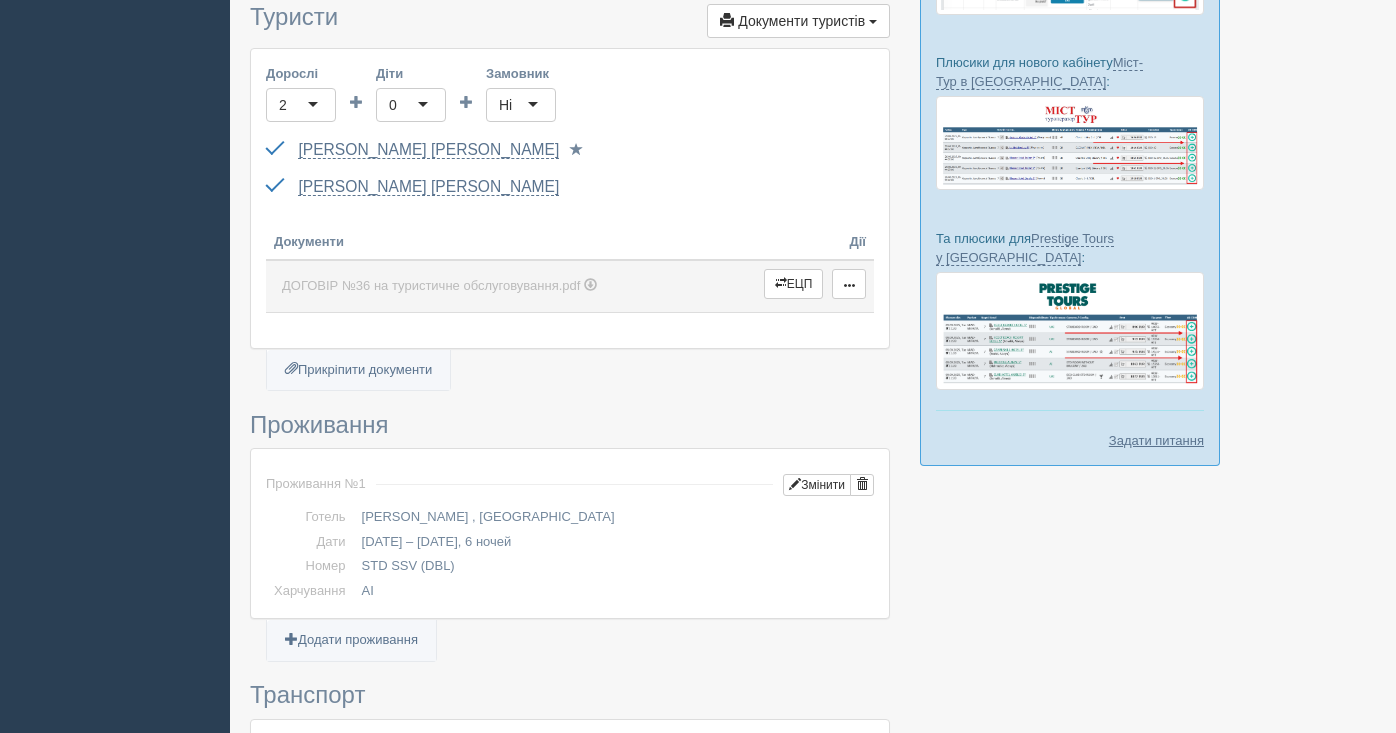 click on "ДОГОВІР №36 на туристичне обслуговування.pdf" at bounding box center (431, 285) 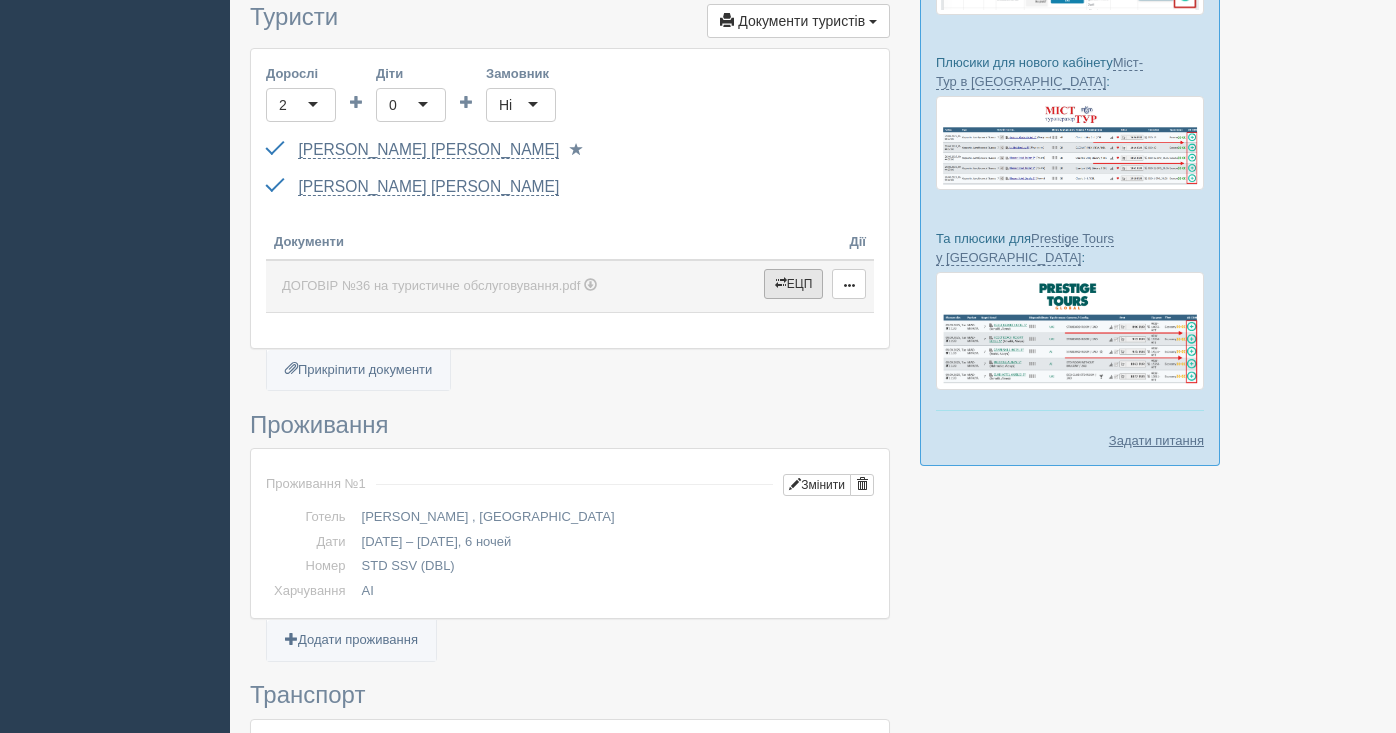click on "ЕЦП" at bounding box center (794, 284) 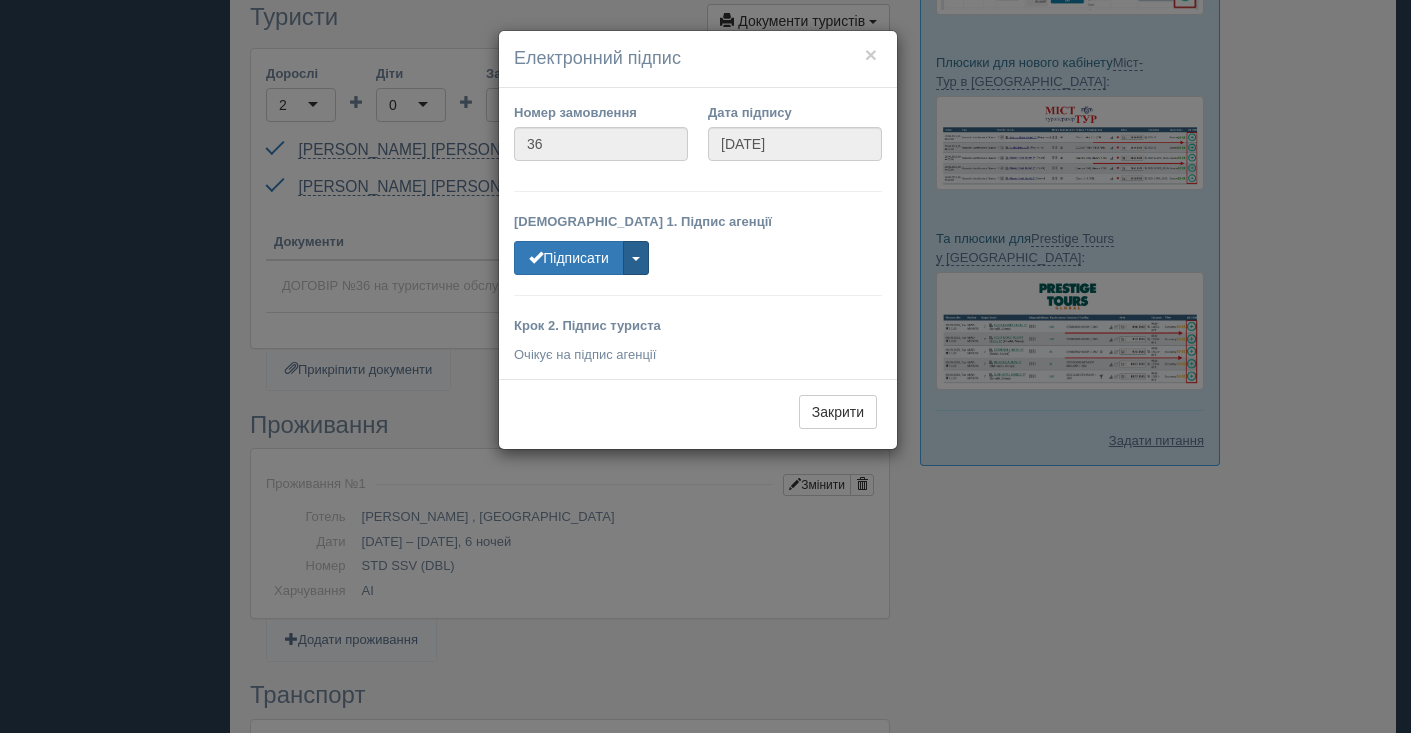 click at bounding box center [636, 258] 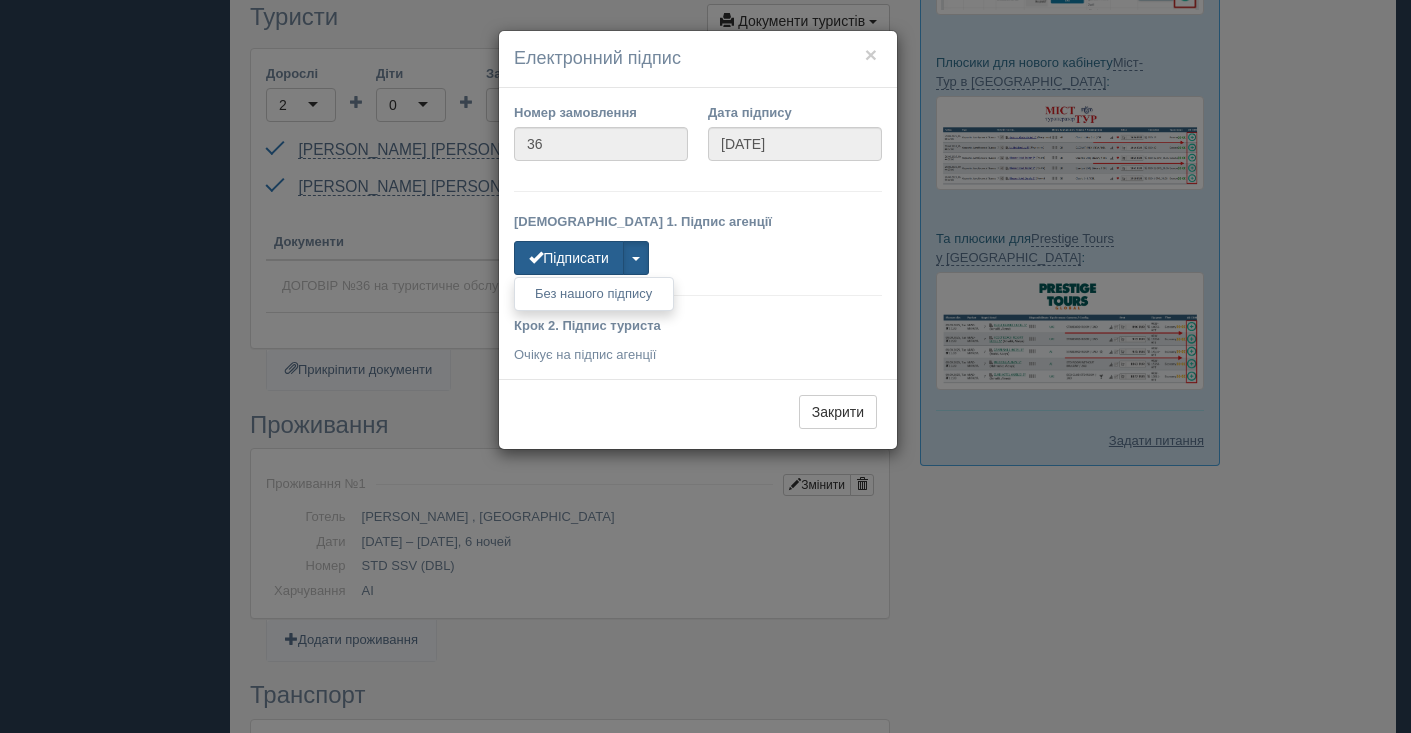 click on "Підписати" at bounding box center [569, 258] 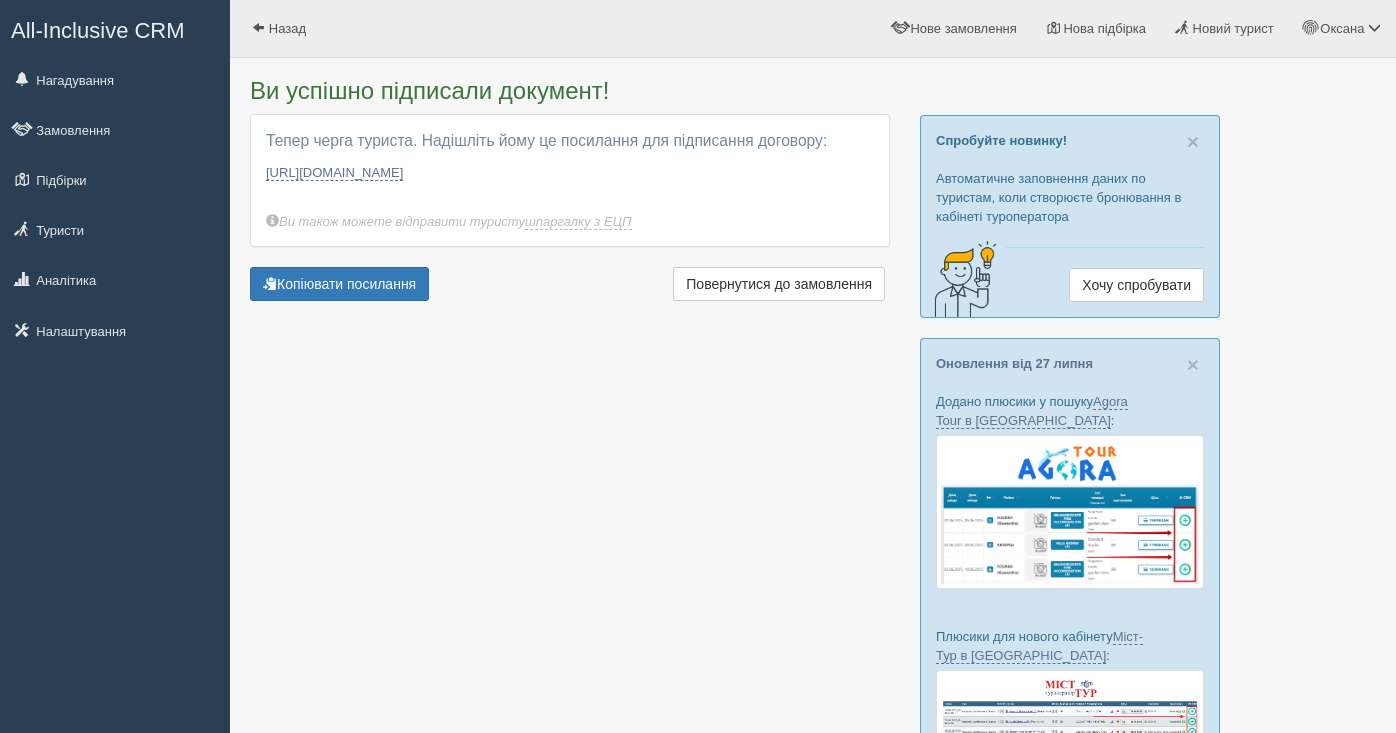 scroll, scrollTop: 0, scrollLeft: 0, axis: both 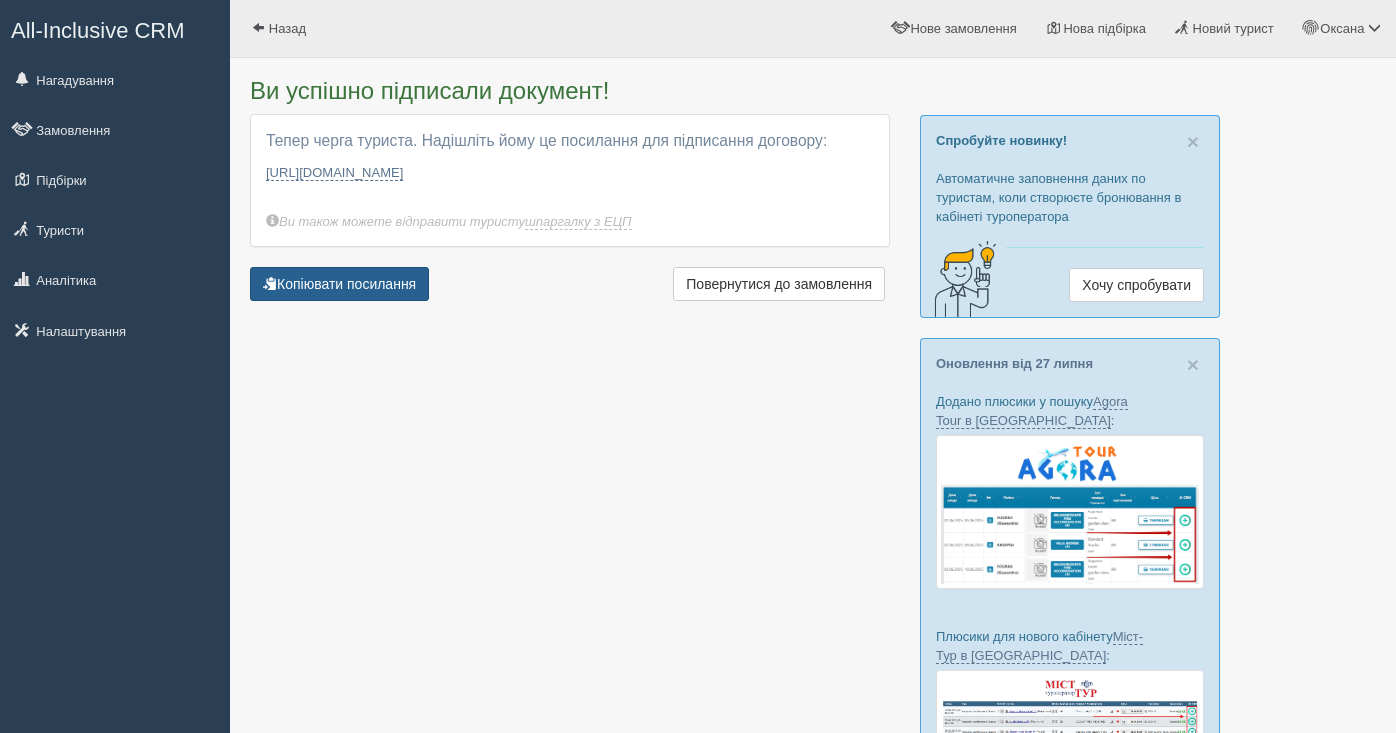 click on "Копіювати посилання" at bounding box center [339, 284] 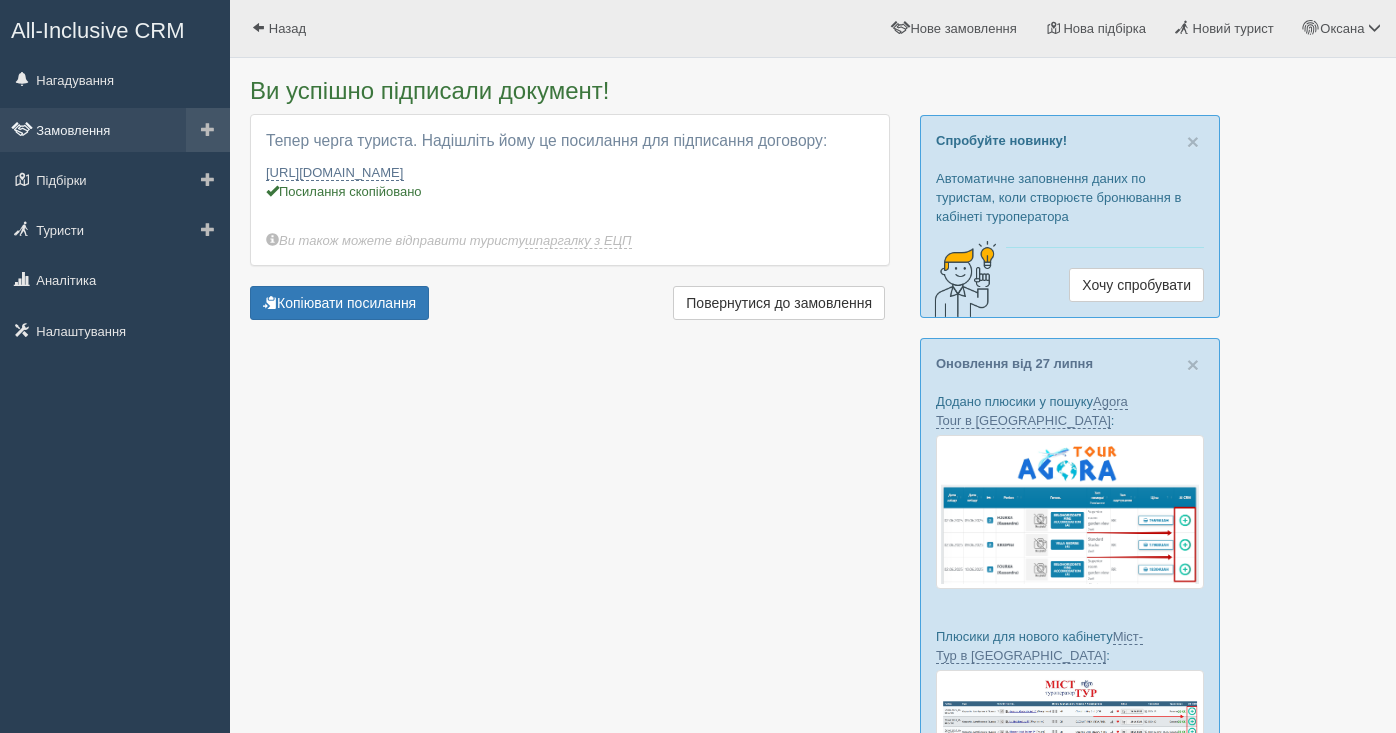 click on "Замовлення" at bounding box center (115, 130) 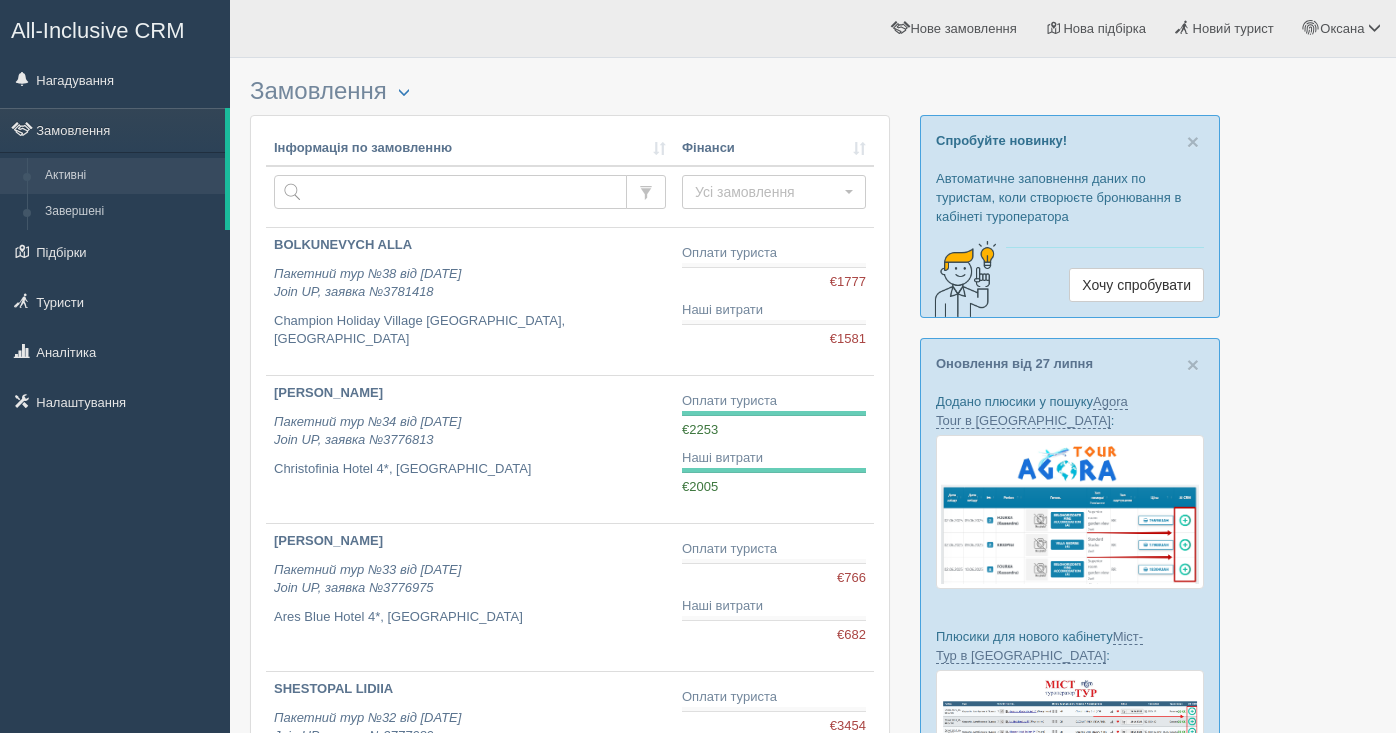 scroll, scrollTop: 0, scrollLeft: 0, axis: both 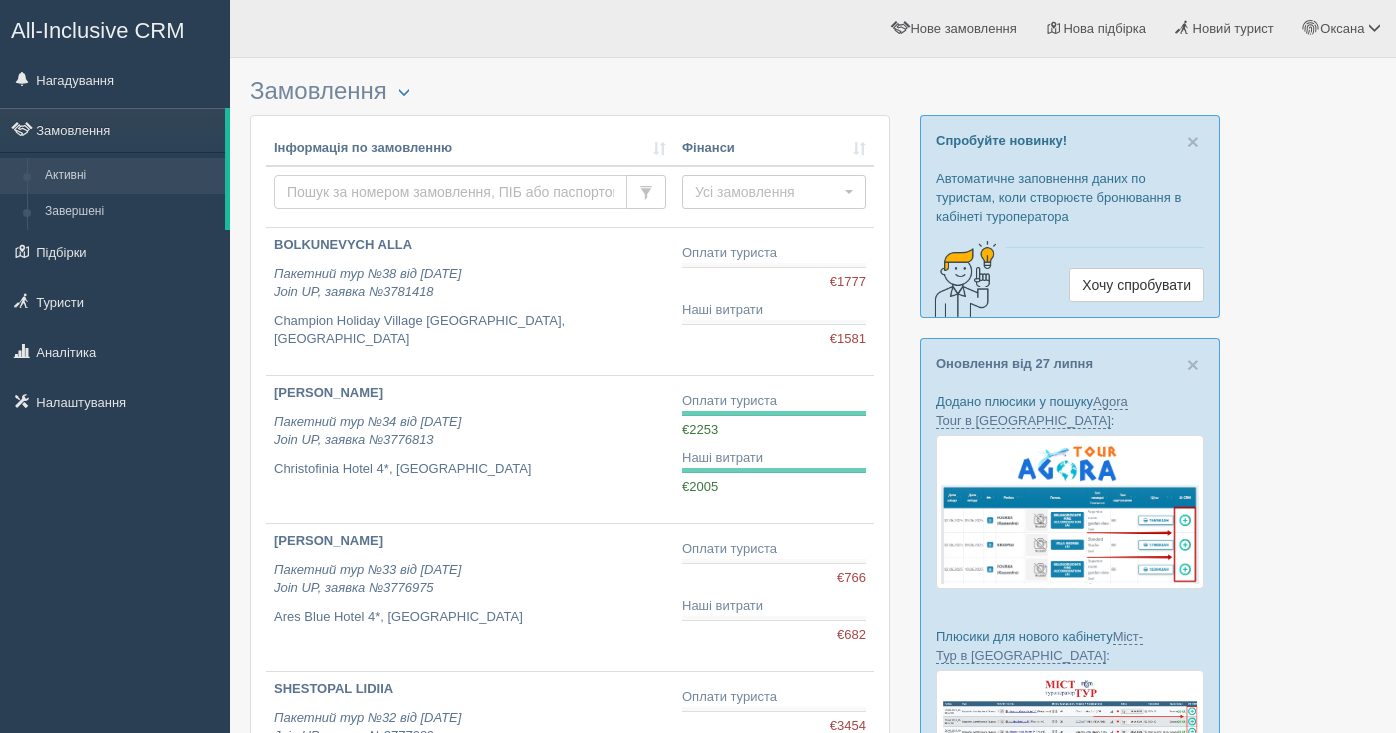 click at bounding box center [450, 192] 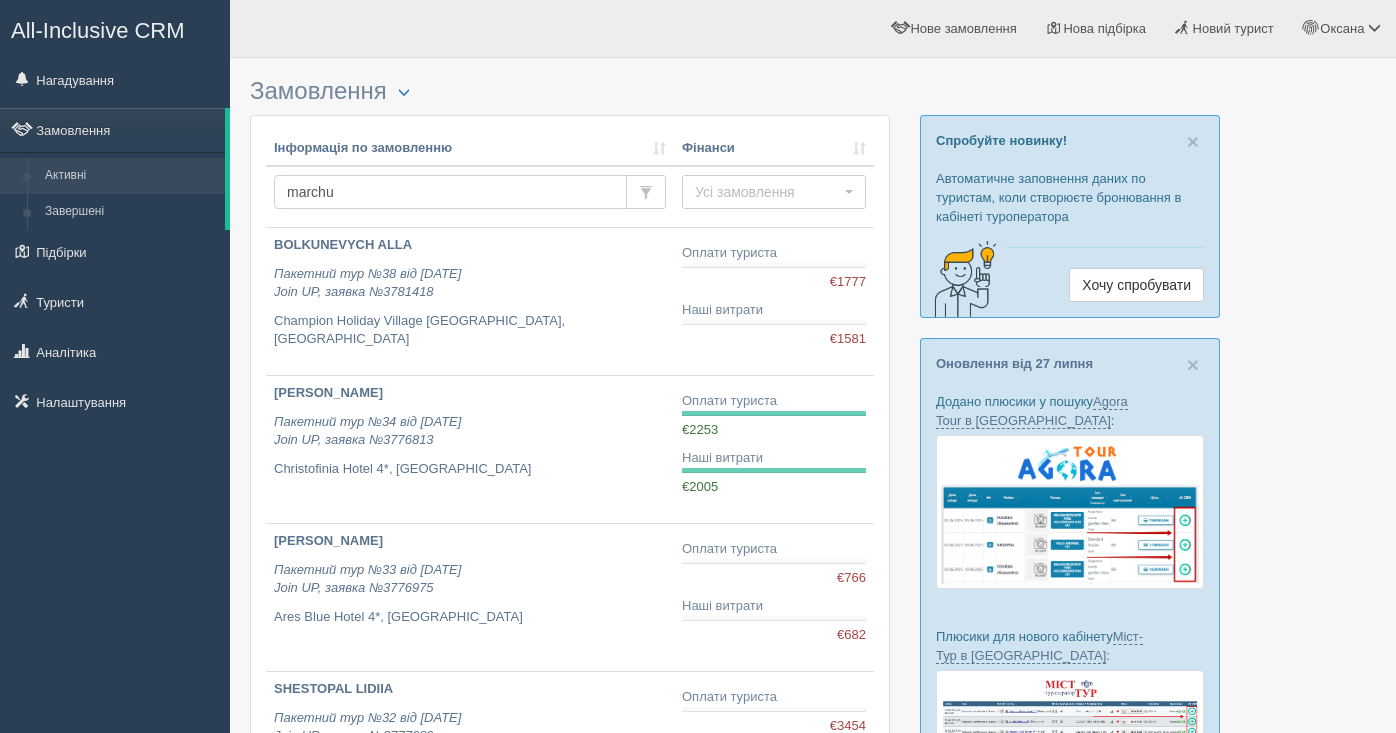type on "marchuk" 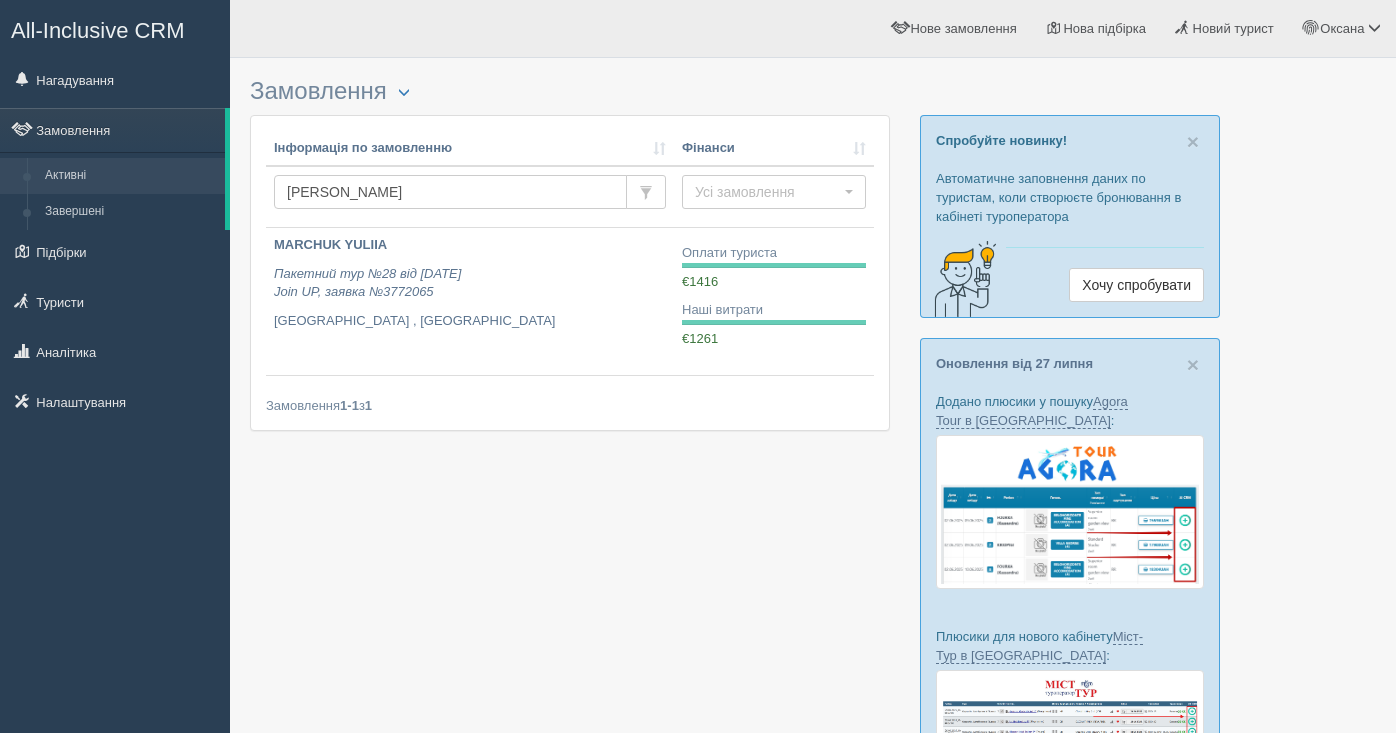 scroll, scrollTop: 0, scrollLeft: 0, axis: both 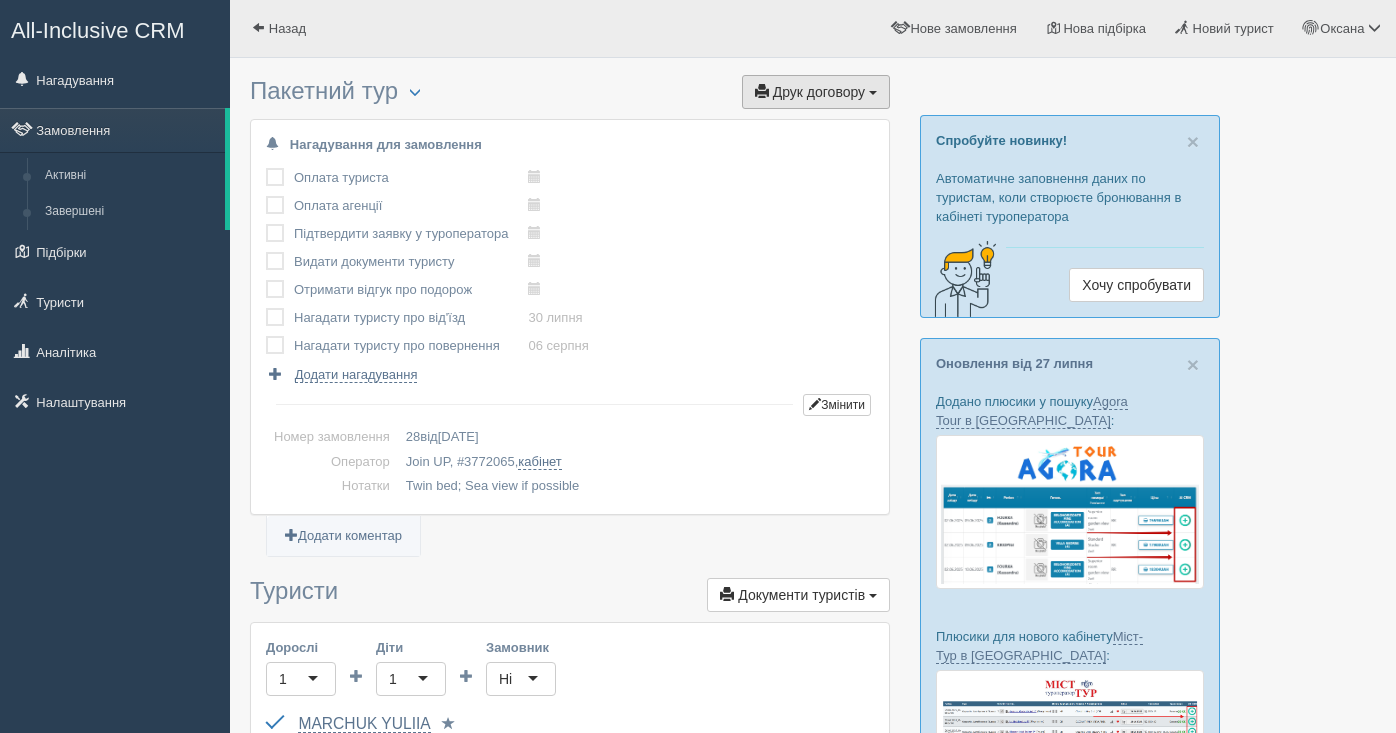 click on "Друк договору" at bounding box center (819, 92) 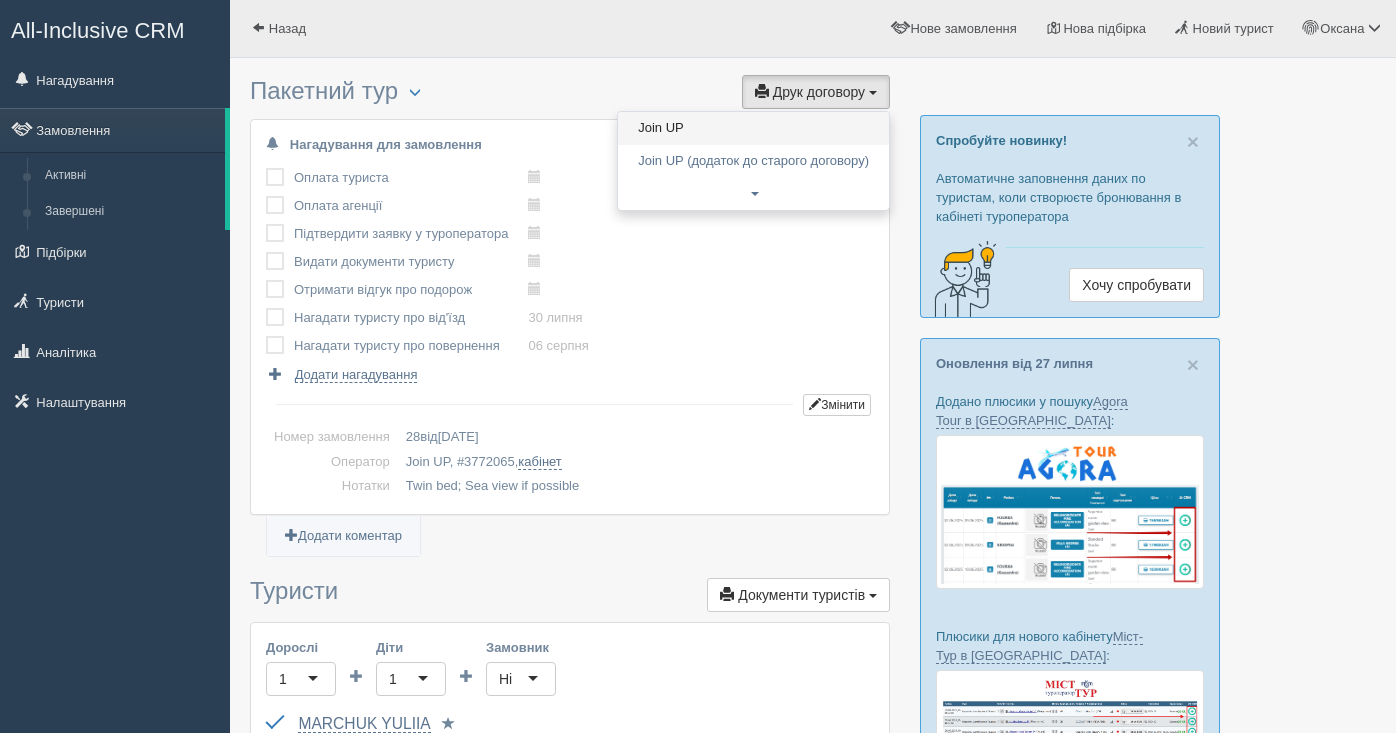 click on "Join UP" at bounding box center (753, 128) 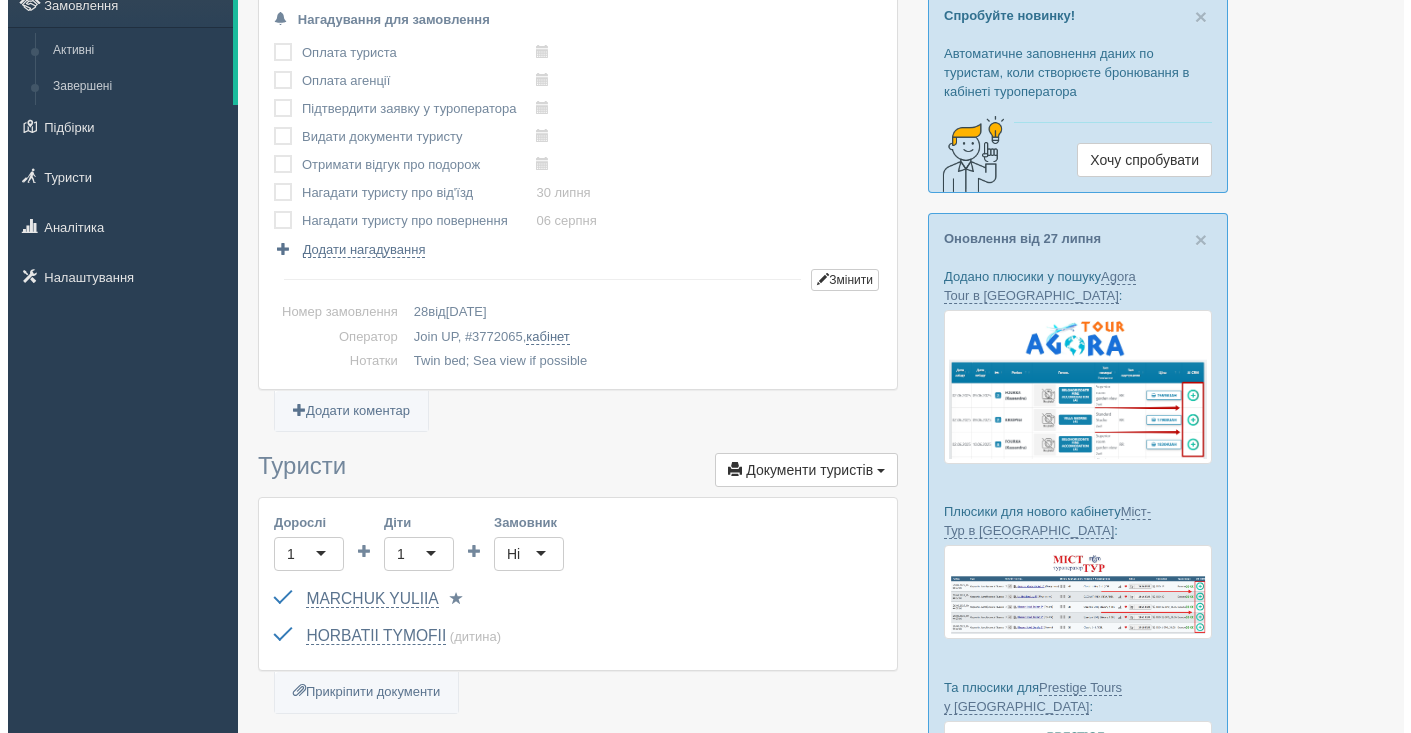 scroll, scrollTop: 550, scrollLeft: 0, axis: vertical 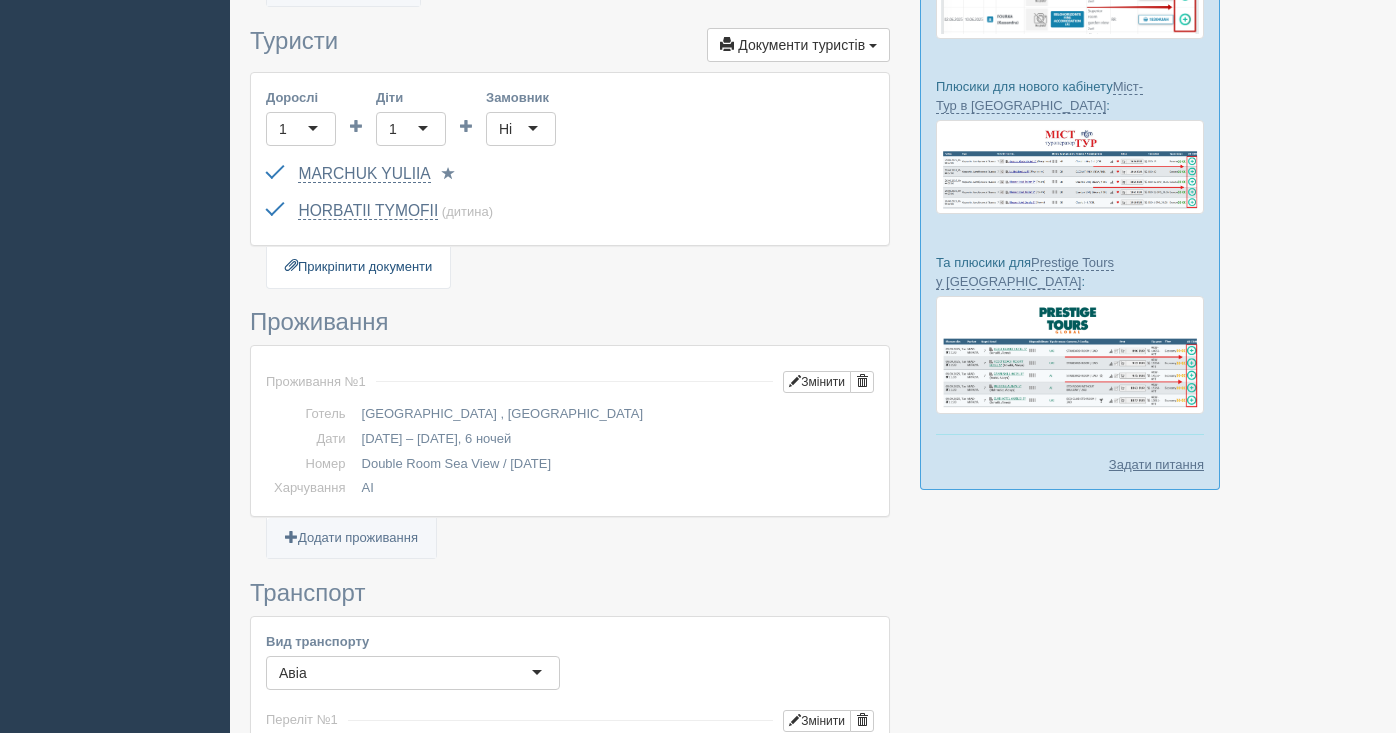 click on "Прикріпити документи" at bounding box center (358, 267) 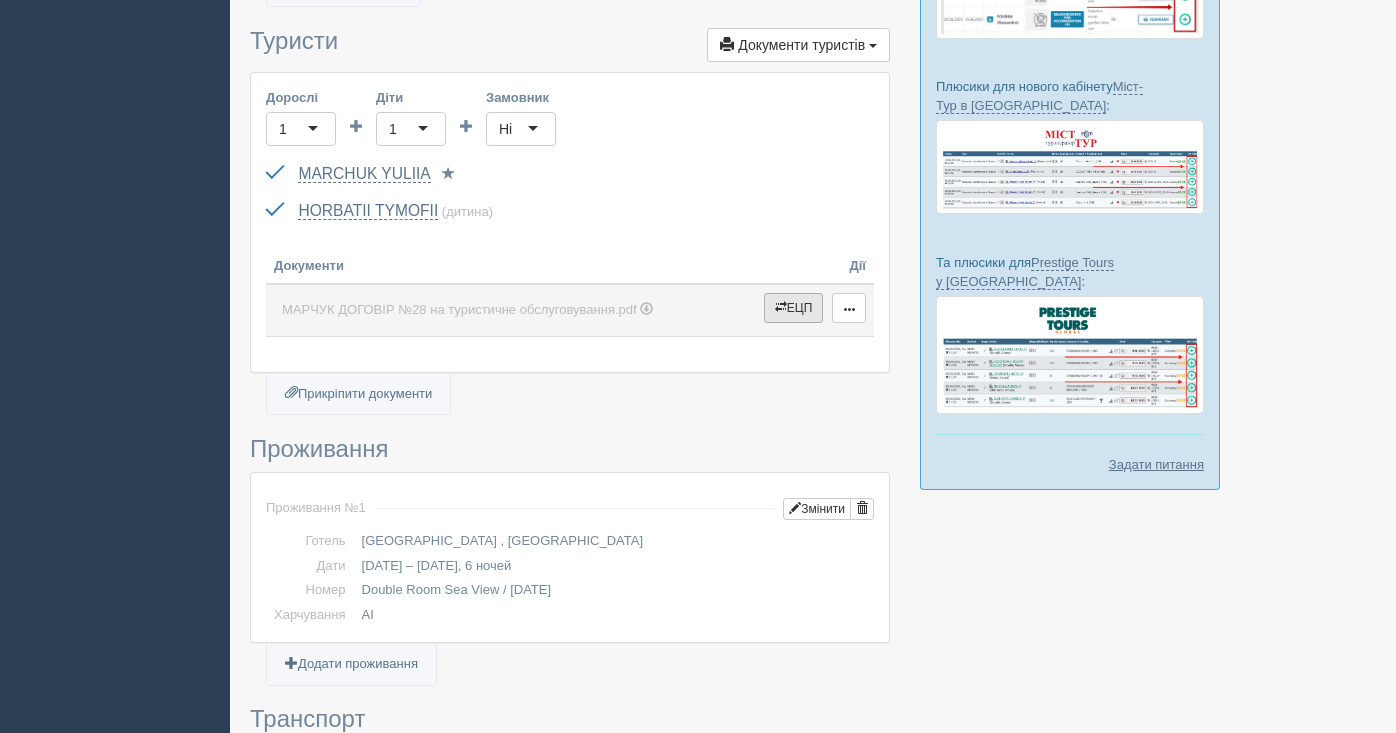 click on "ЕЦП" at bounding box center (794, 308) 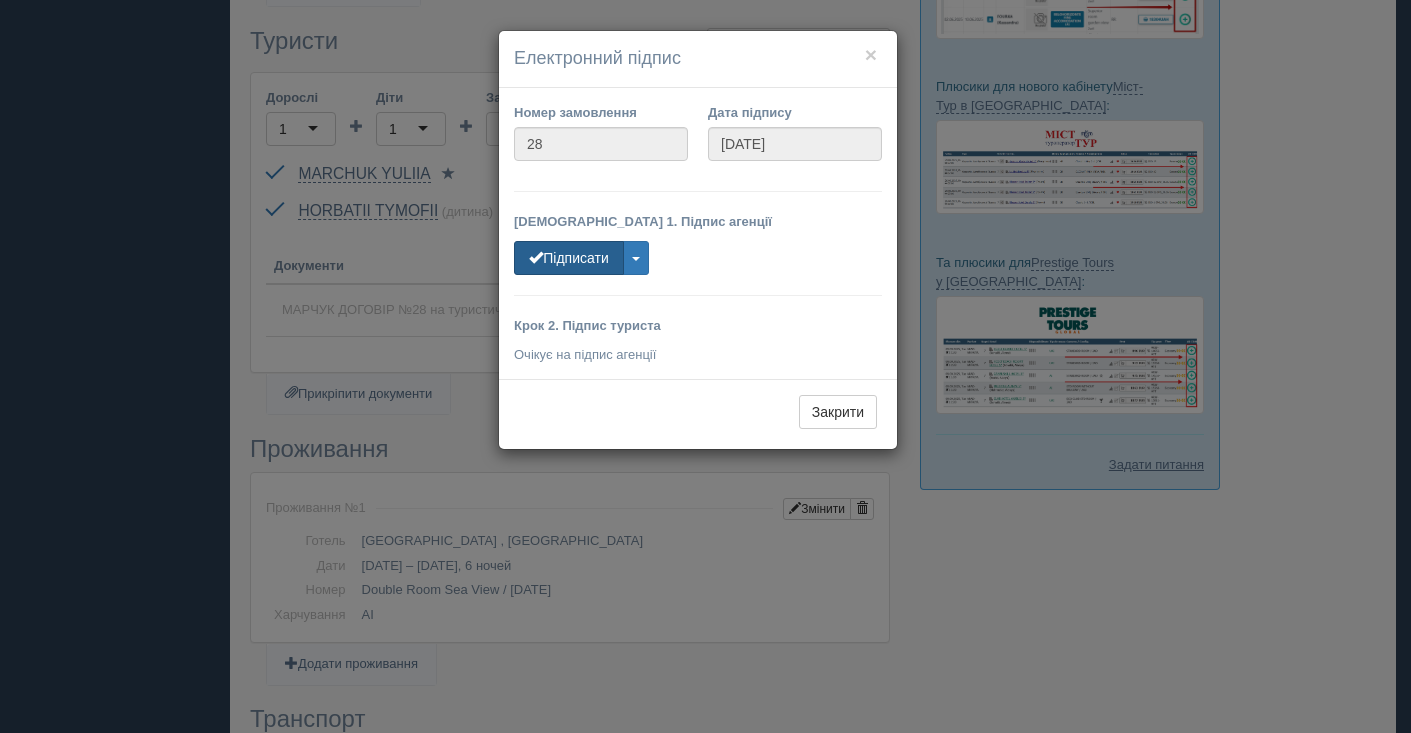 click on "Підписати" at bounding box center [569, 258] 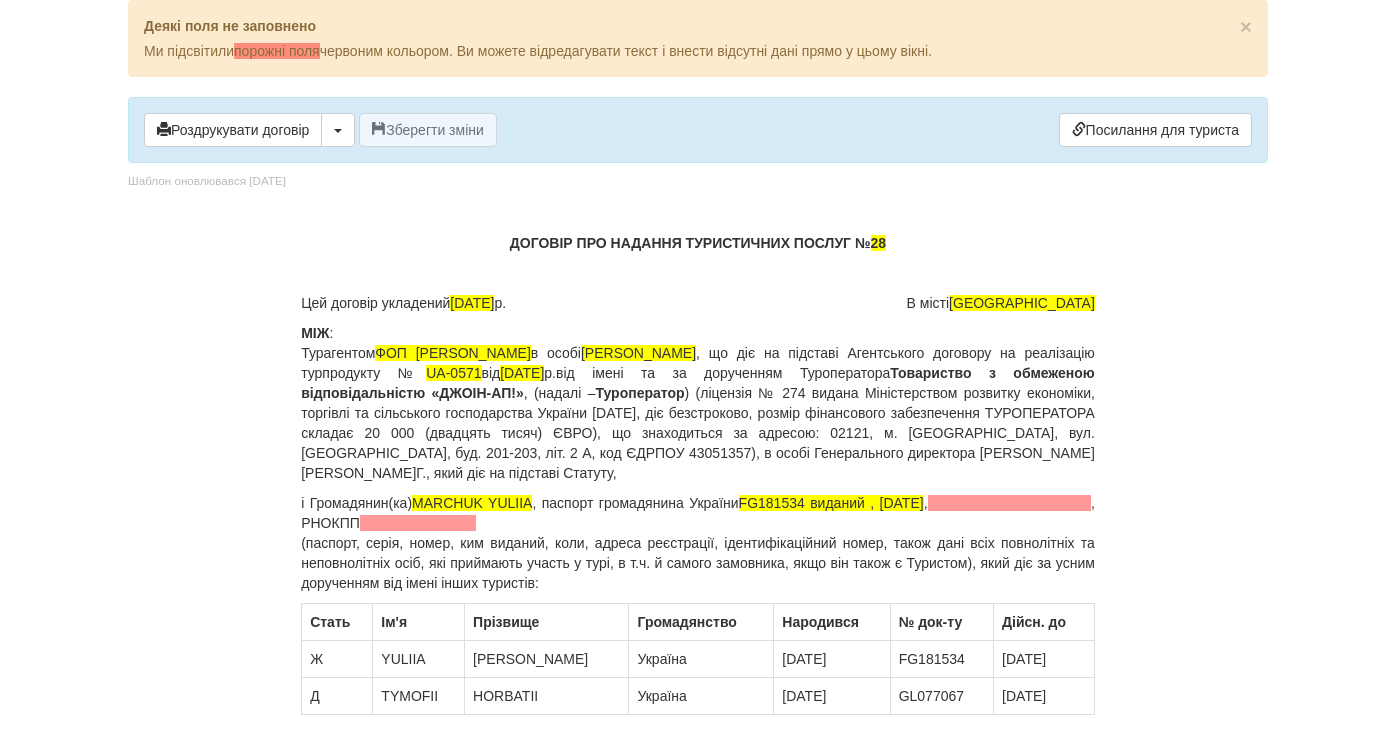 scroll, scrollTop: 0, scrollLeft: 0, axis: both 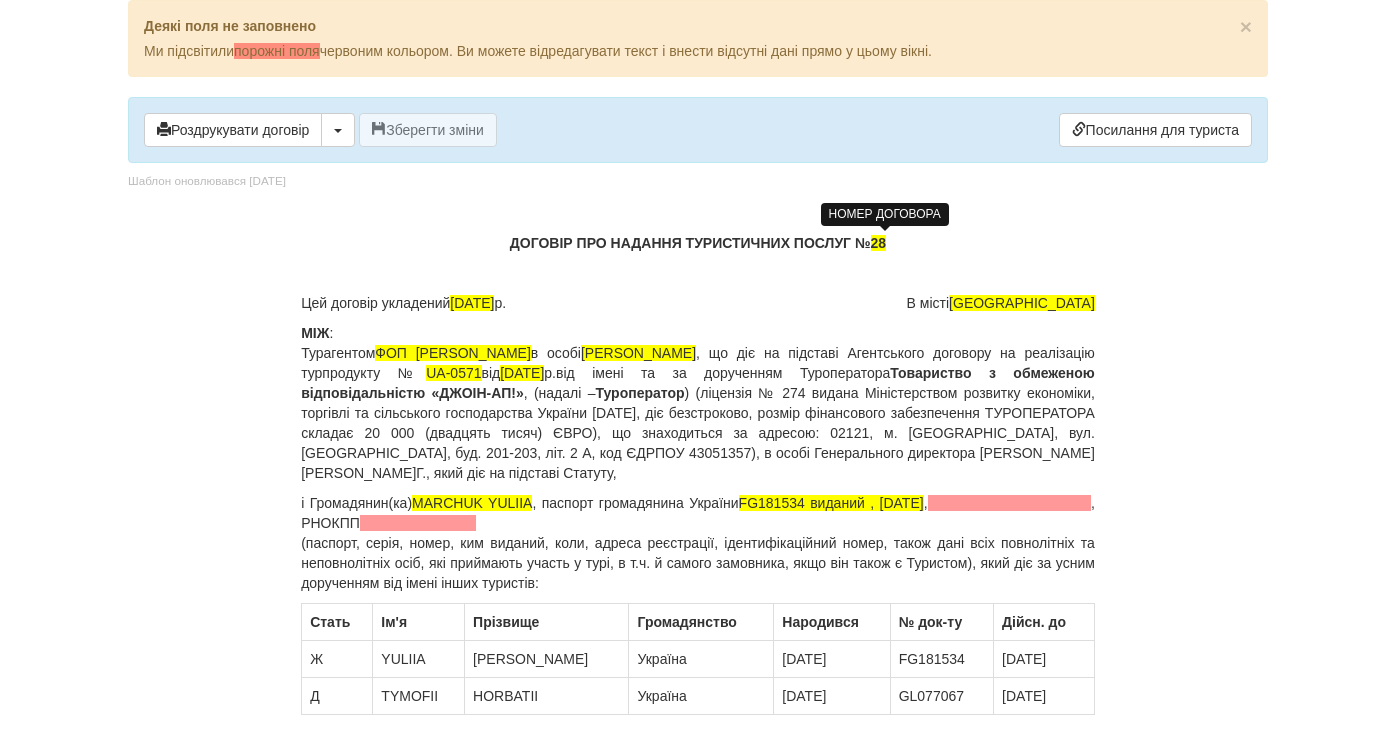 click on "28" at bounding box center [879, 243] 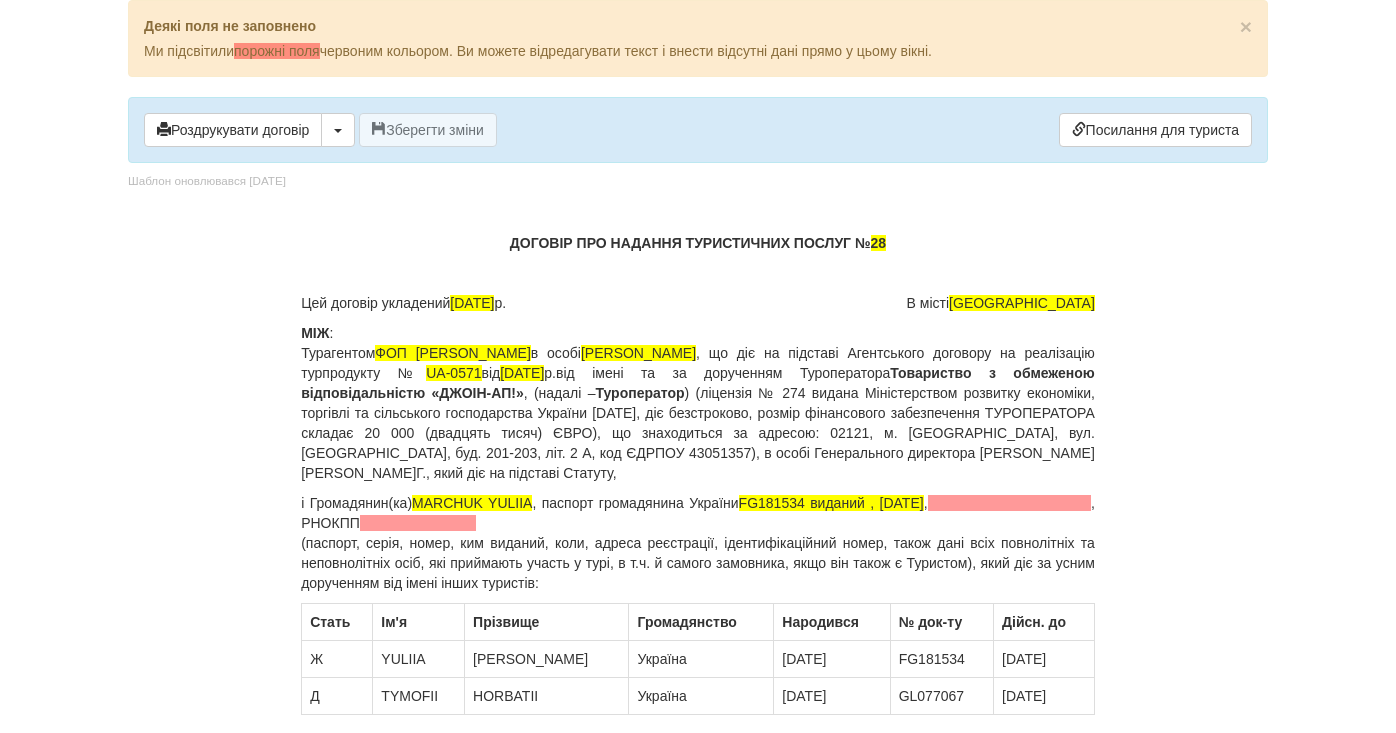 type 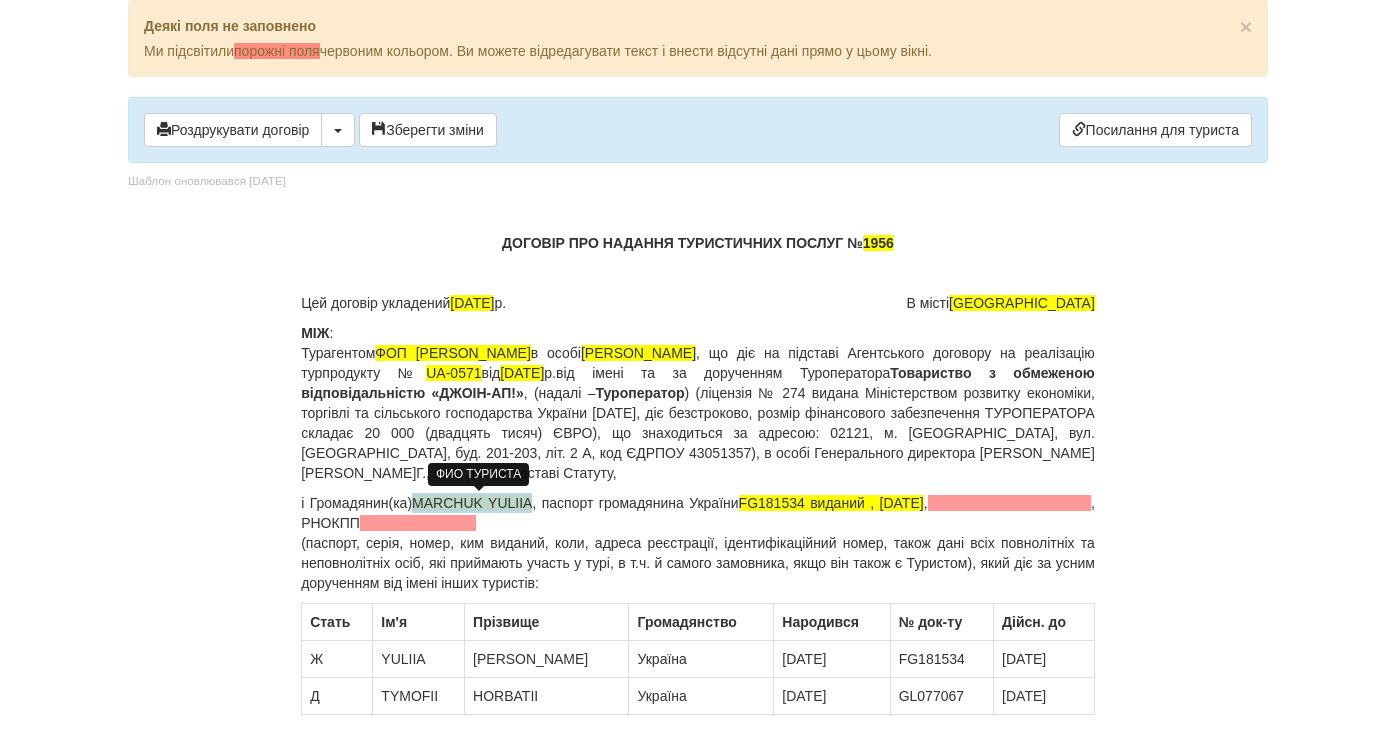drag, startPoint x: 537, startPoint y: 505, endPoint x: 423, endPoint y: 505, distance: 114 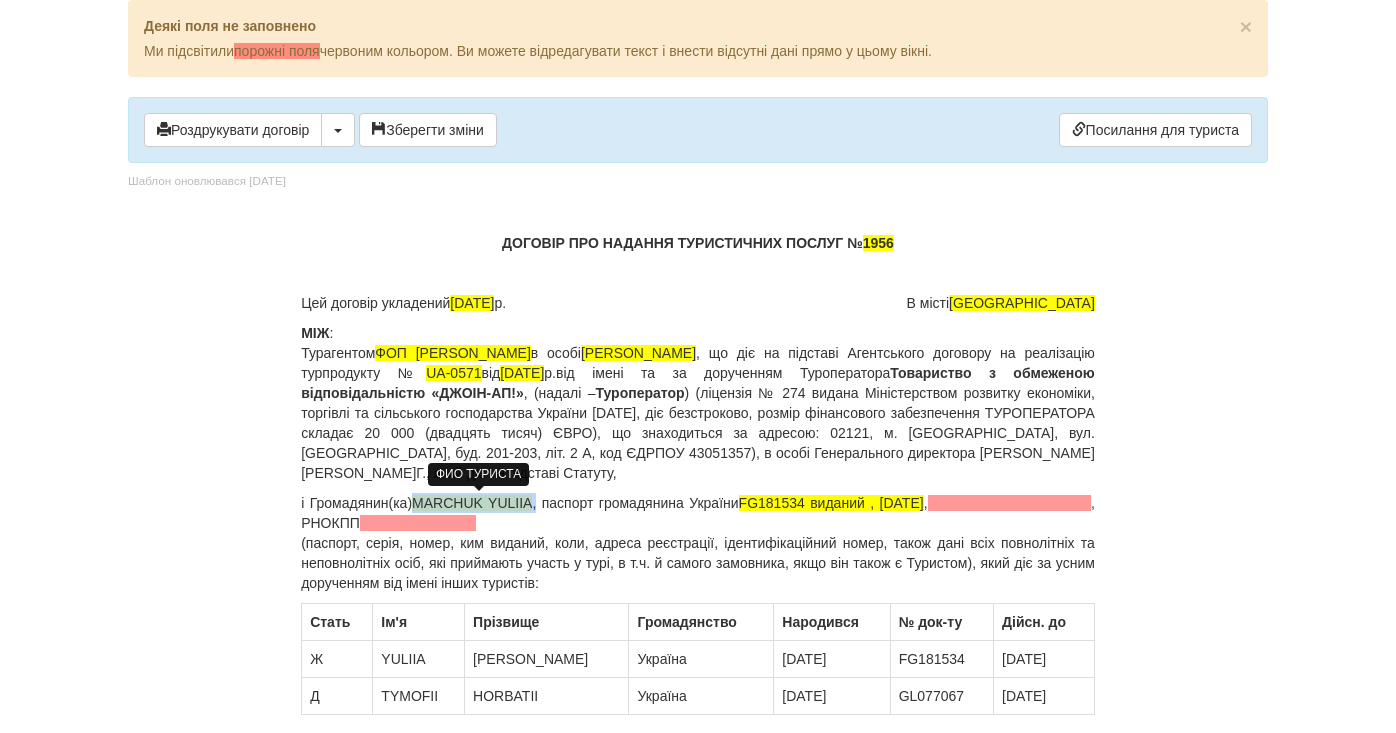 drag, startPoint x: 530, startPoint y: 506, endPoint x: 419, endPoint y: 505, distance: 111.0045 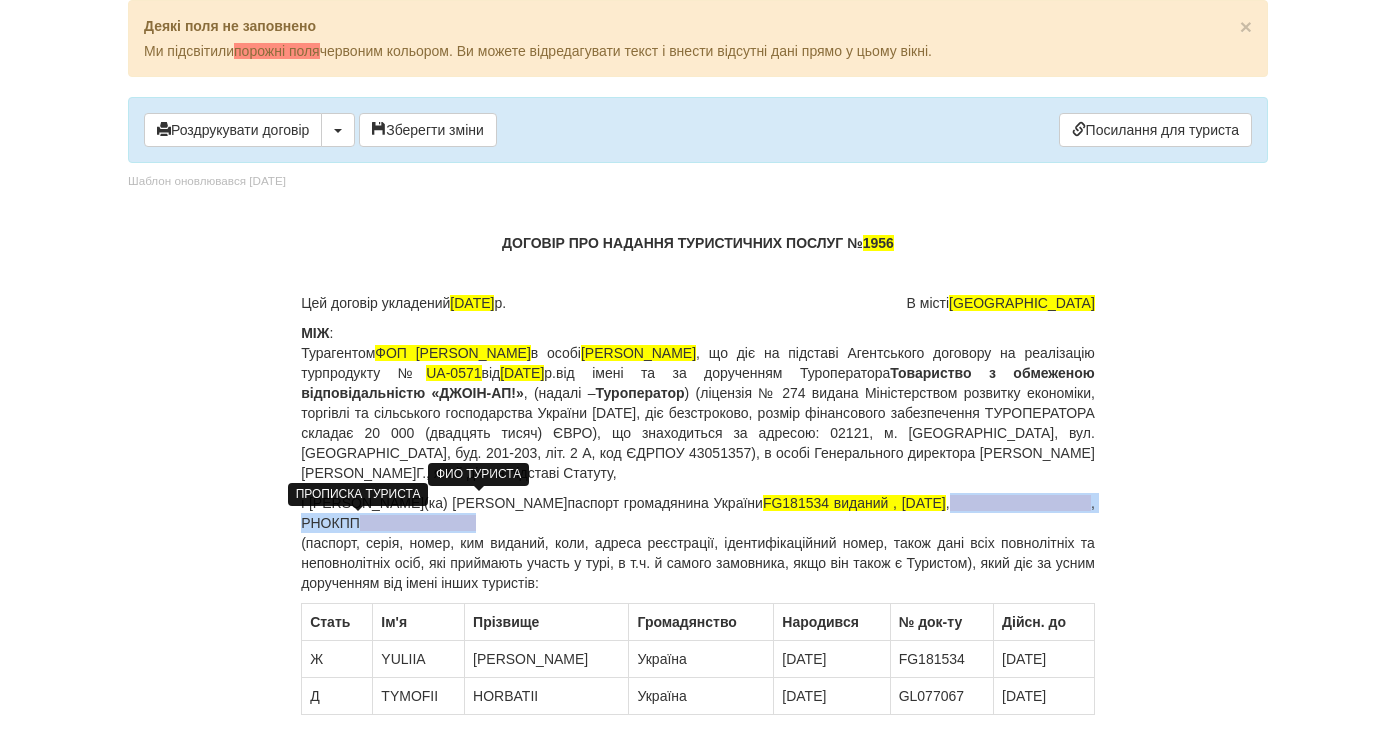 drag, startPoint x: 631, startPoint y: 521, endPoint x: 301, endPoint y: 523, distance: 330.00607 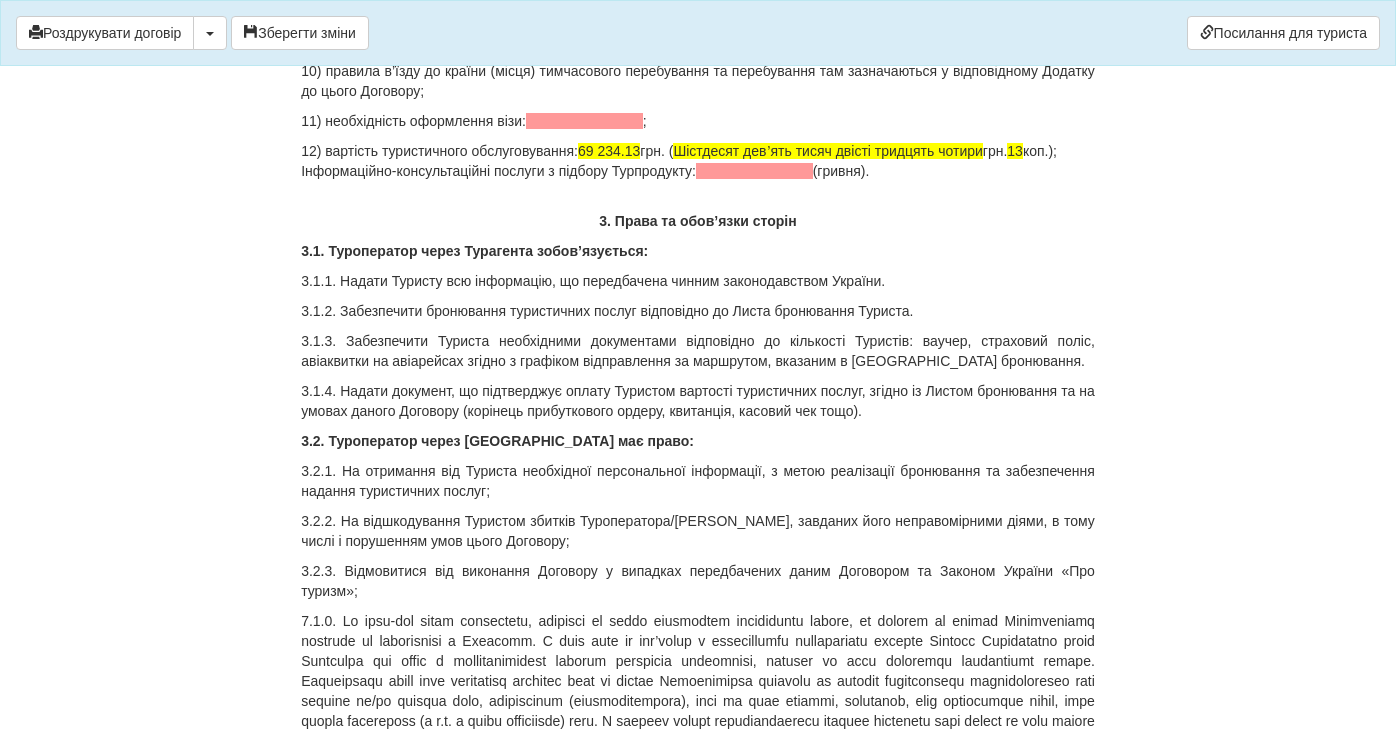 scroll, scrollTop: 2200, scrollLeft: 0, axis: vertical 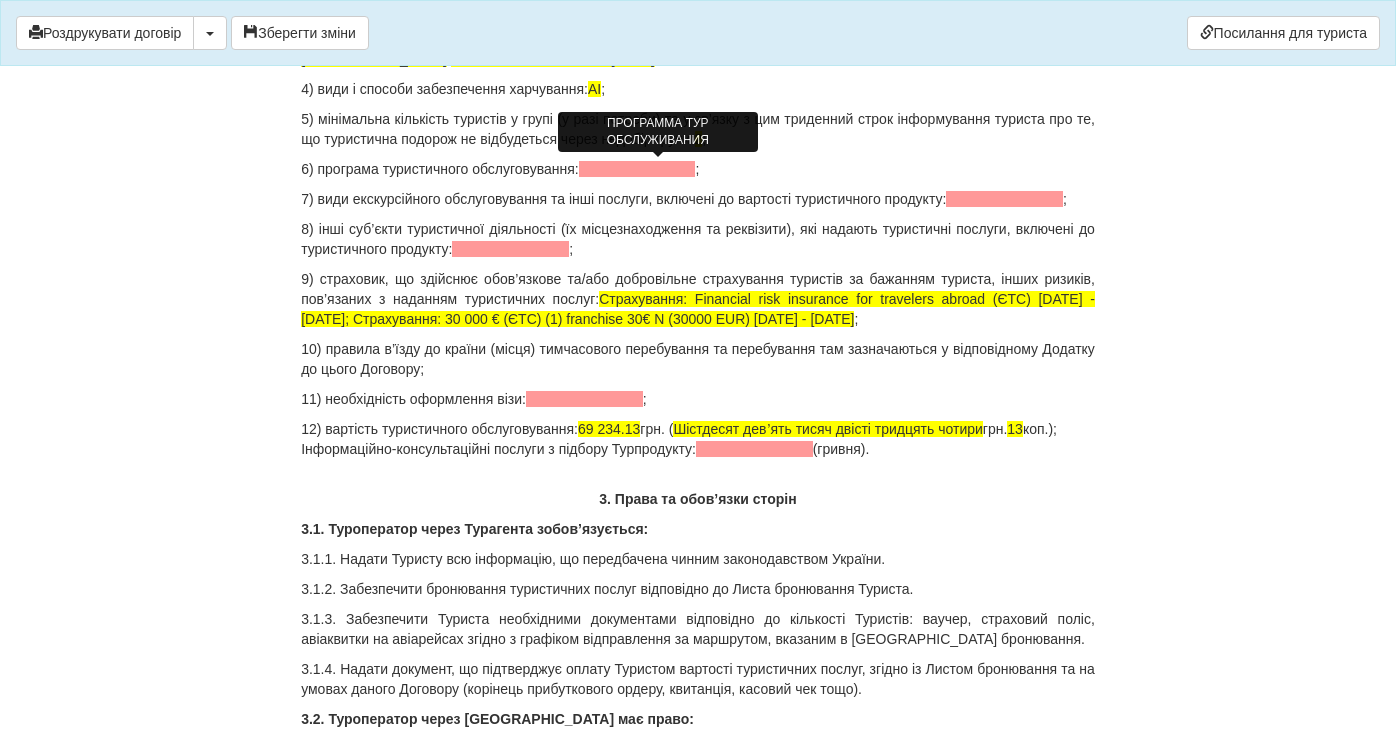 click at bounding box center [637, 169] 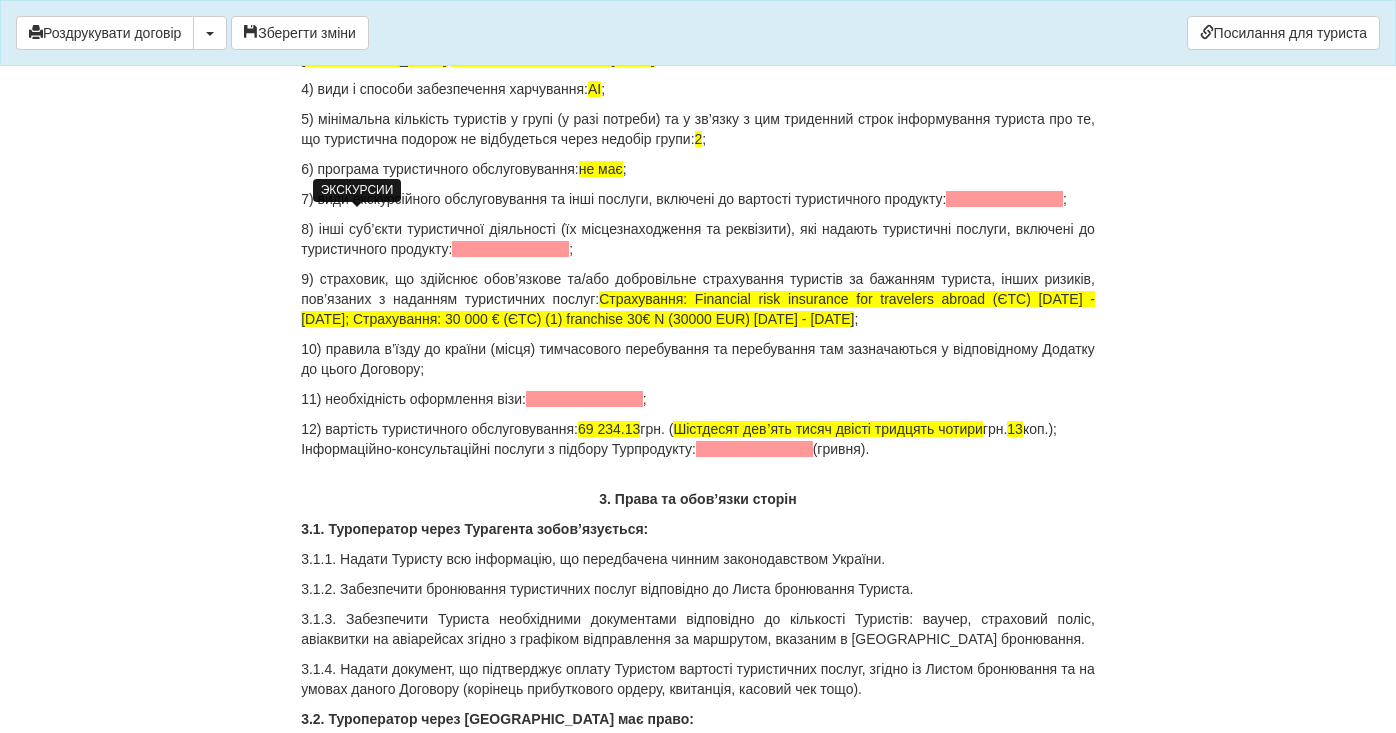 click at bounding box center (1004, 199) 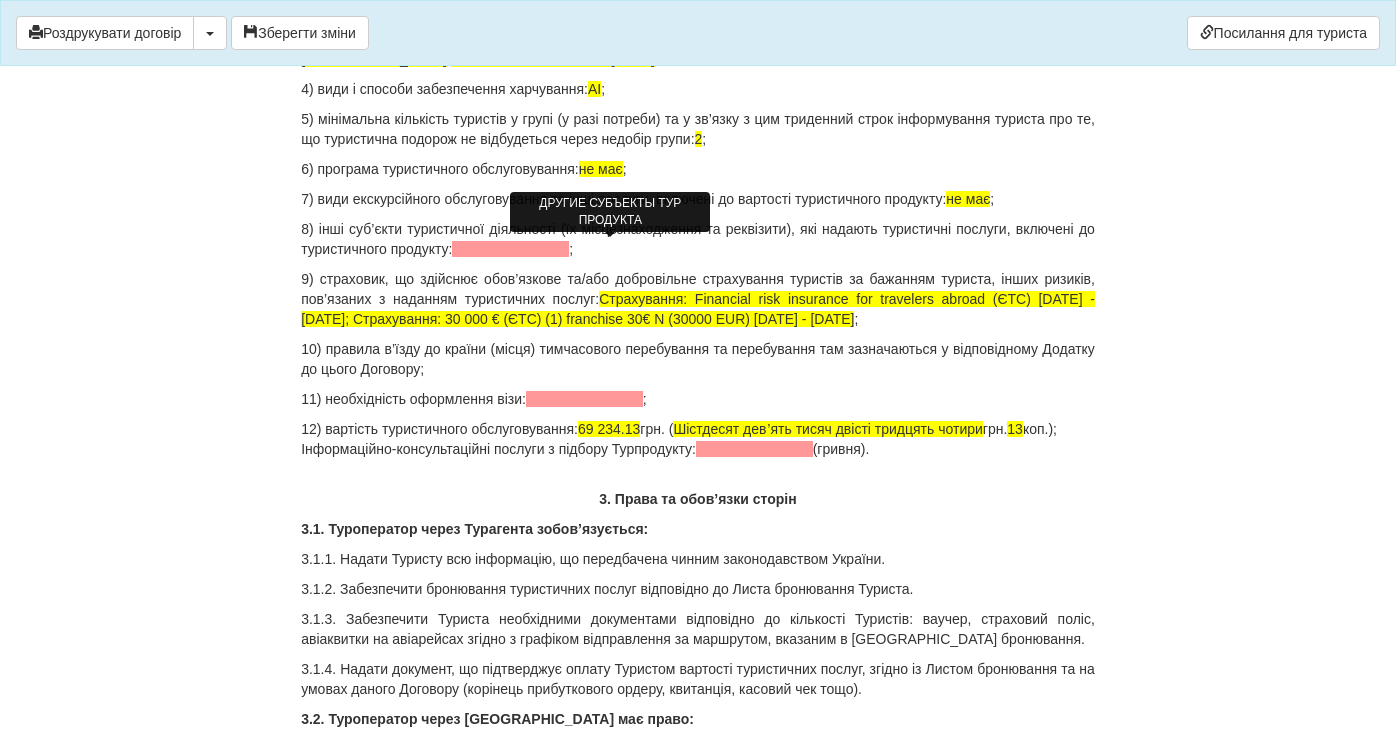click at bounding box center [510, 249] 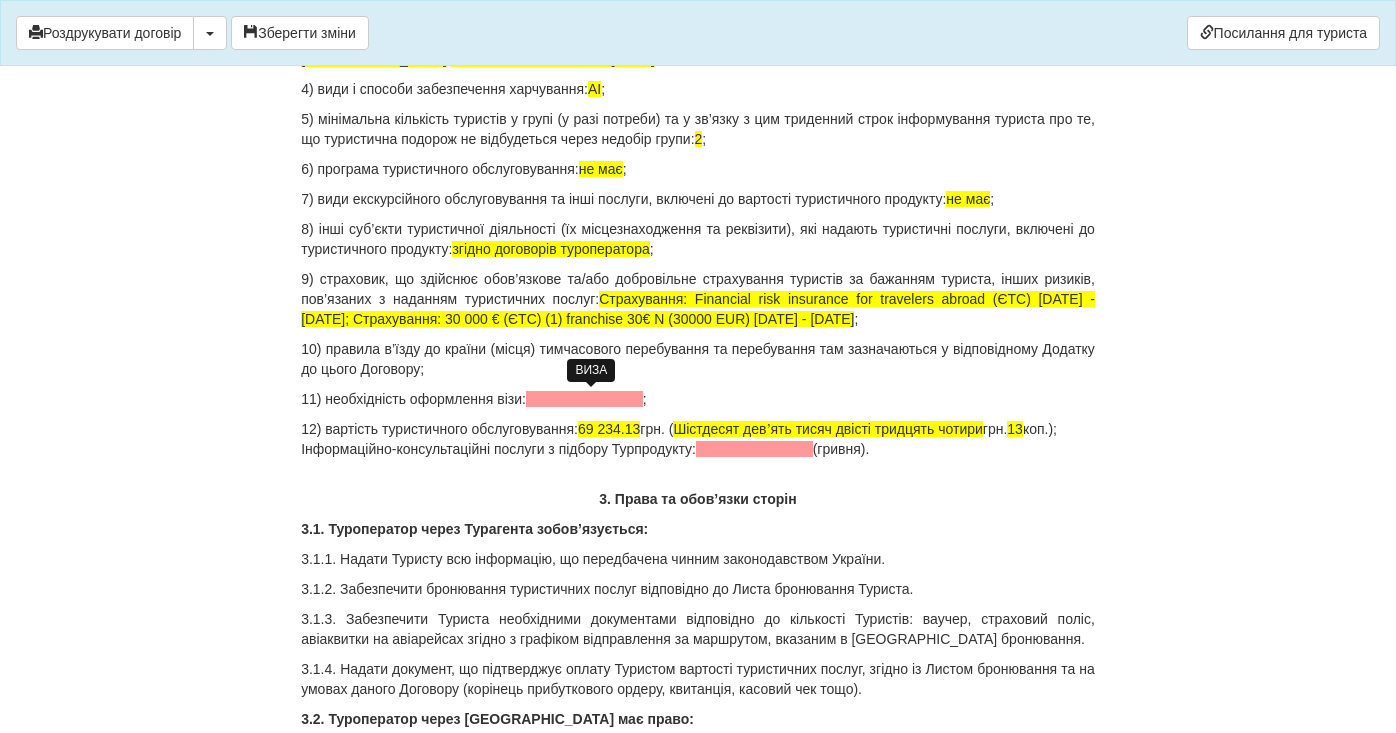 click at bounding box center [584, 399] 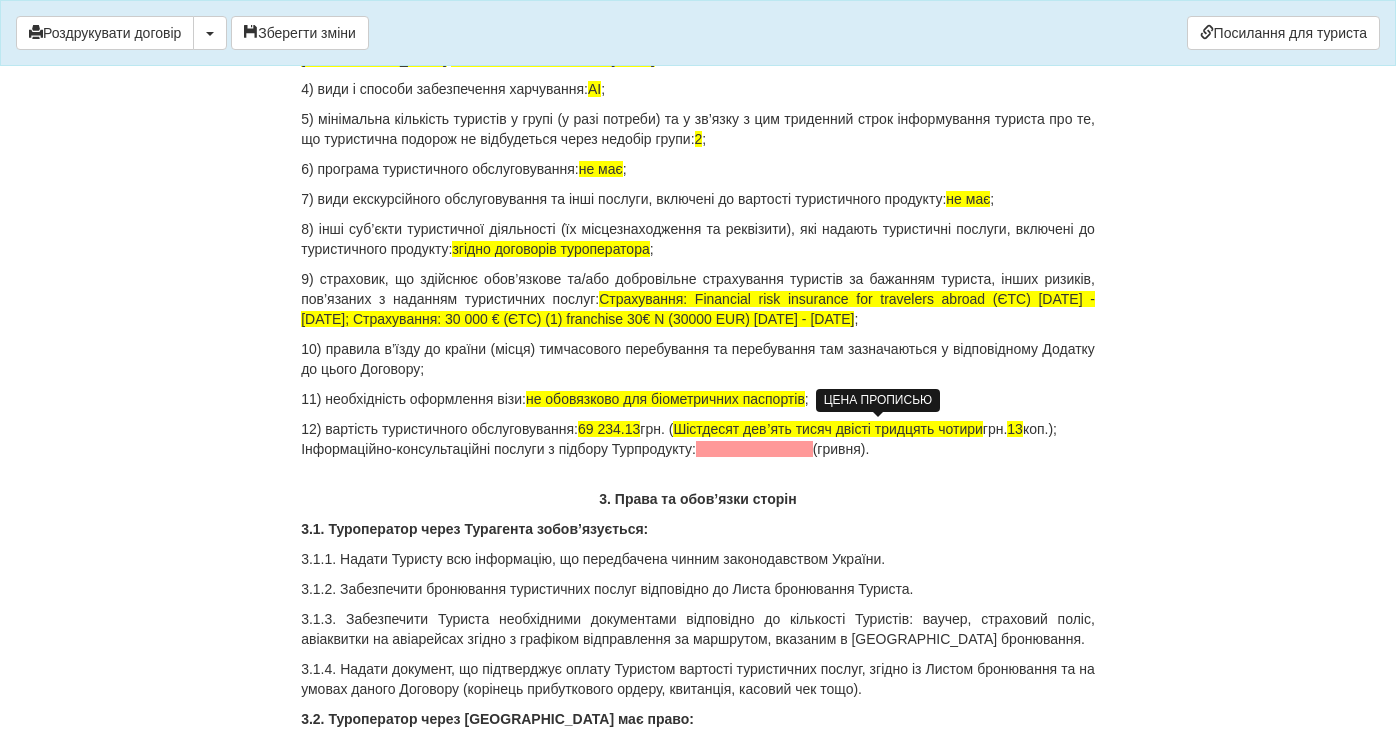 click on "Шістдесят девʼять тисяч двісті тридцять чотири" at bounding box center (827, 429) 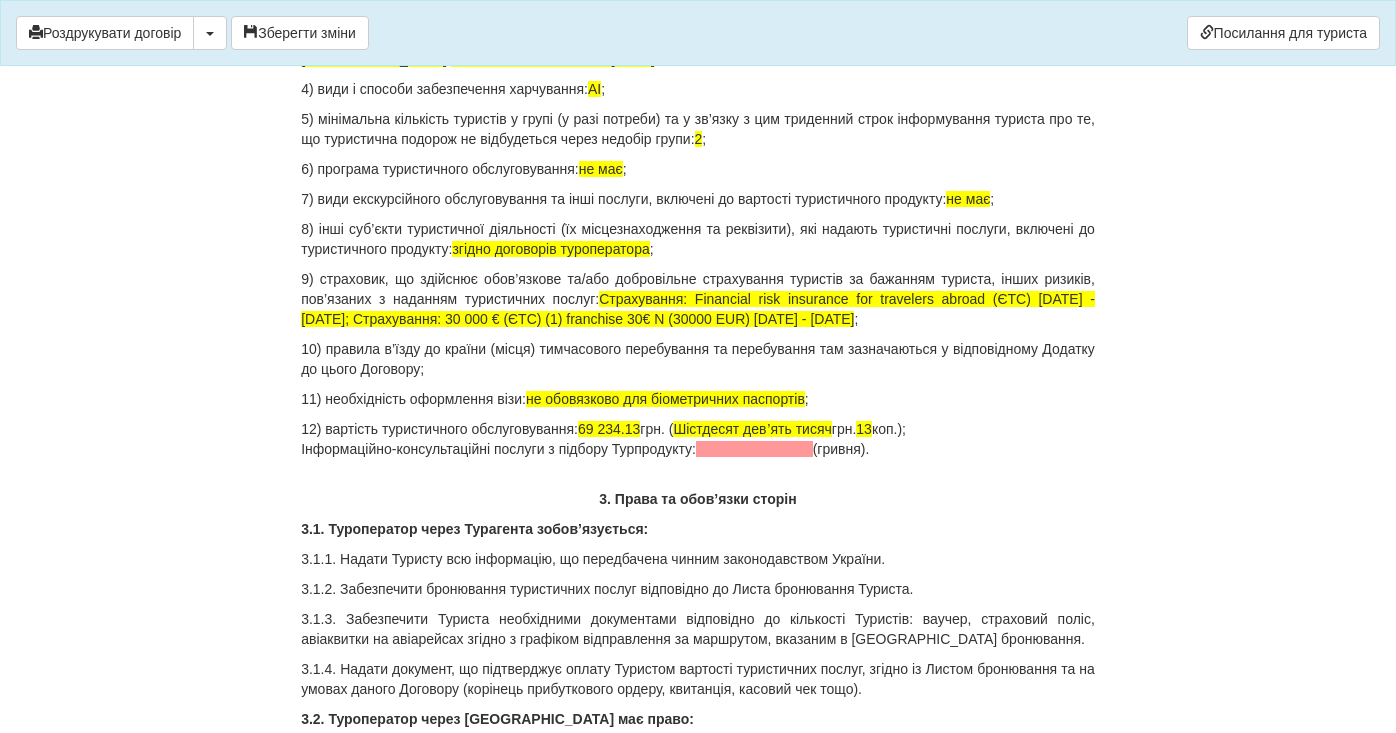 click on "12) вартість туристичного обслуговування:  69 234.13  грн. ( Шістдесят девʼять тисяч   грн.  13  коп.);
Інформаційно-консультаційні послуги з підбору Турпродукту:                                  (гривня)." at bounding box center (698, 439) 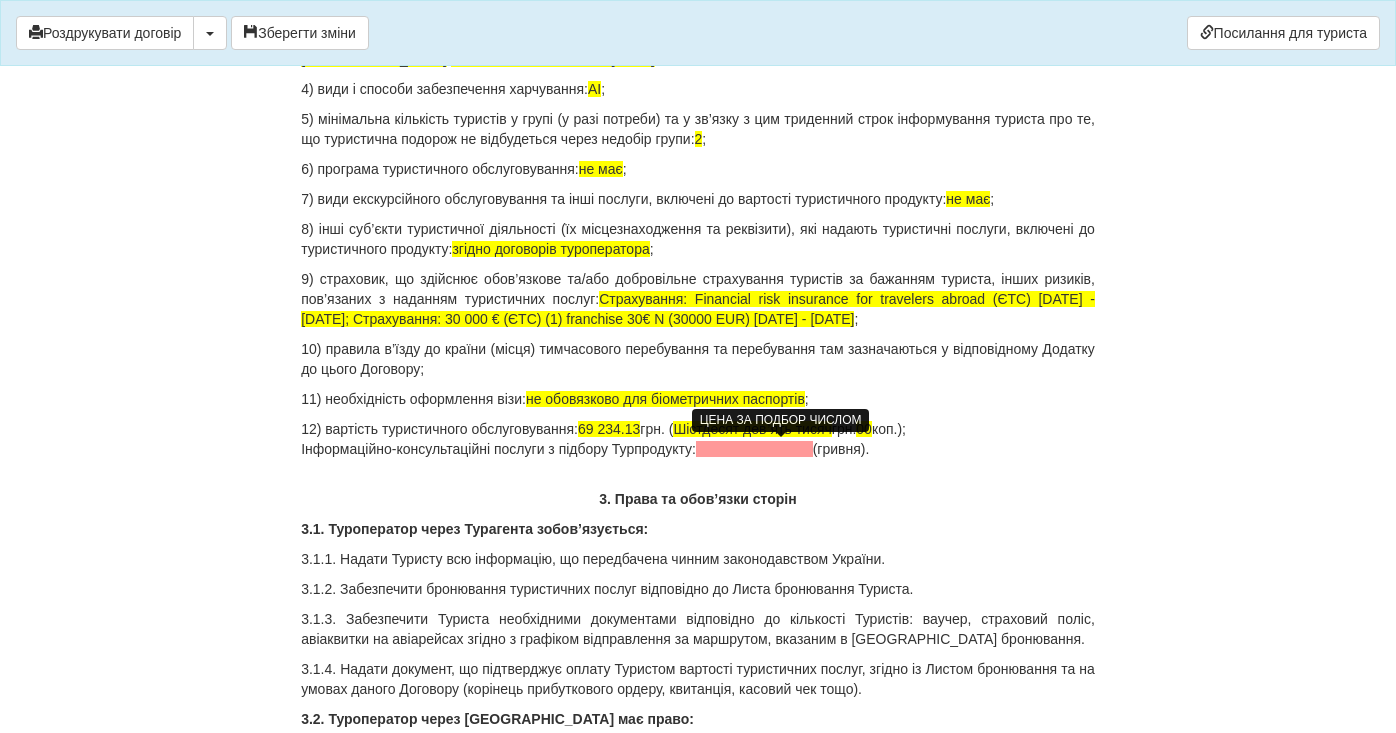 click at bounding box center [754, 449] 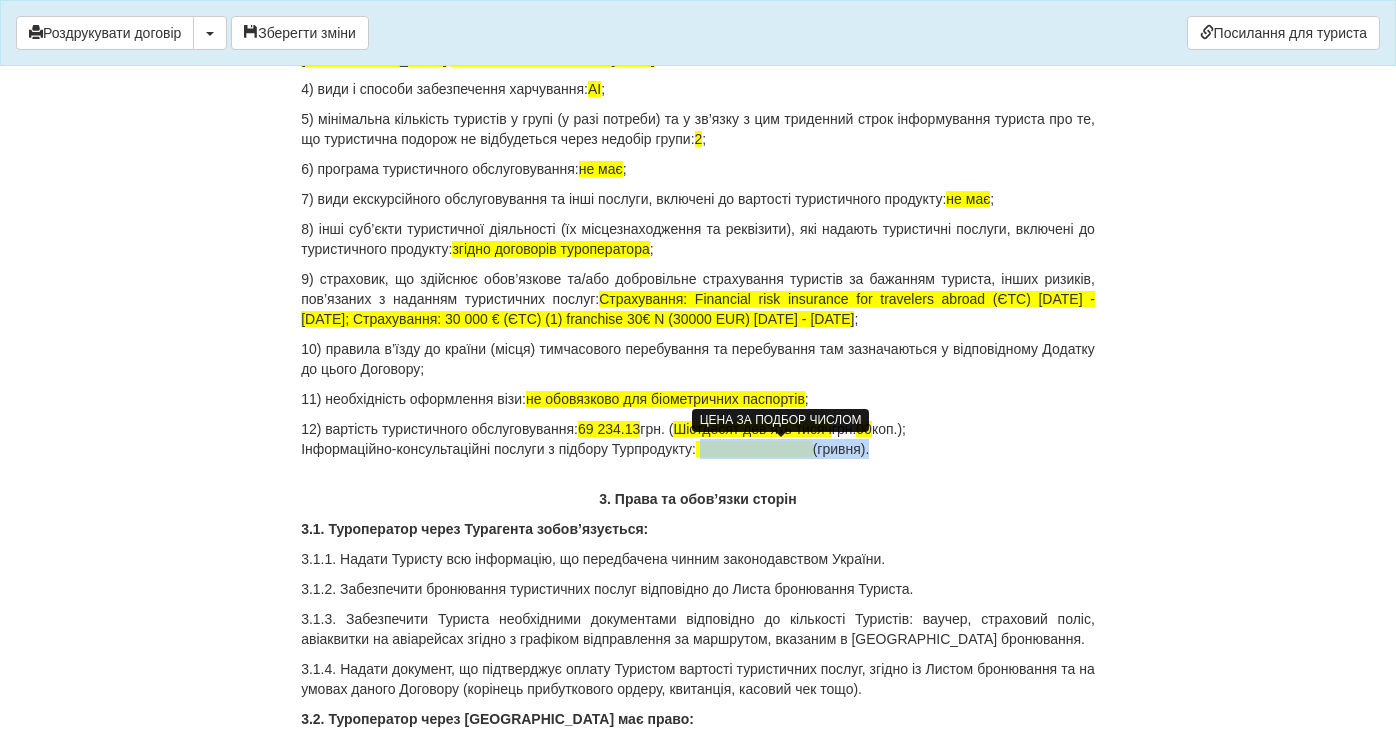 drag, startPoint x: 898, startPoint y: 454, endPoint x: 727, endPoint y: 455, distance: 171.00293 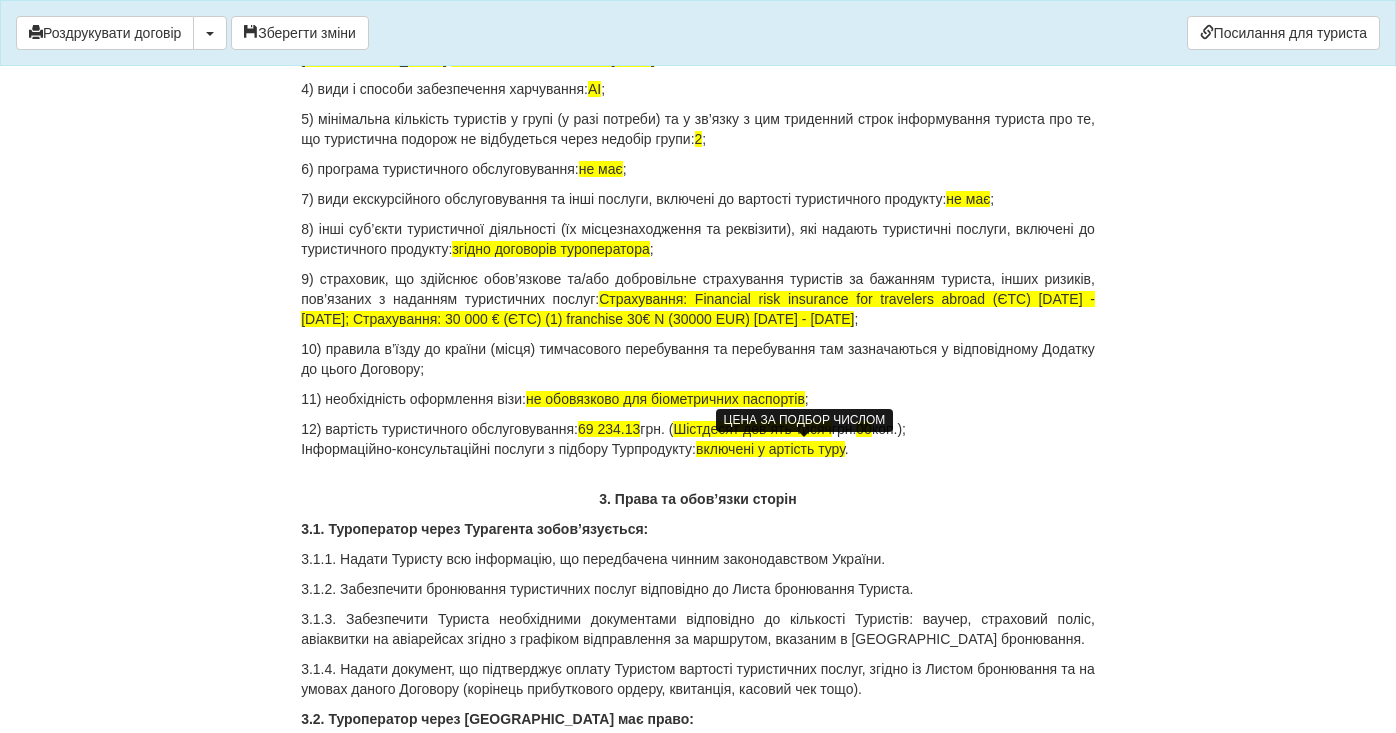 click on "включені у артість туру" at bounding box center [770, 449] 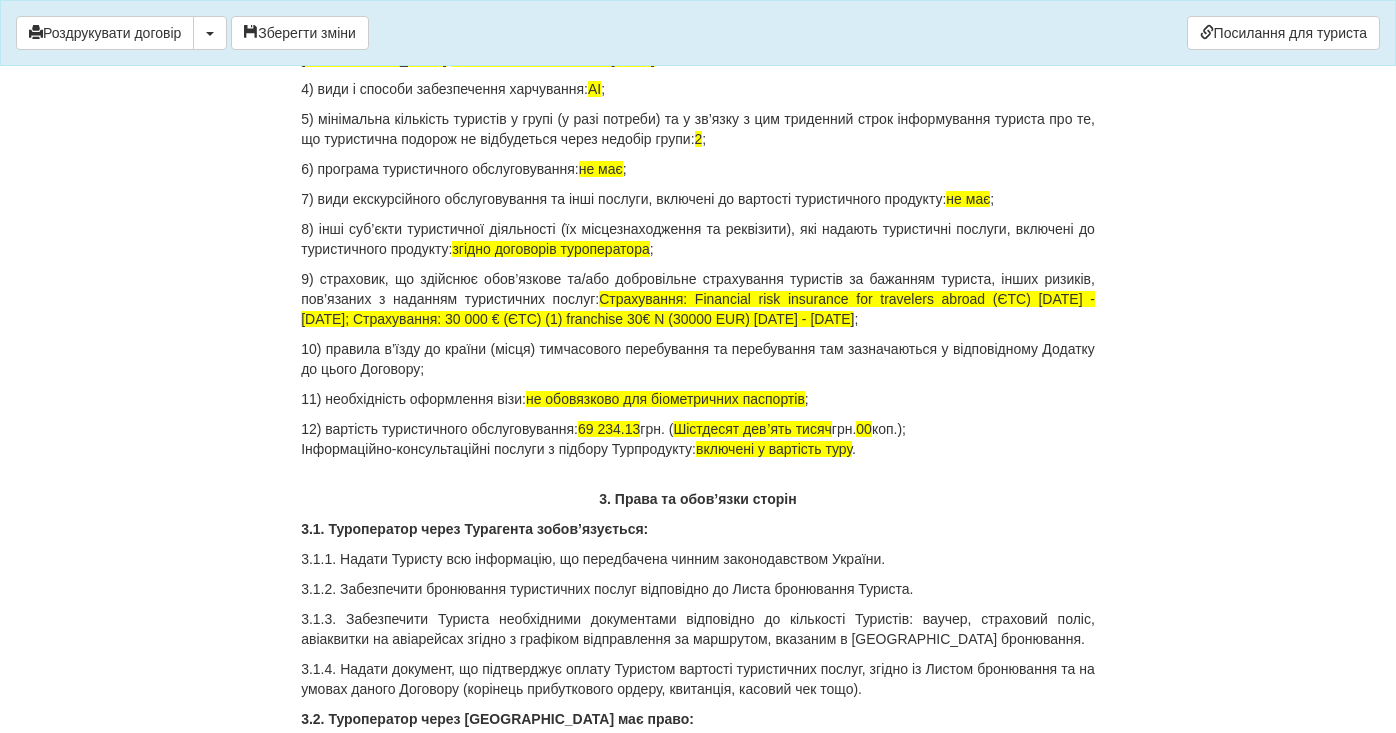click on "ДОГОВІР ПРО НАДАННЯ ТУРИСТИЧНИХ ПОСЛУГ № 1956
Цей договір укладений  24.07.2025  р.
В місті  Біла Церква
МІЖ :
Турагентом  ФОП ГРАБОВСЬКА ОКСАНА АНДРІЇВНА  в особі  Грабовська Оксана Андріївна , що діє на підставі Агентського договору на реалізацію турпродукту № UA-0571  від  06.09.2023  р.
від імені та за дорученням Туроператора  Товариство з обмеженою відповідальністю «ДЖОІН-АП!» , (надалі –  Туроператор
і Громадянин(ка) Марчук Юлія Петрівна  паспорт громадянина України  FG181534 виданий , 25.04.2017 ,
Стать" at bounding box center [698, 5018] 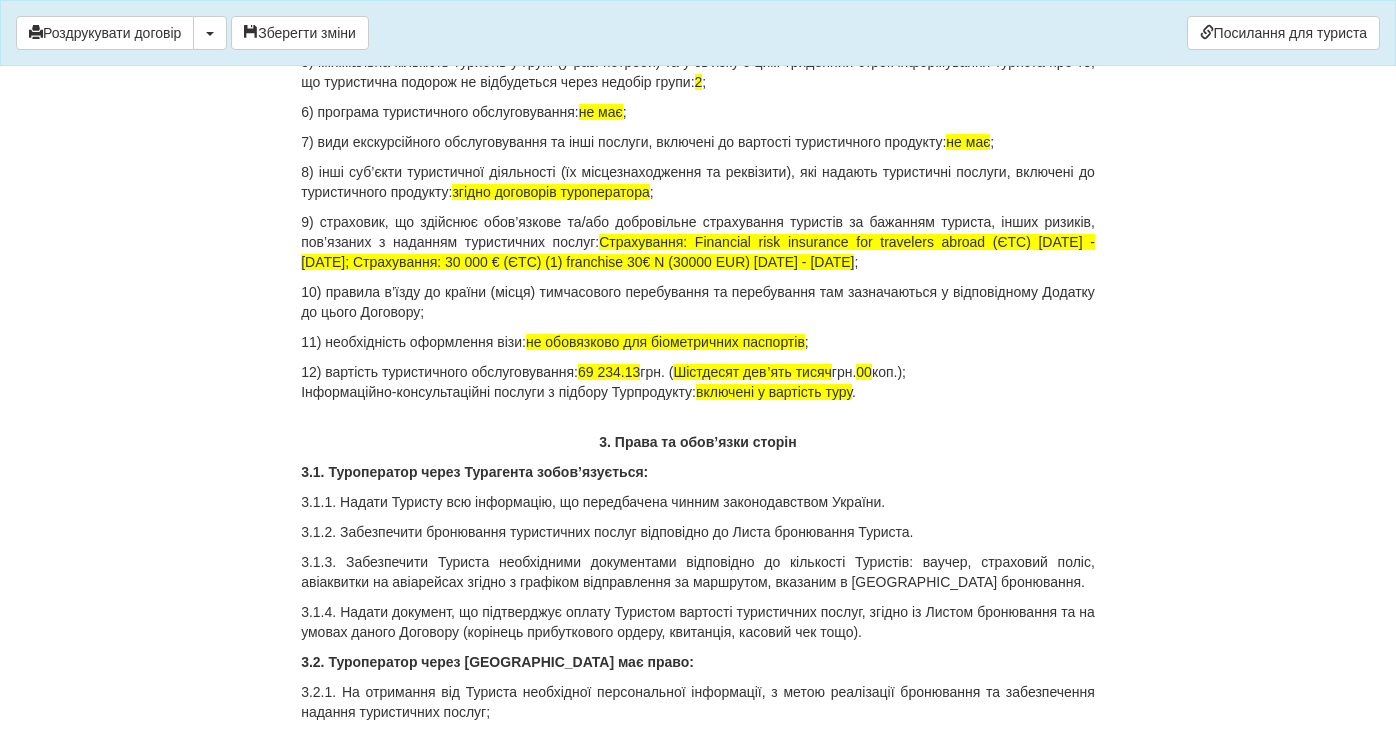scroll, scrollTop: 2291, scrollLeft: 0, axis: vertical 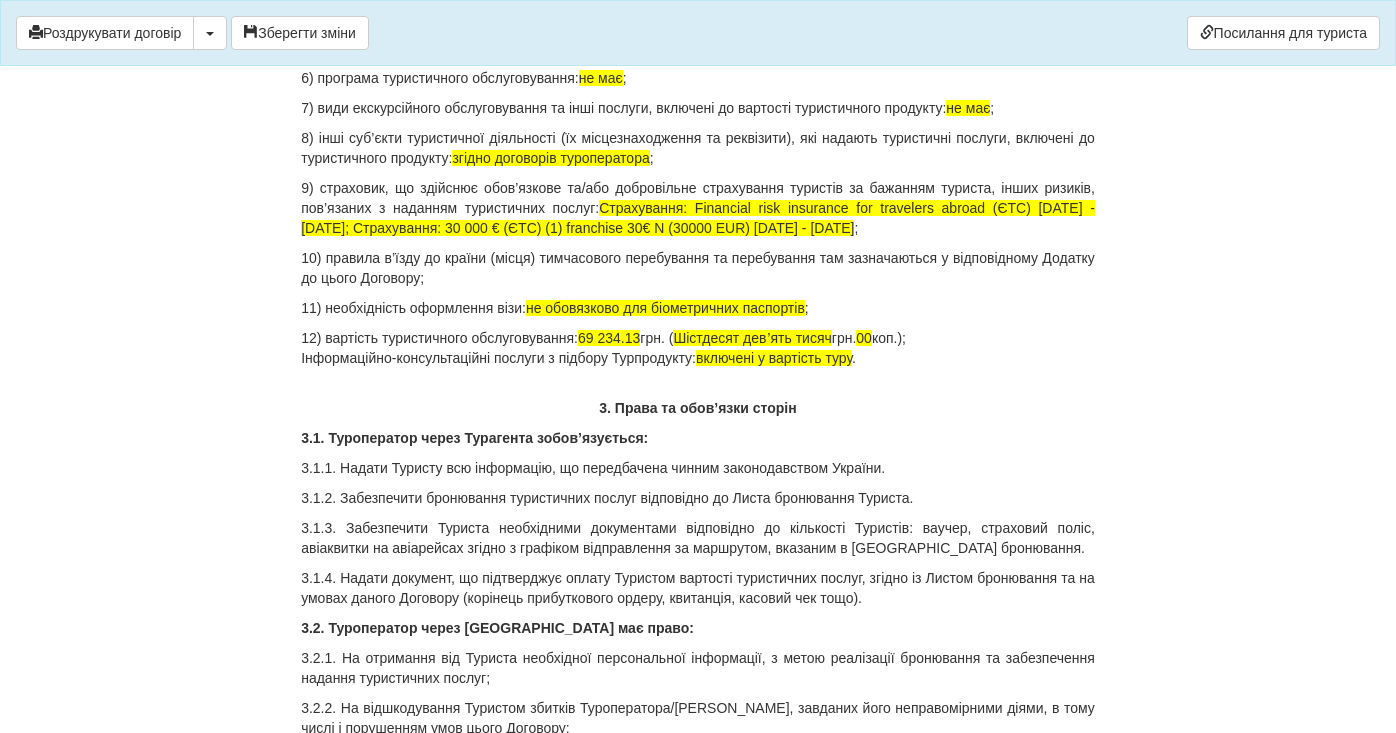 click on "12) вартість туристичного обслуговування:  69 234.13  грн. ( Шістдесят девʼять тисяч   грн.  00  коп.);
Інформаційно-консультаційні послуги з підбору Турпродукту:  включені у вартість туру ." at bounding box center (698, 348) 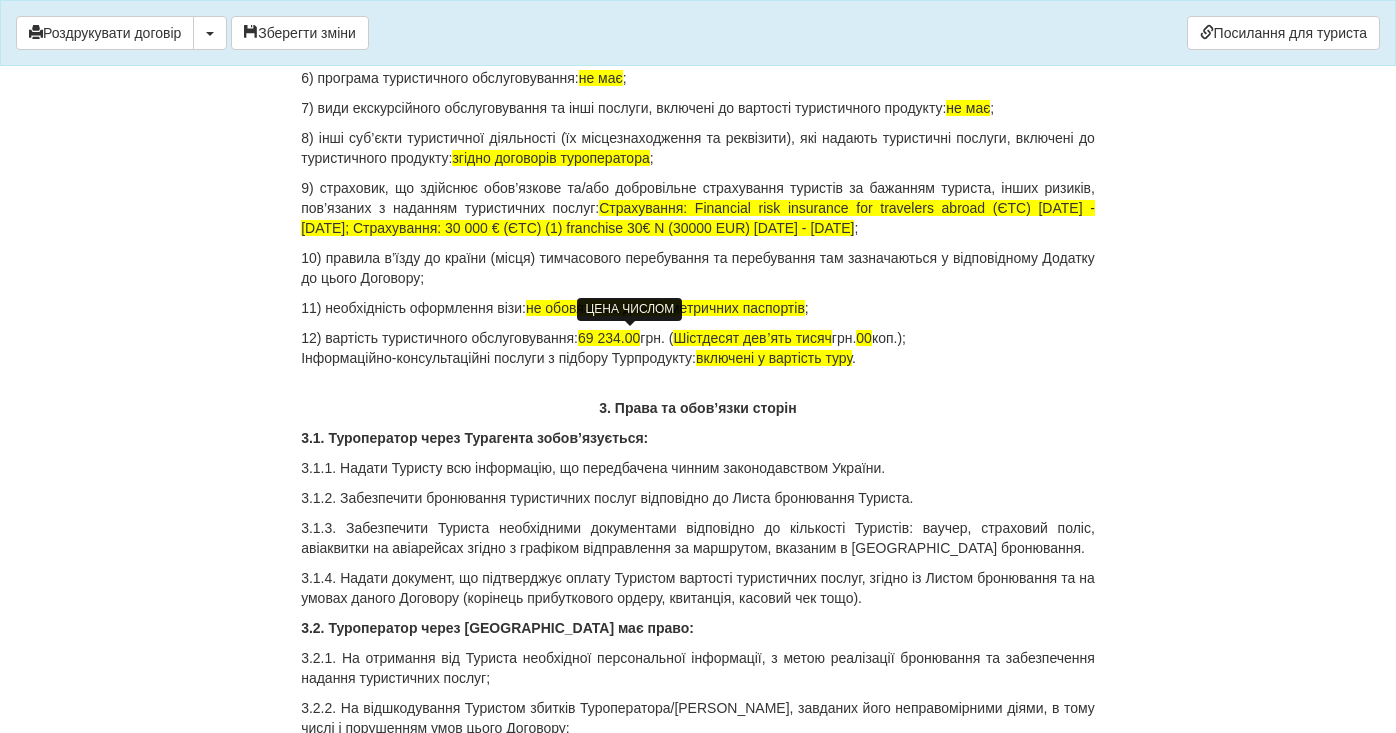 click on "69 234.00" at bounding box center [609, 338] 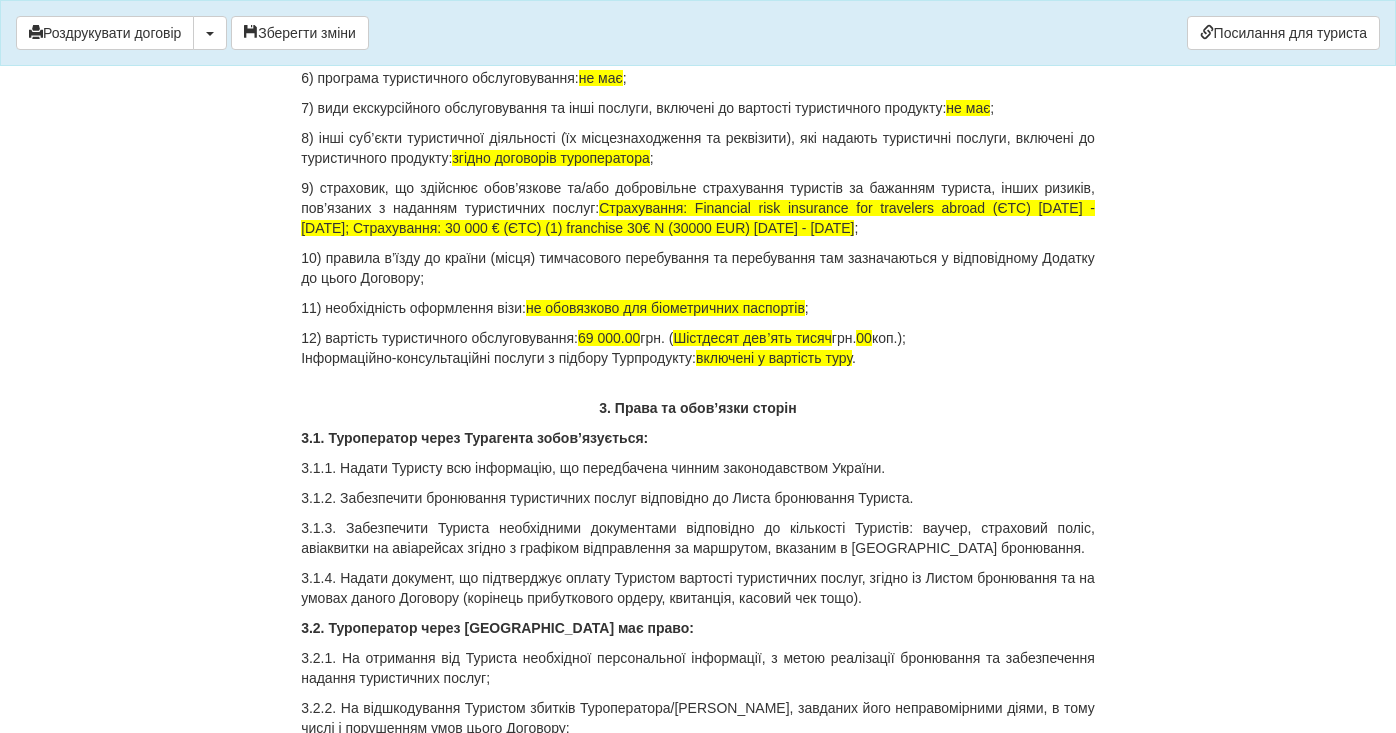 click on "ДОГОВІР ПРО НАДАННЯ ТУРИСТИЧНИХ ПОСЛУГ № 1956
Цей договір укладений  24.07.2025  р.
В місті  Біла Церква
МІЖ :
Турагентом  ФОП ГРАБОВСЬКА ОКСАНА АНДРІЇВНА  в особі  Грабовська Оксана Андріївна , що діє на підставі Агентського договору на реалізацію турпродукту № UA-0571  від  06.09.2023  р.
від імені та за дорученням Туроператора  Товариство з обмеженою відповідальністю «ДЖОІН-АП!» , (надалі –  Туроператор
і Громадянин(ка) Марчук Юлія Петрівна  паспорт громадянина України  FG181534 виданий , 25.04.2017 ,
Стать" at bounding box center (698, 4927) 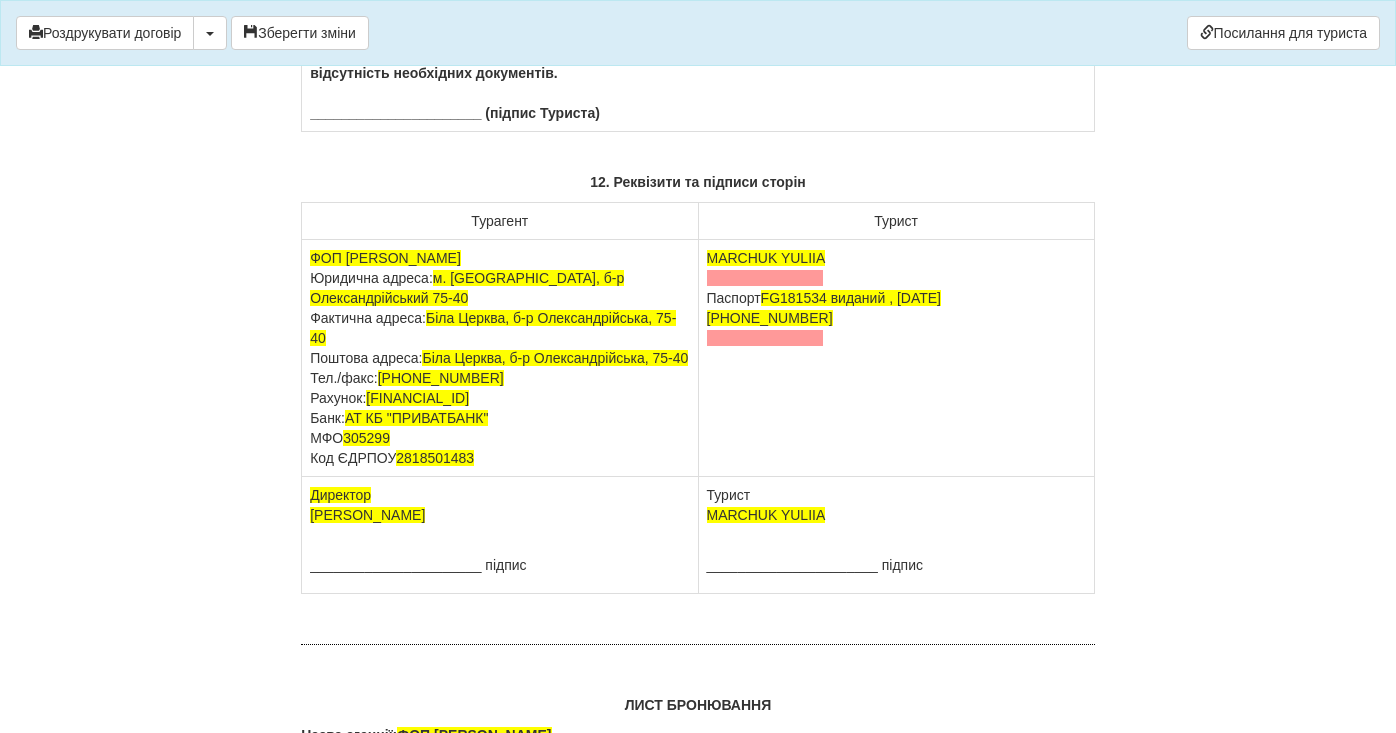 scroll, scrollTop: 12355, scrollLeft: 0, axis: vertical 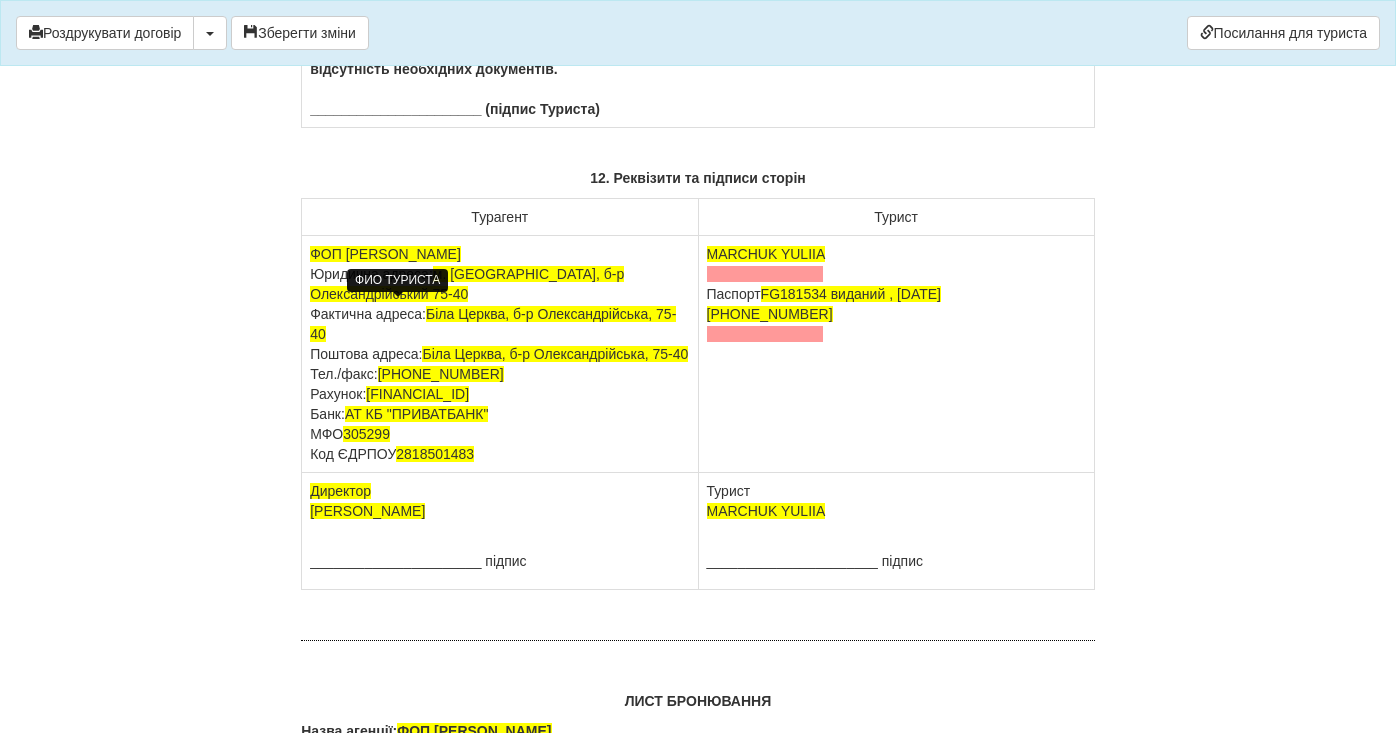 drag, startPoint x: 463, startPoint y: 311, endPoint x: 337, endPoint y: 309, distance: 126.01587 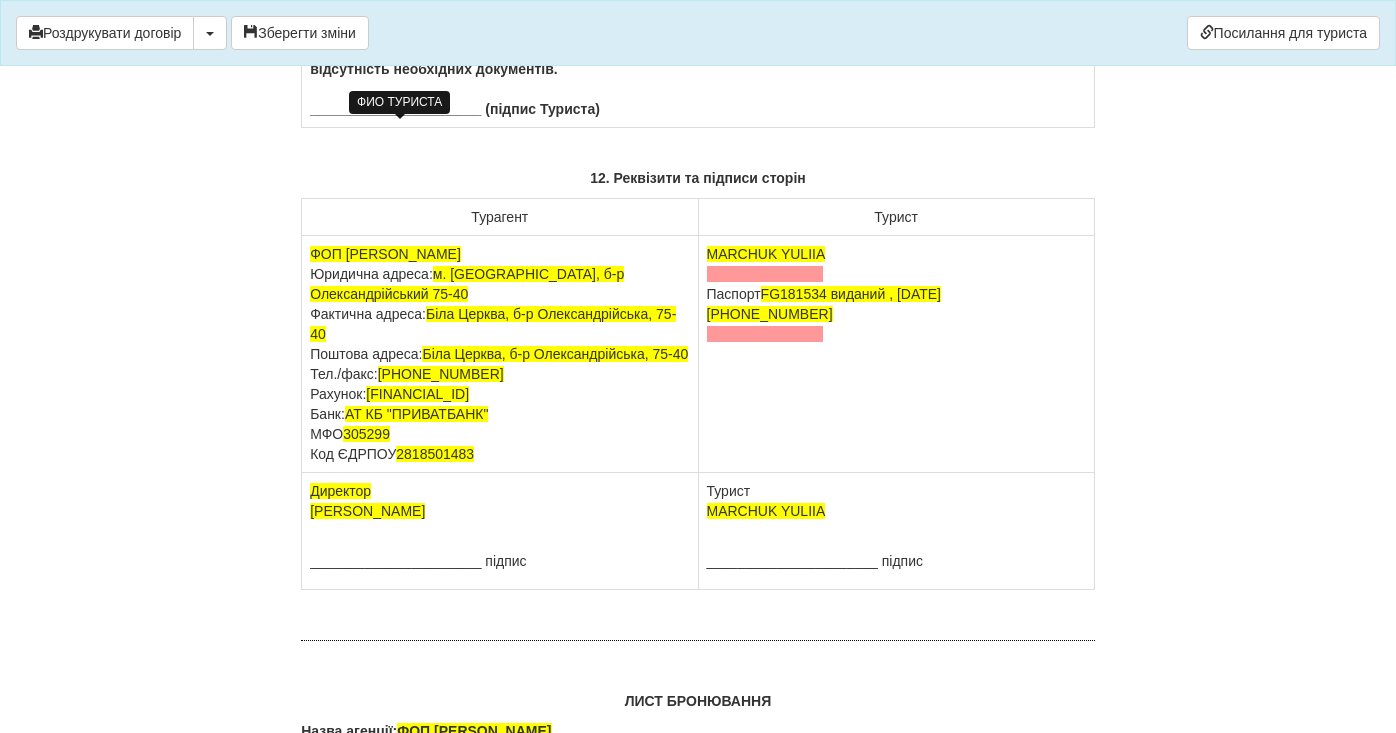 drag, startPoint x: 464, startPoint y: 129, endPoint x: 337, endPoint y: 135, distance: 127.141655 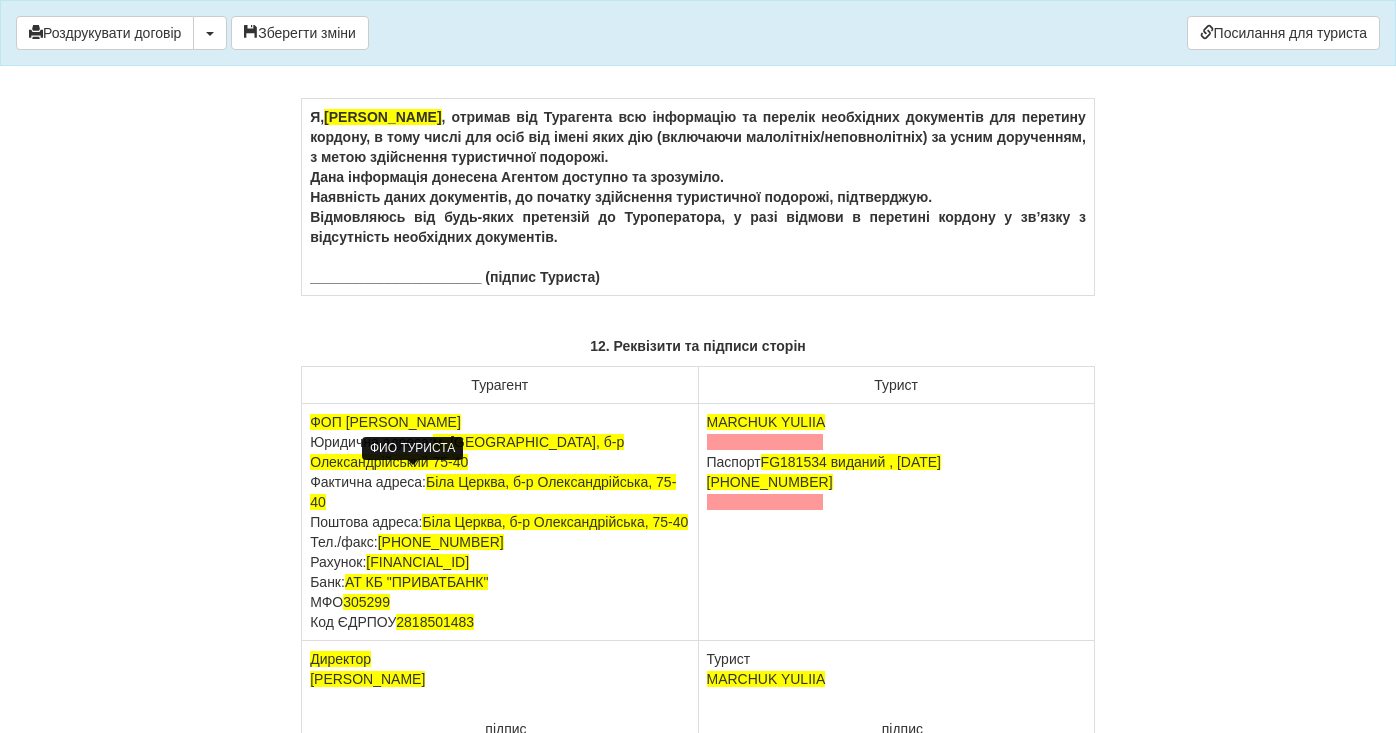 scroll, scrollTop: 12186, scrollLeft: 0, axis: vertical 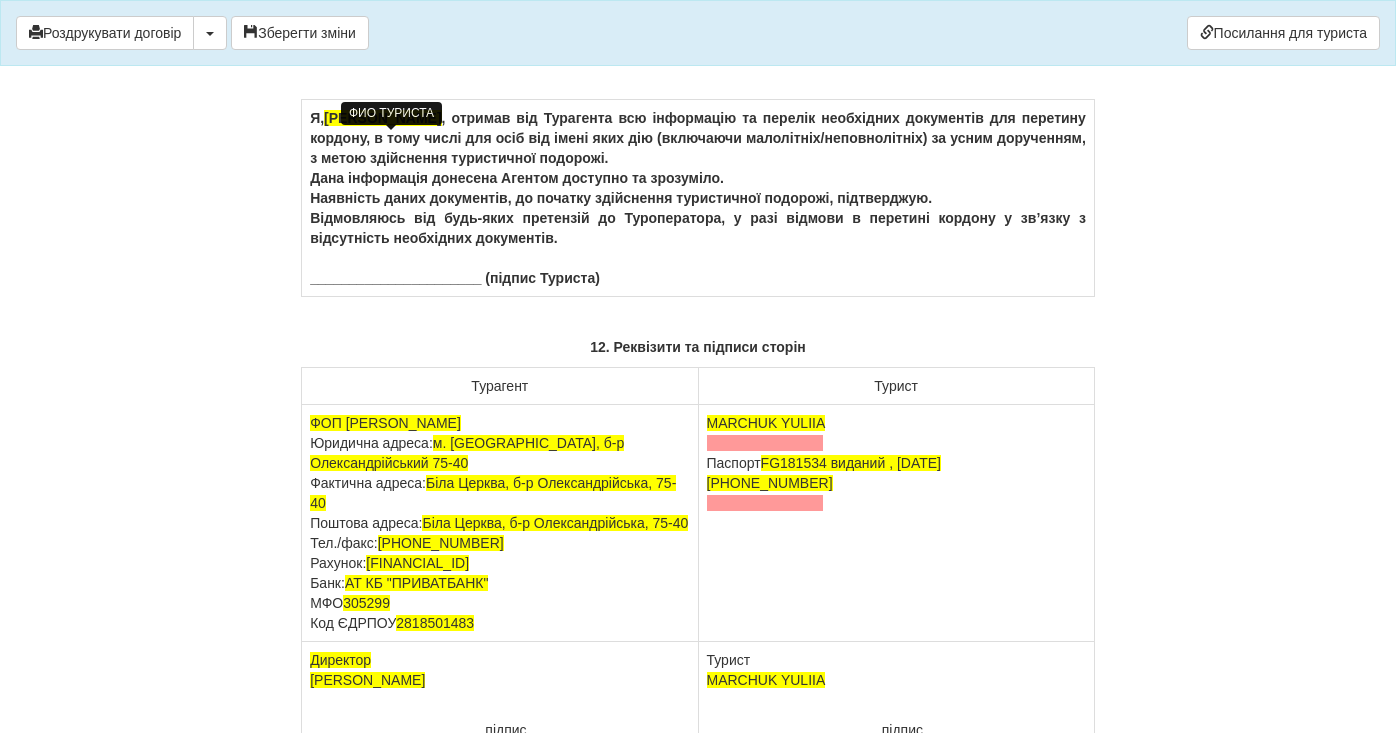 drag, startPoint x: 453, startPoint y: 142, endPoint x: 331, endPoint y: 146, distance: 122.06556 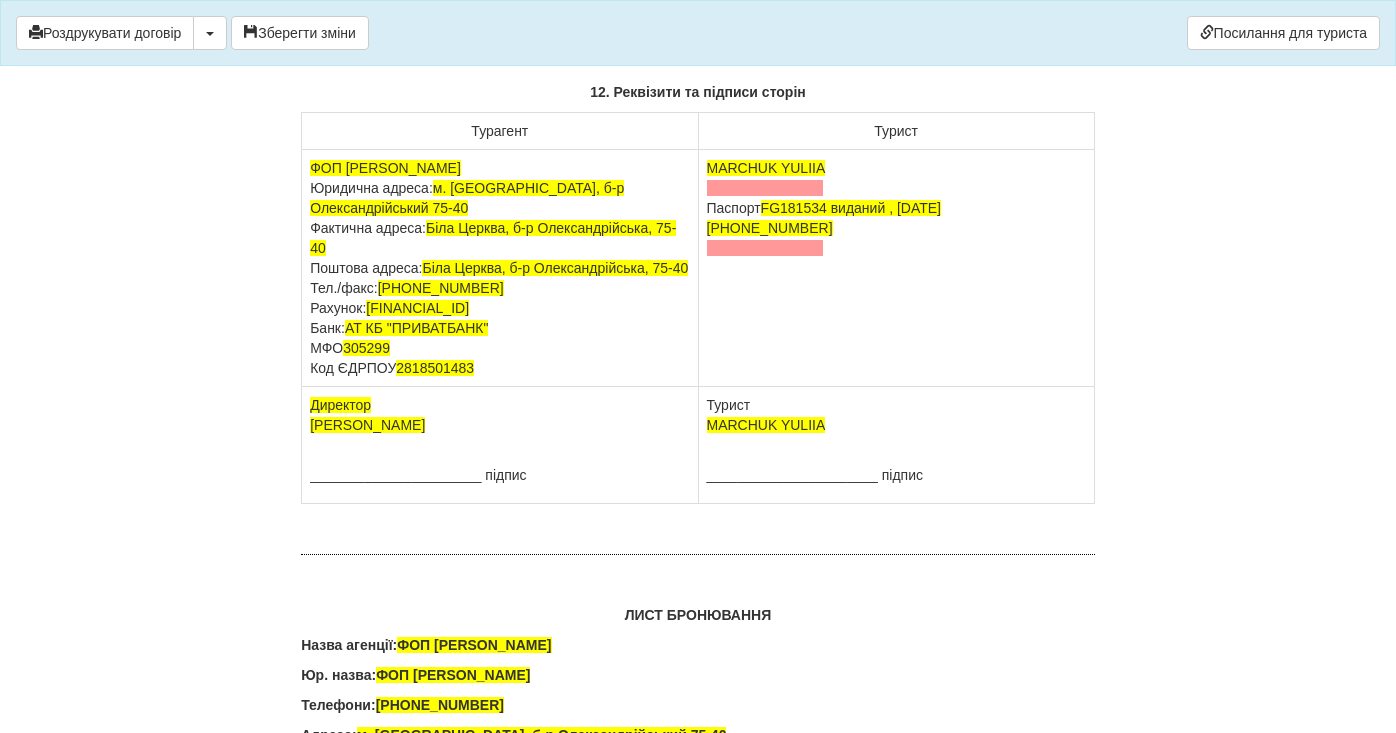 scroll, scrollTop: 12785, scrollLeft: 0, axis: vertical 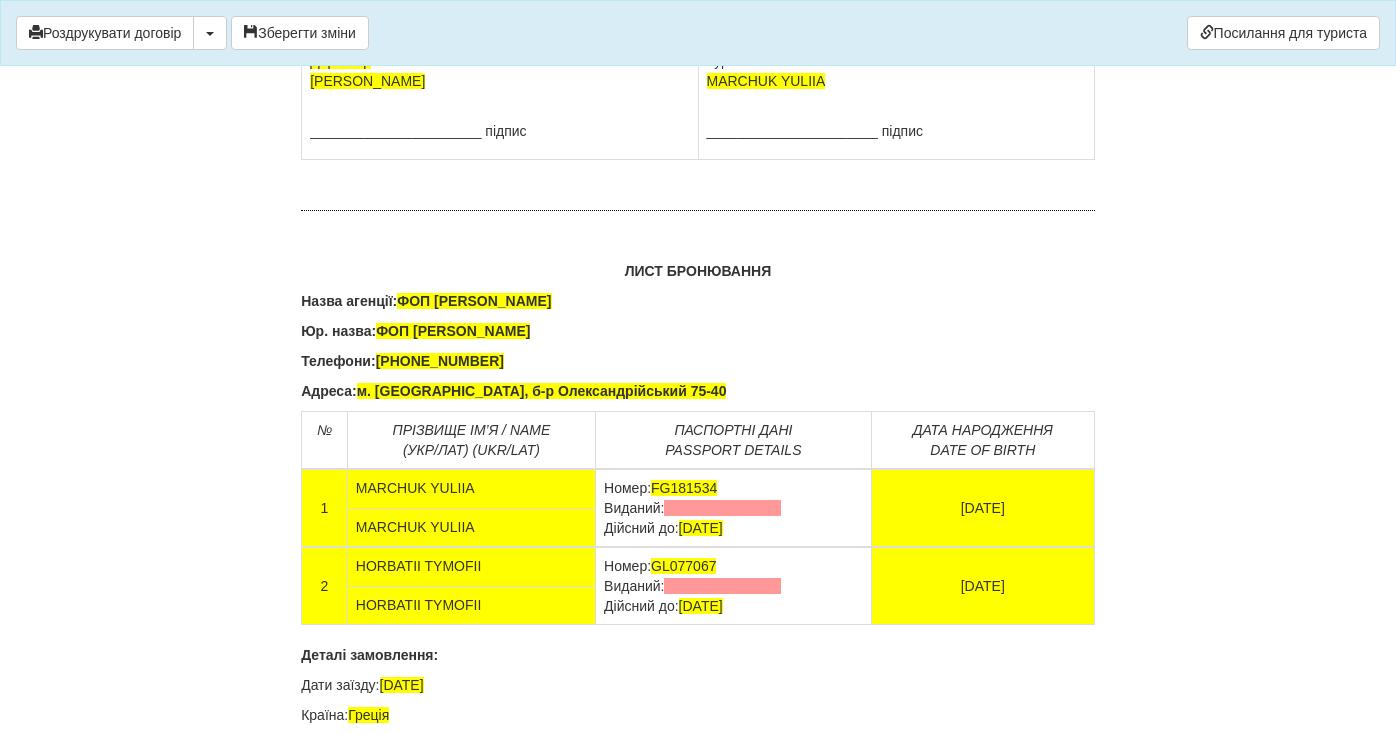 drag, startPoint x: 833, startPoint y: 185, endPoint x: 704, endPoint y: 185, distance: 129 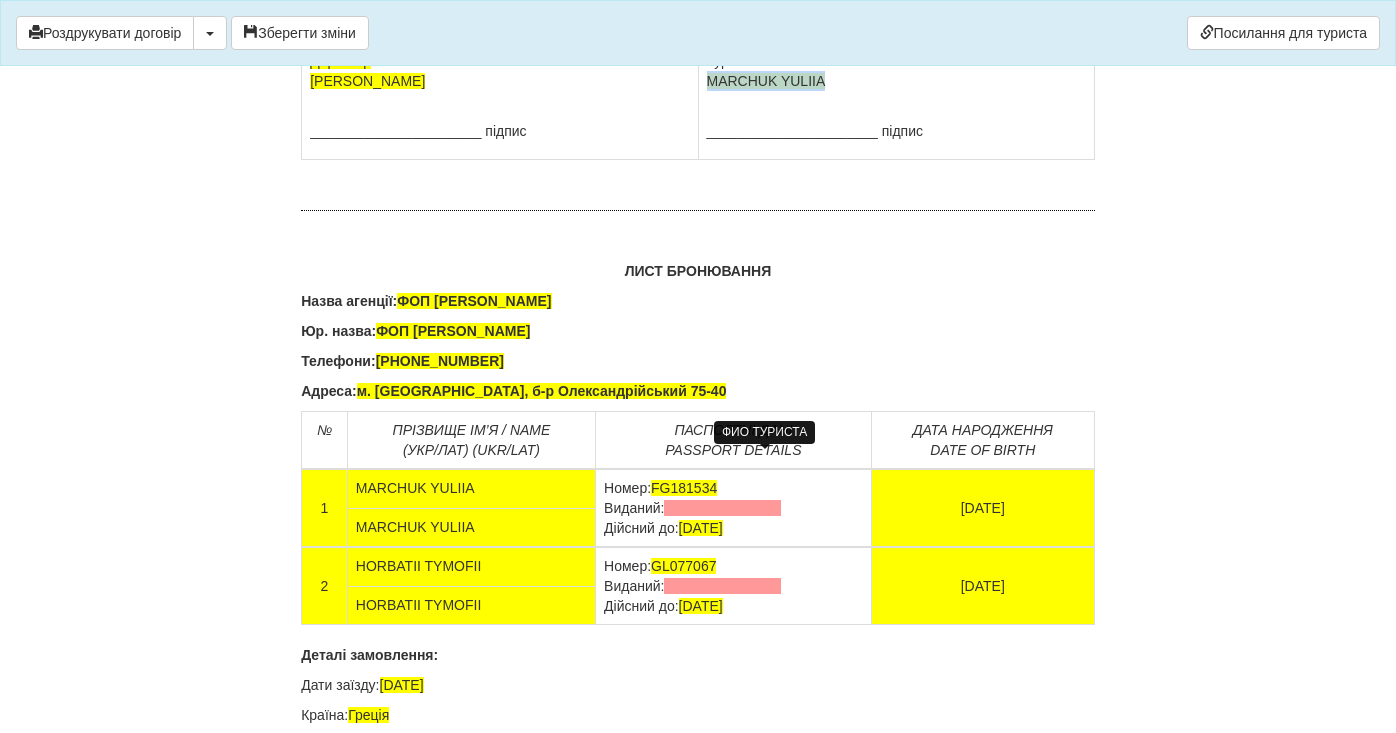 drag, startPoint x: 824, startPoint y: 459, endPoint x: 708, endPoint y: 454, distance: 116.10771 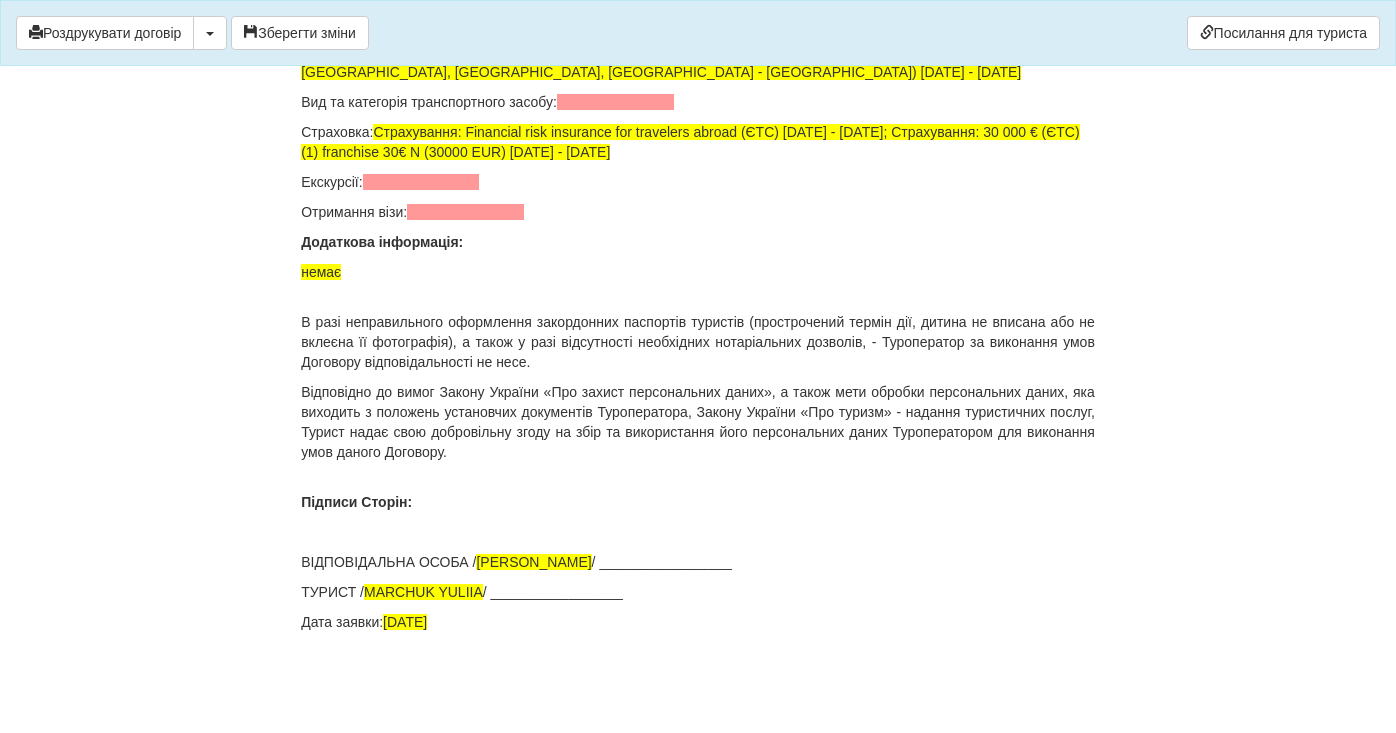 scroll, scrollTop: 13721, scrollLeft: 0, axis: vertical 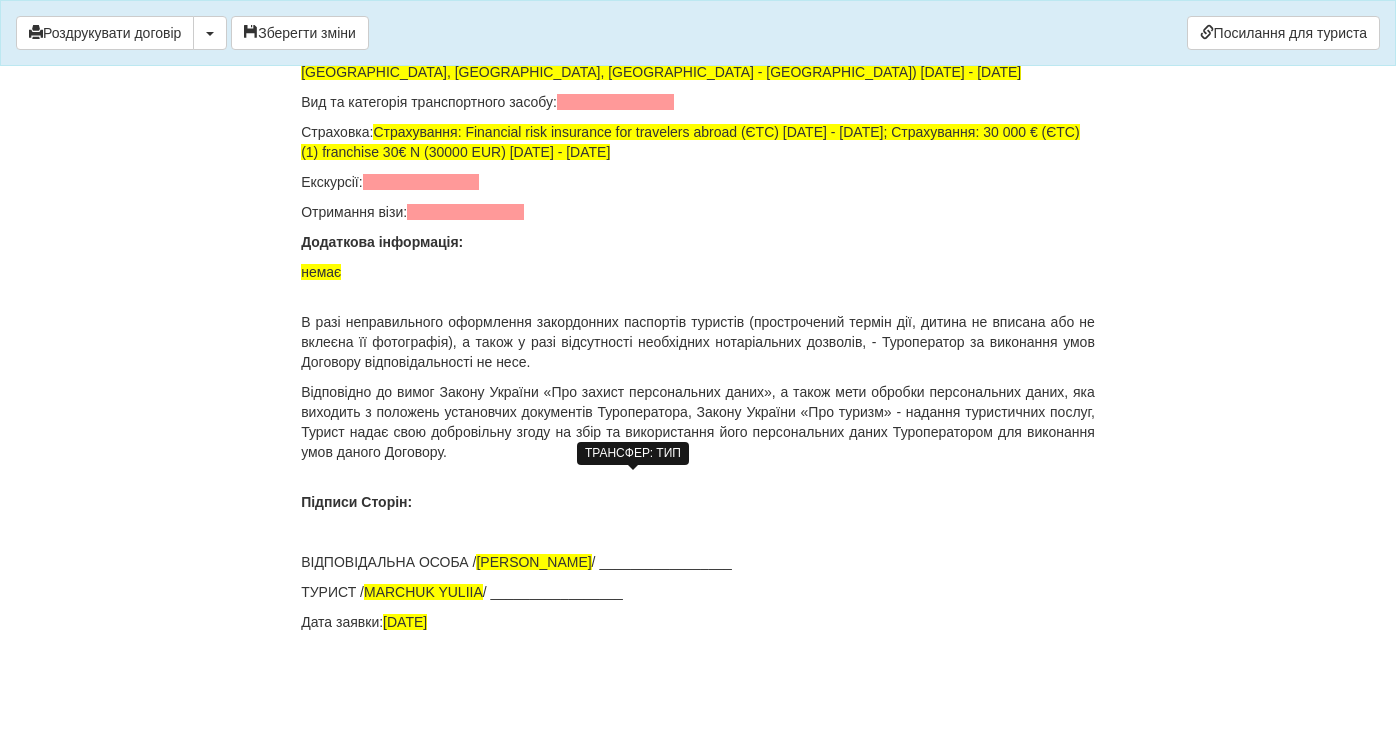 click at bounding box center (615, 102) 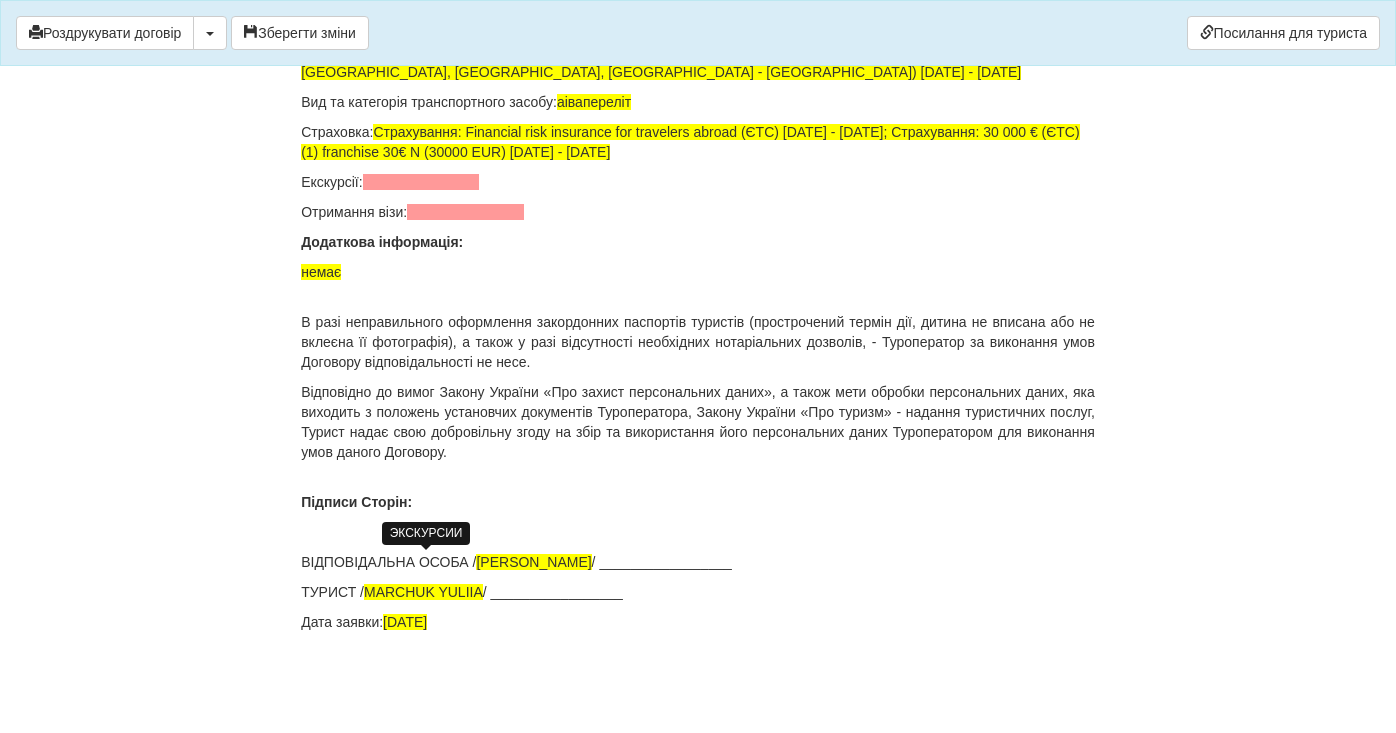 click at bounding box center (421, 182) 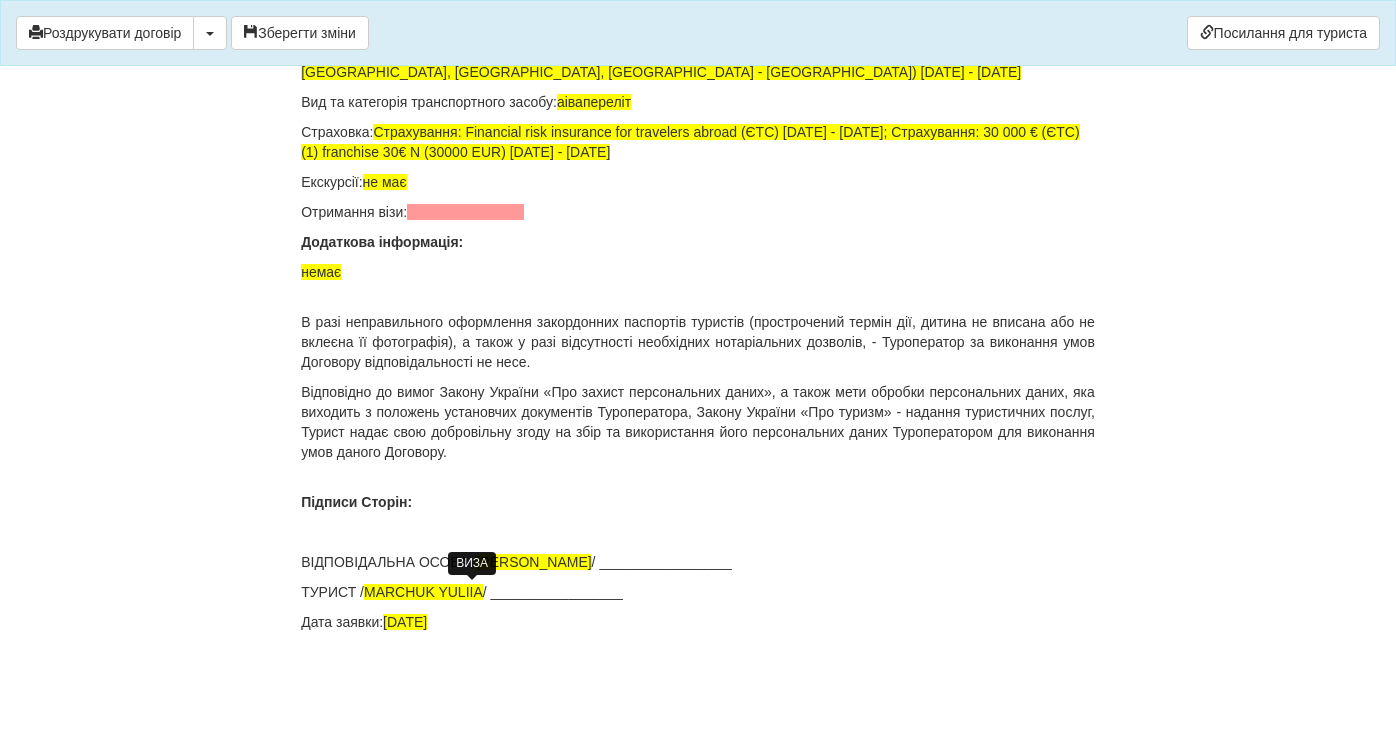 click at bounding box center [465, 212] 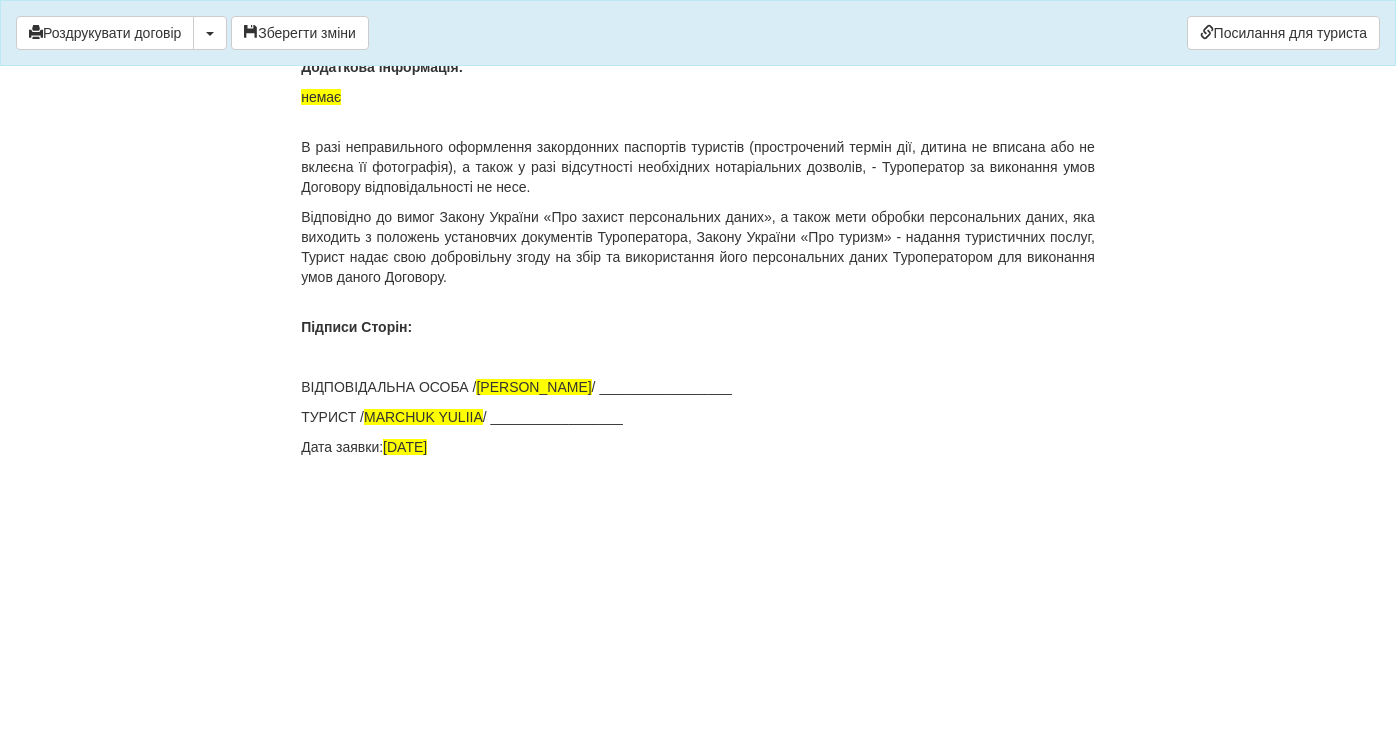 scroll, scrollTop: 14068, scrollLeft: 0, axis: vertical 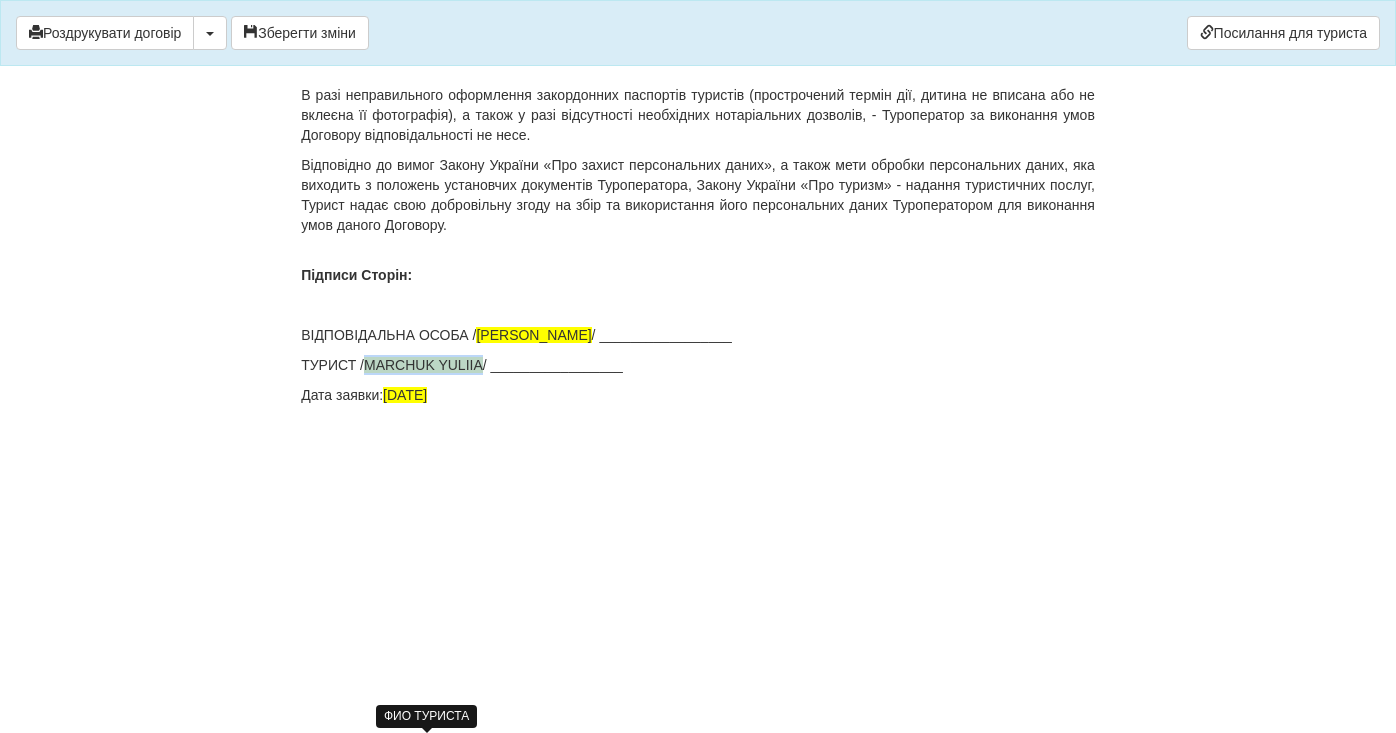 drag, startPoint x: 483, startPoint y: 592, endPoint x: 370, endPoint y: 593, distance: 113.004425 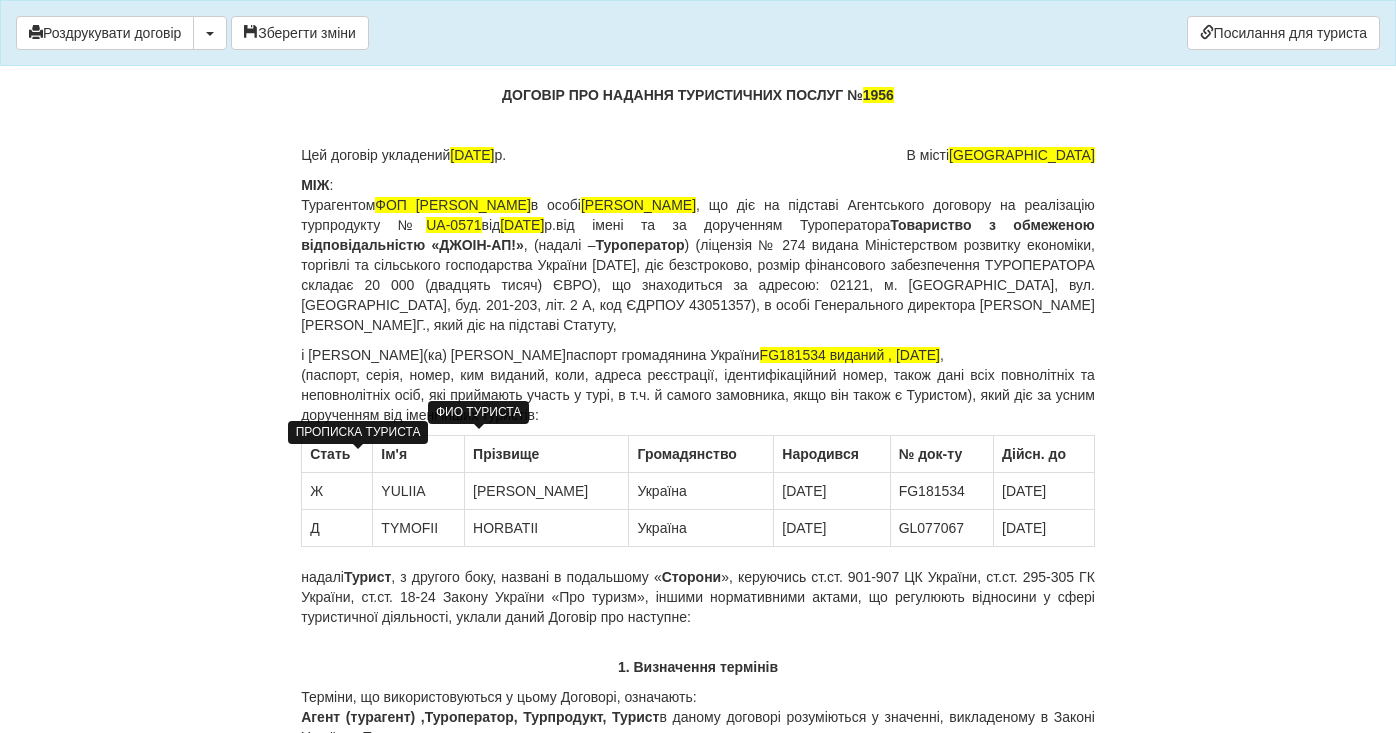 scroll, scrollTop: 0, scrollLeft: 0, axis: both 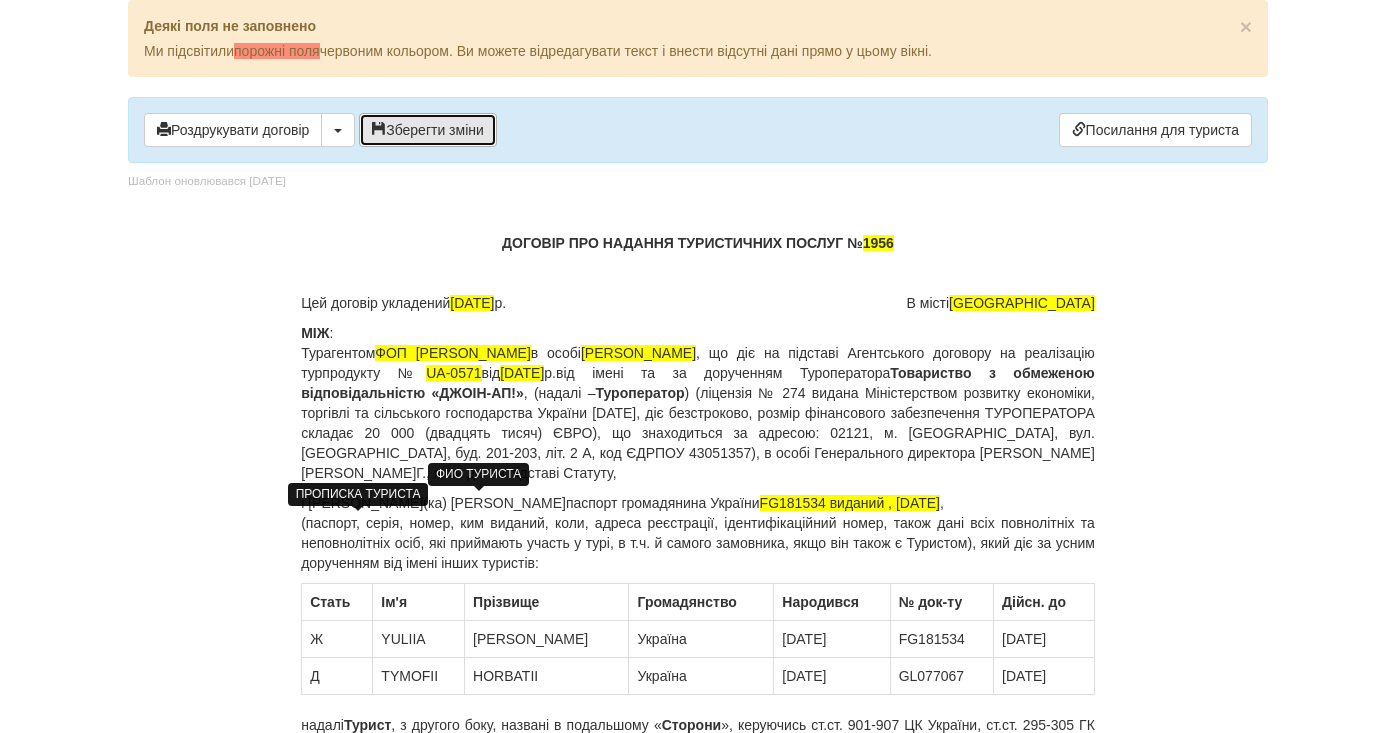 click on "Зберегти зміни" at bounding box center (428, 130) 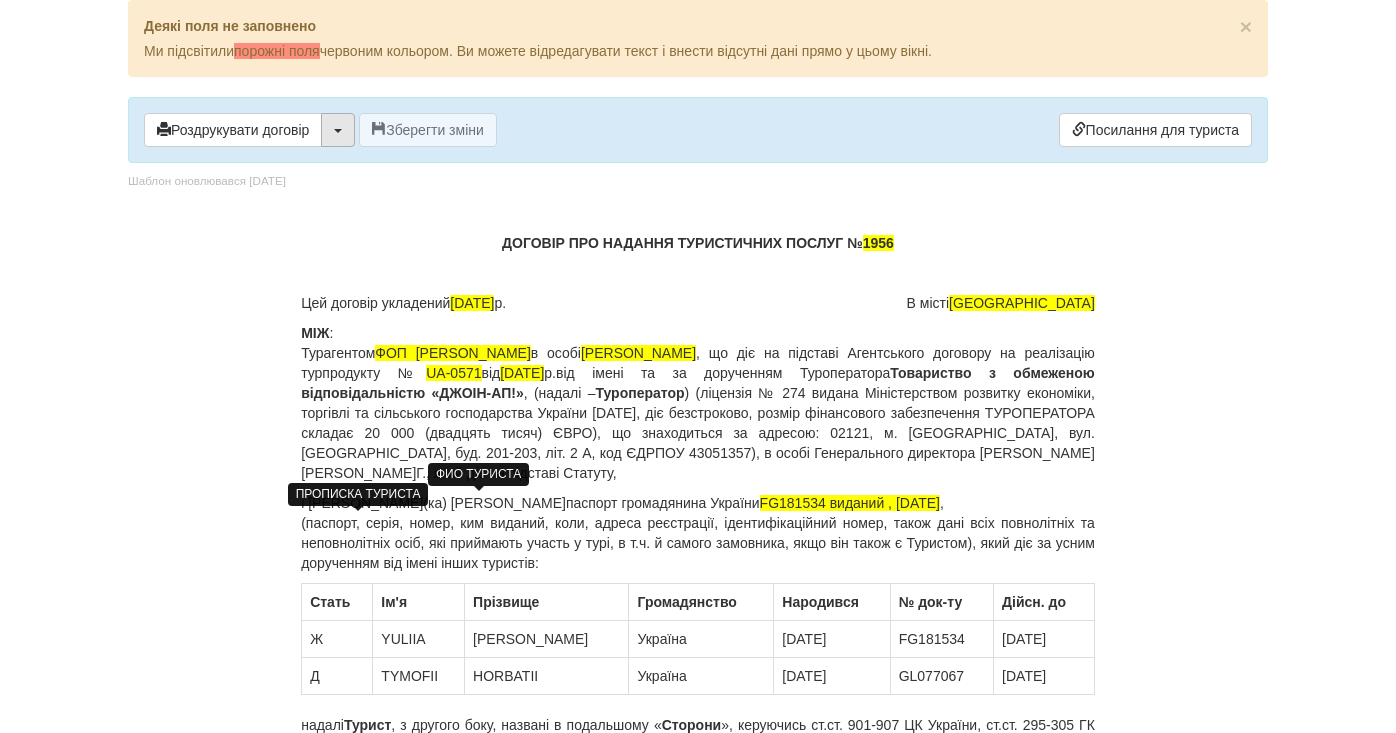 click at bounding box center (338, 130) 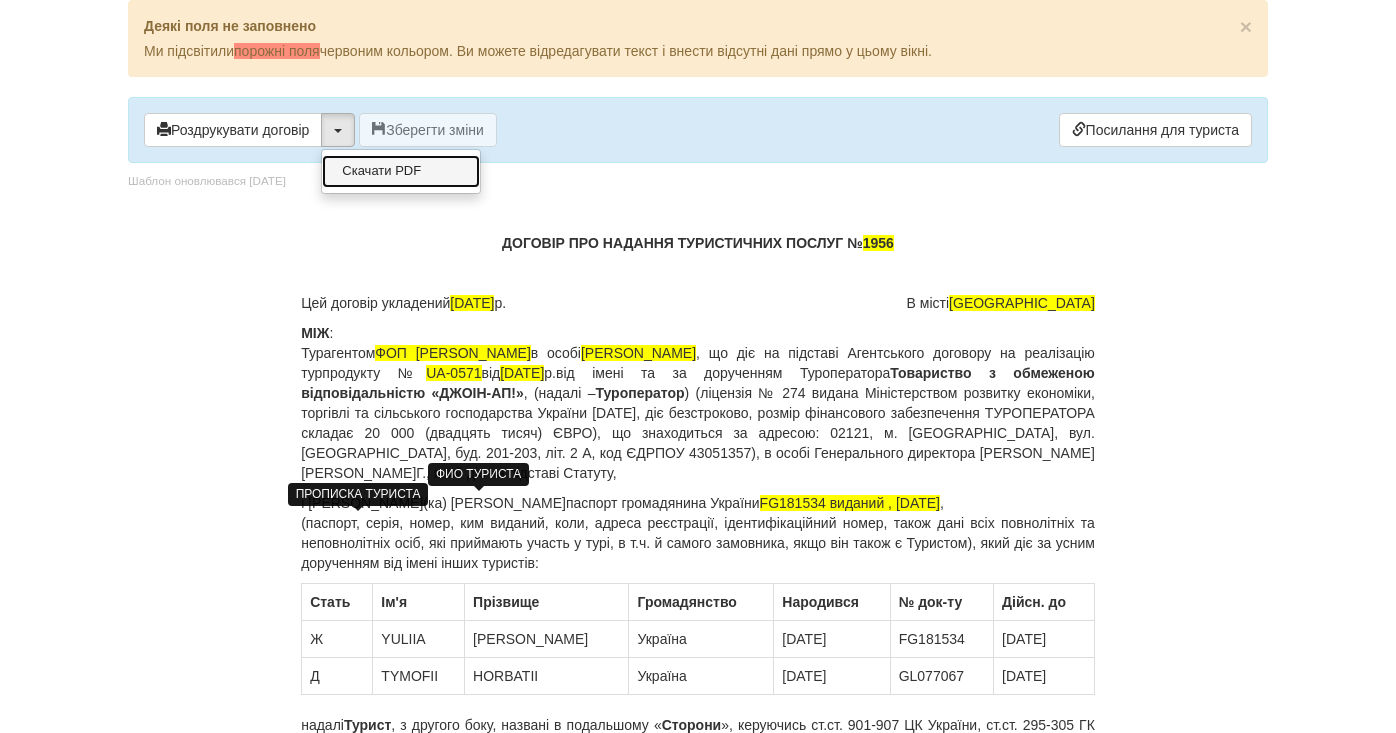 click on "Скачати PDF" at bounding box center [401, 171] 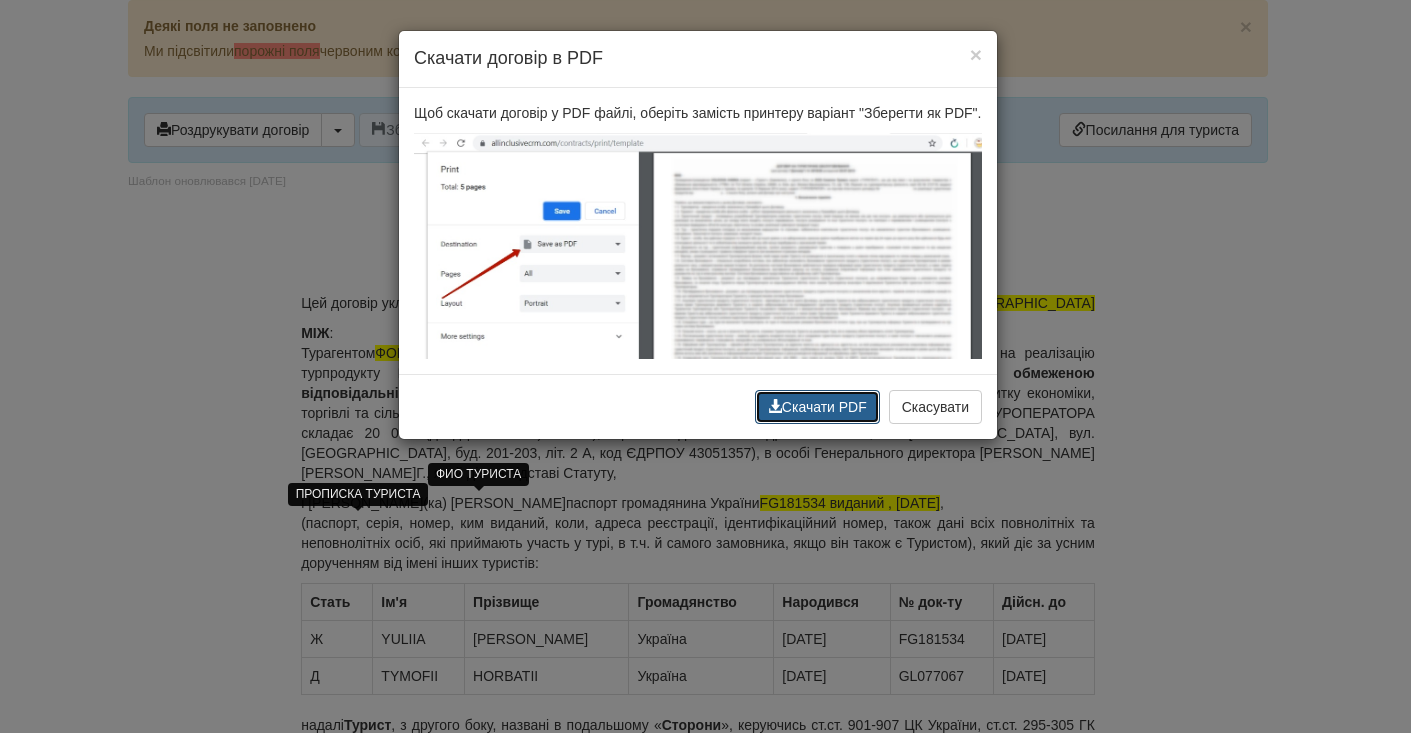 click on "Скачати PDF" at bounding box center [817, 407] 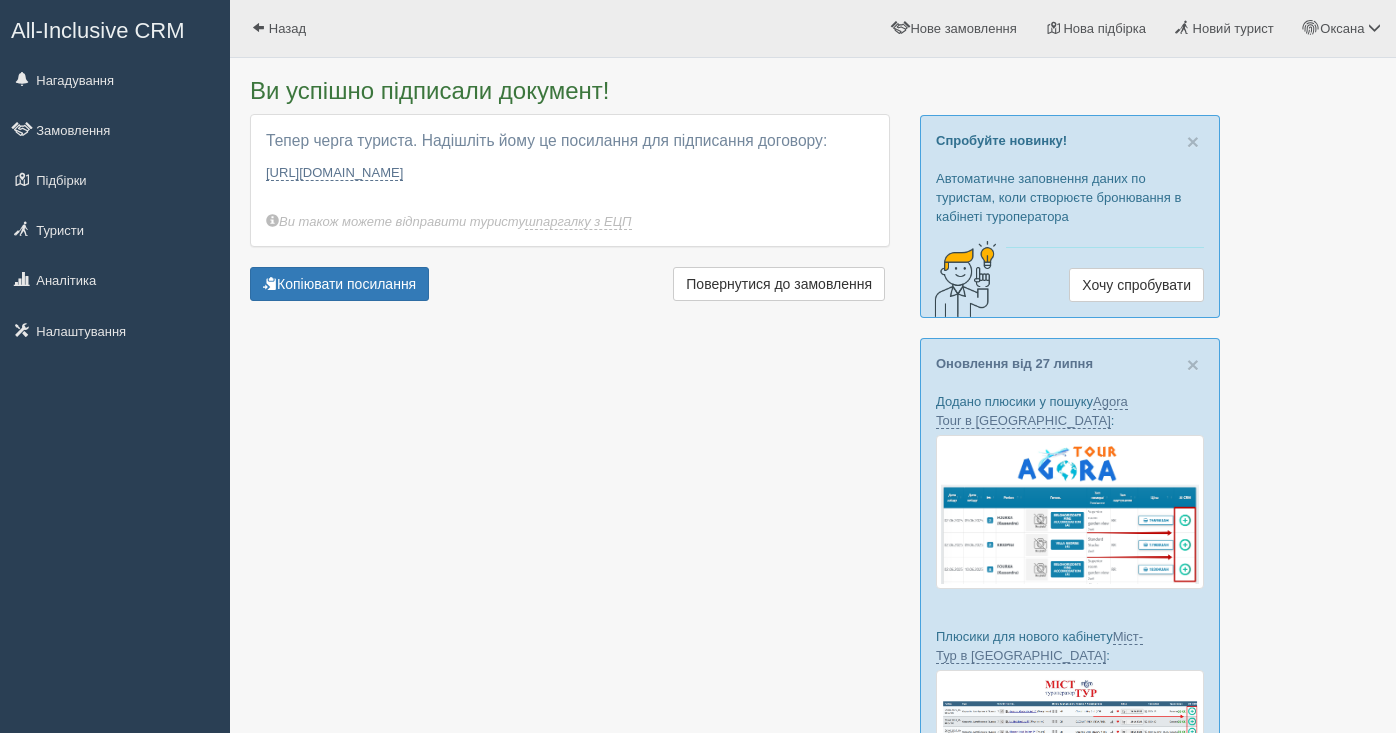 scroll, scrollTop: 0, scrollLeft: 0, axis: both 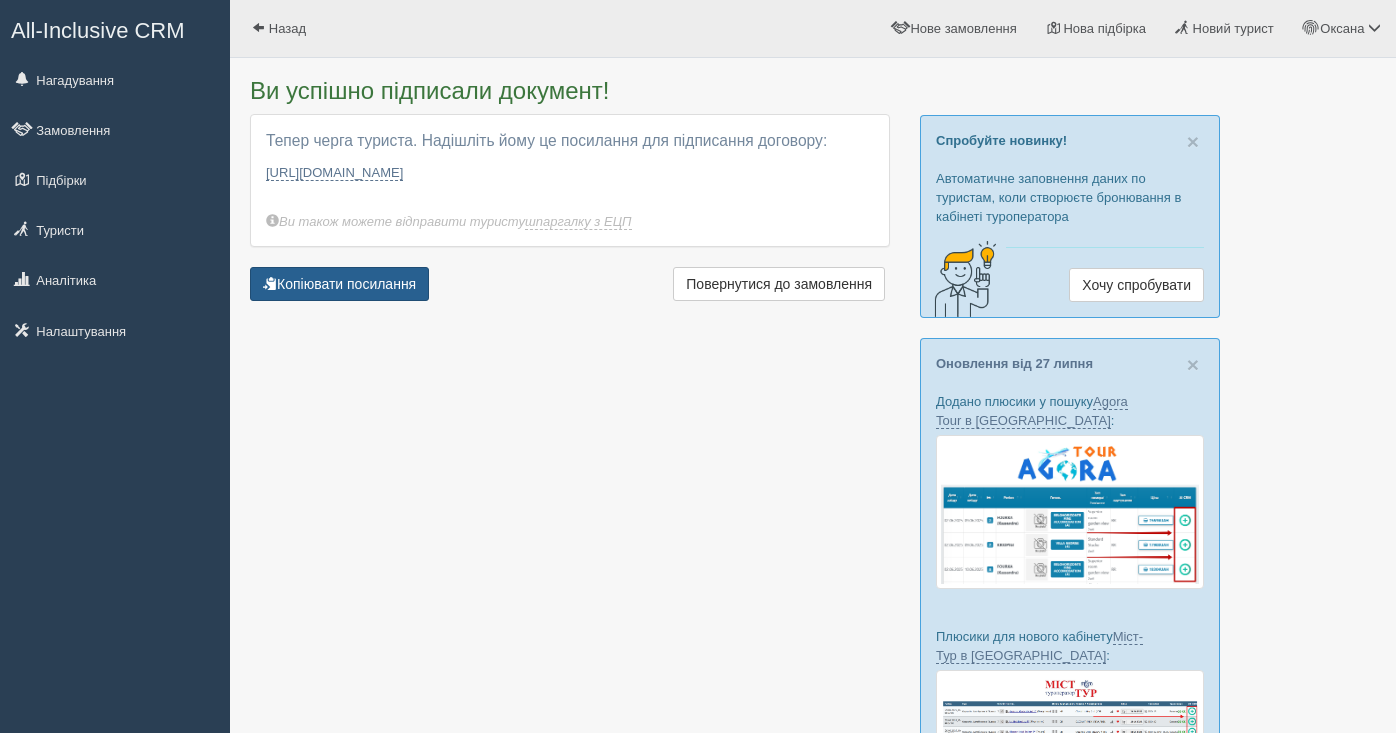 click on "Копіювати посилання" at bounding box center (339, 284) 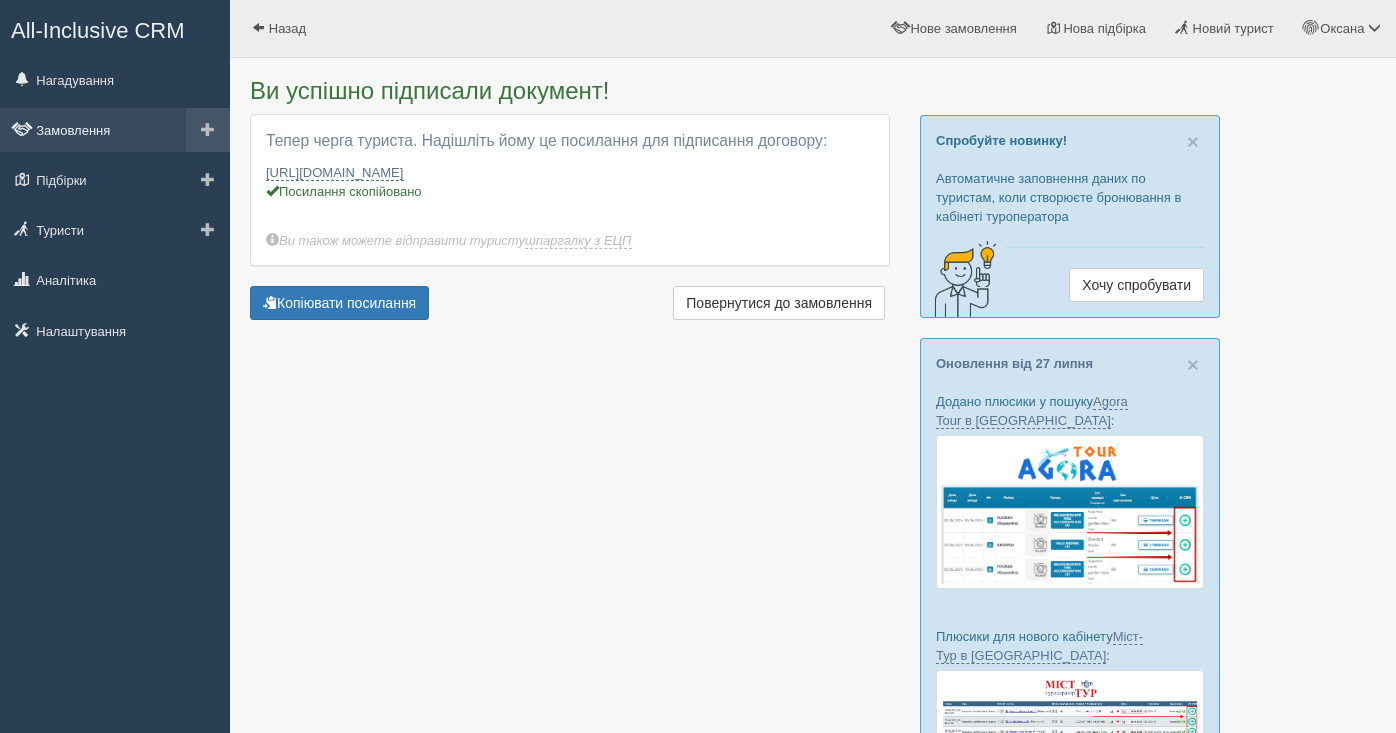 click on "Замовлення" at bounding box center (115, 130) 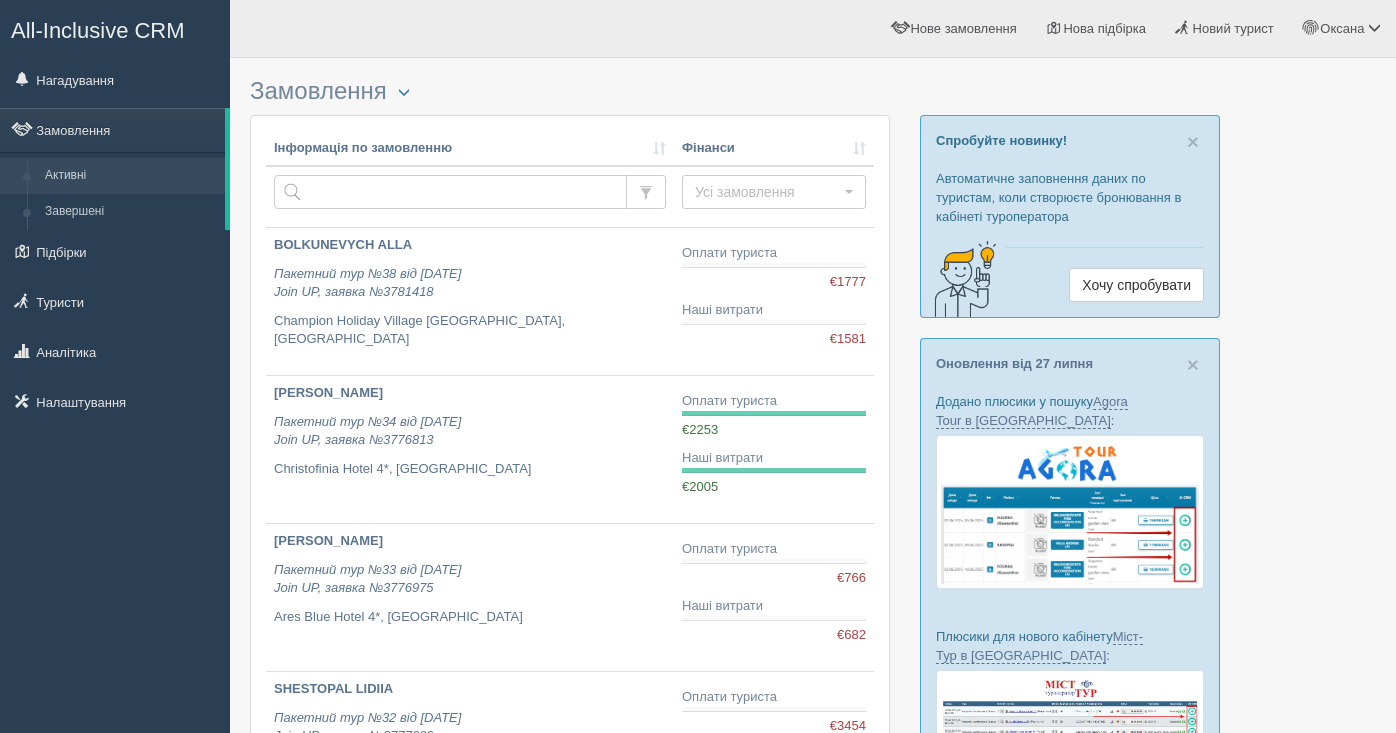 scroll, scrollTop: 0, scrollLeft: 0, axis: both 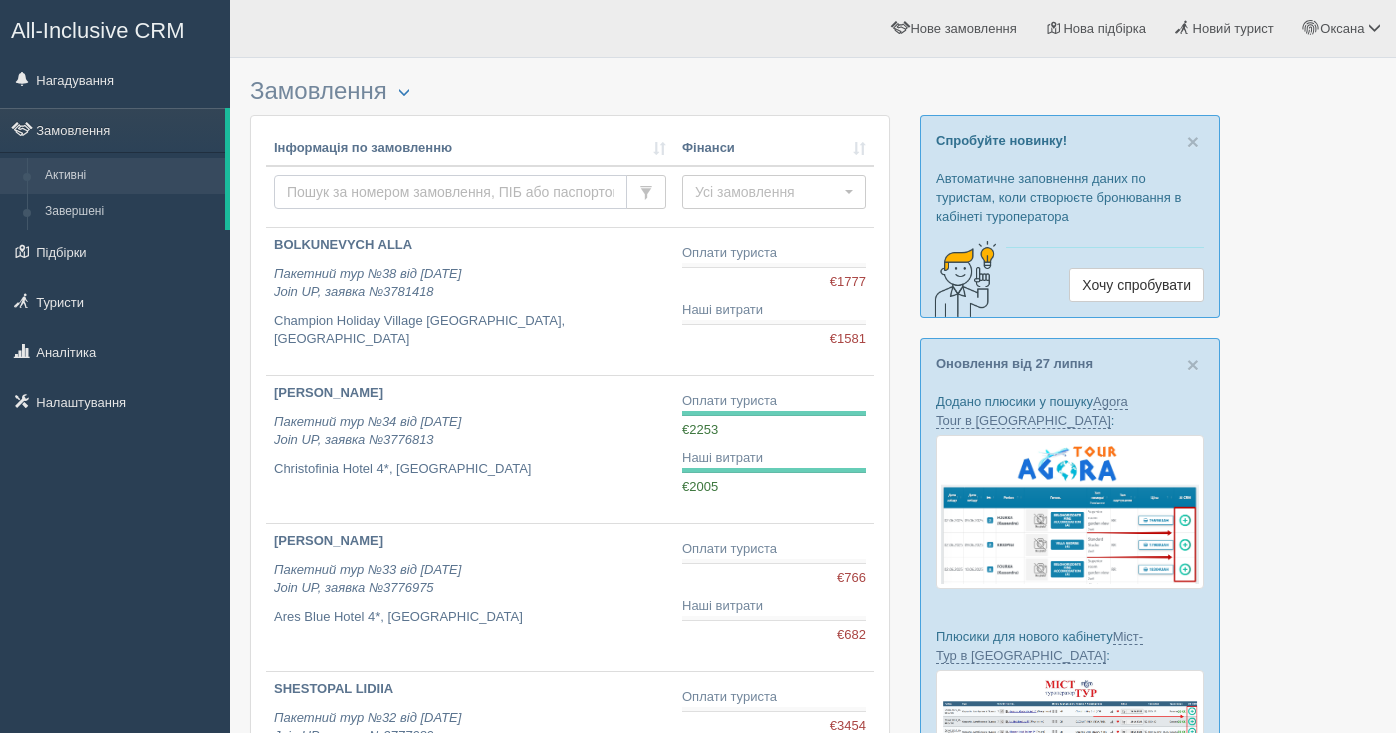click at bounding box center (450, 192) 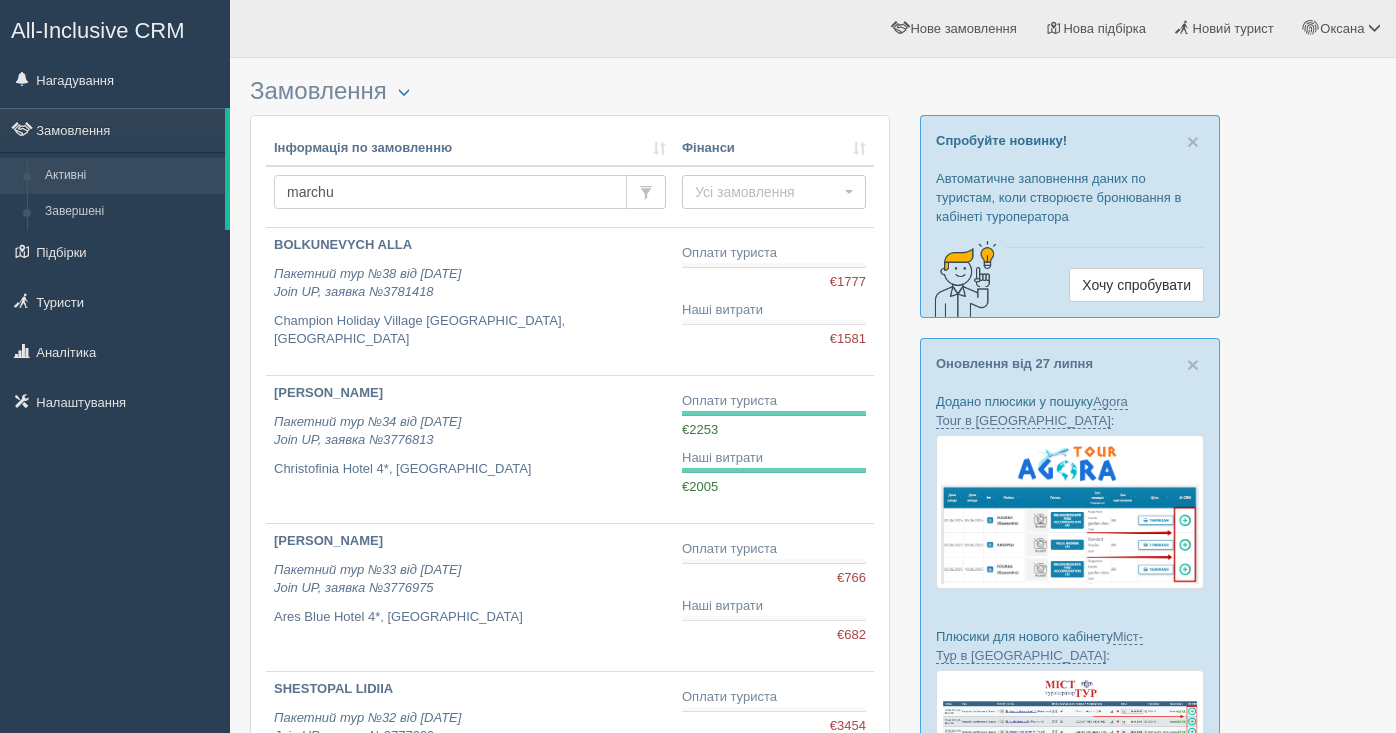 type on "[PERSON_NAME]" 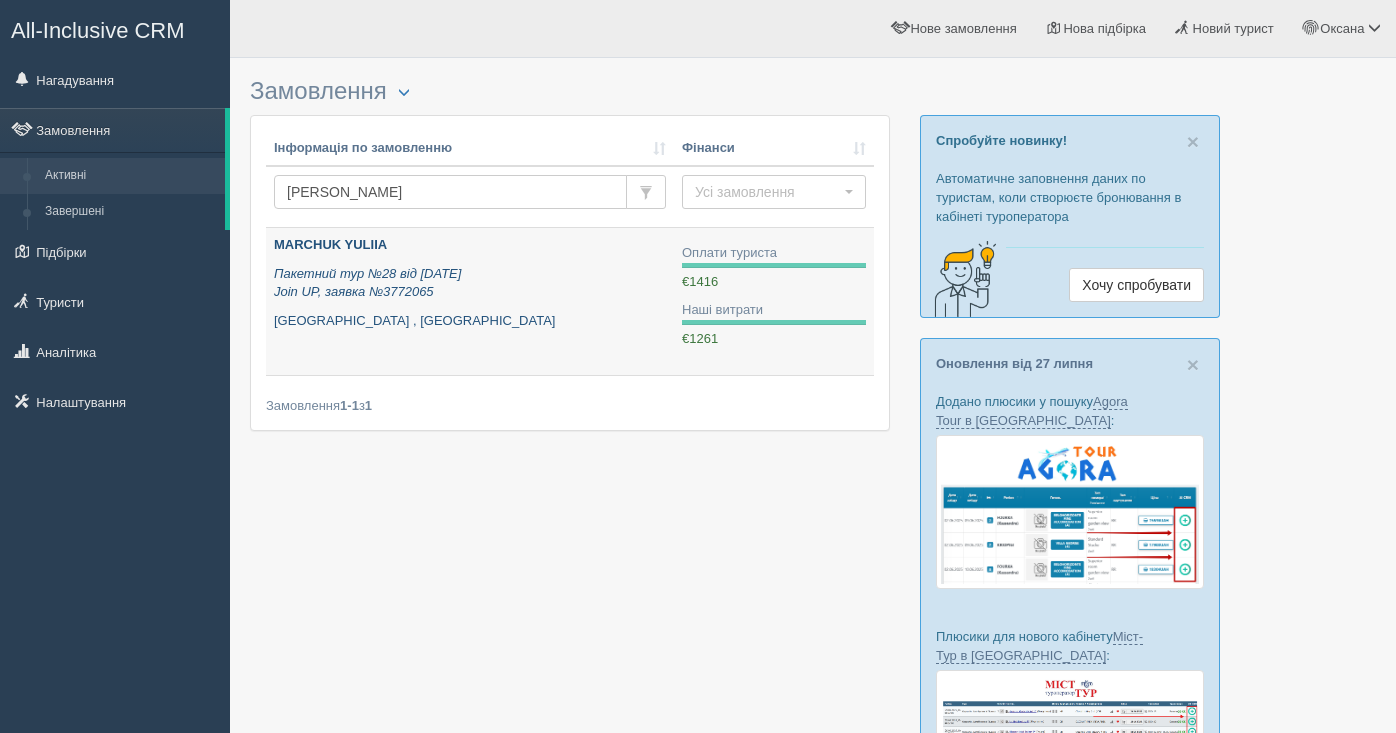 scroll, scrollTop: 0, scrollLeft: 0, axis: both 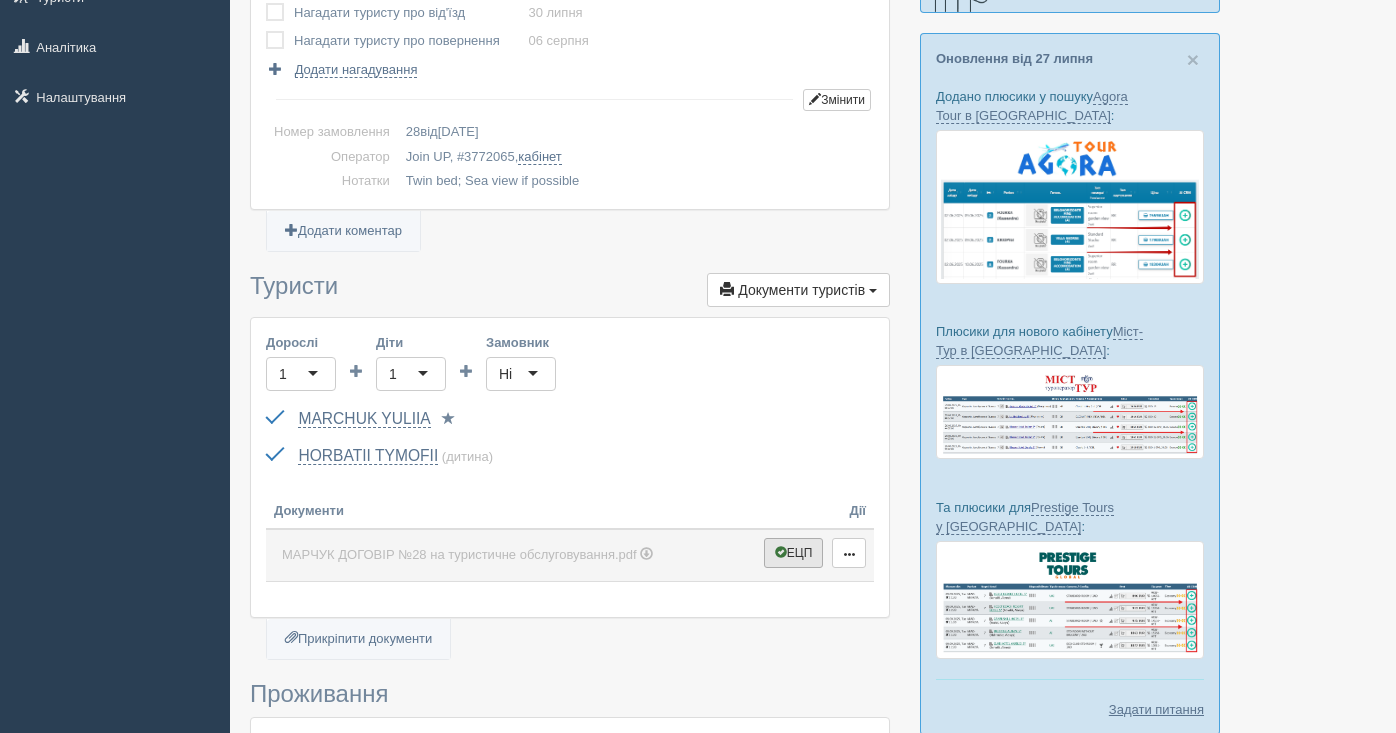 click on "ЕЦП" at bounding box center (794, 553) 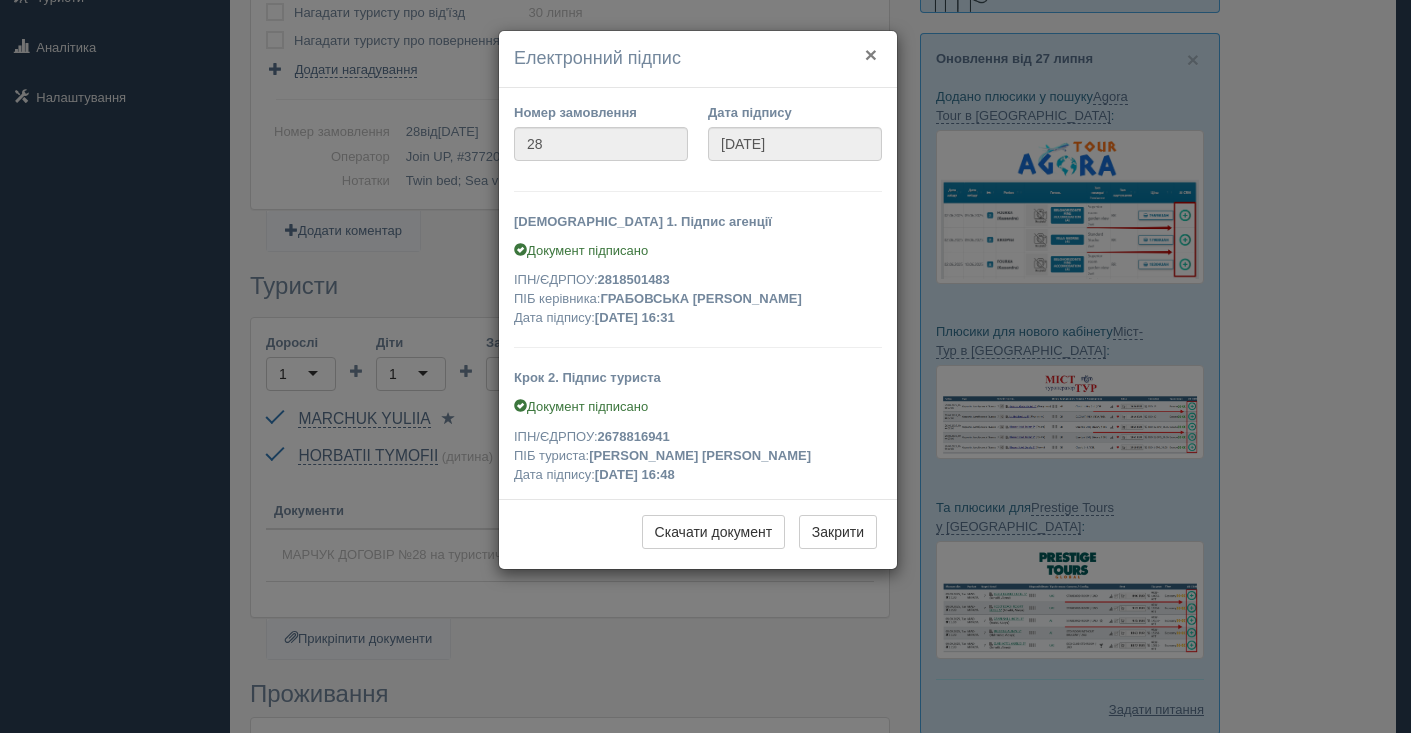 click on "×" at bounding box center (871, 54) 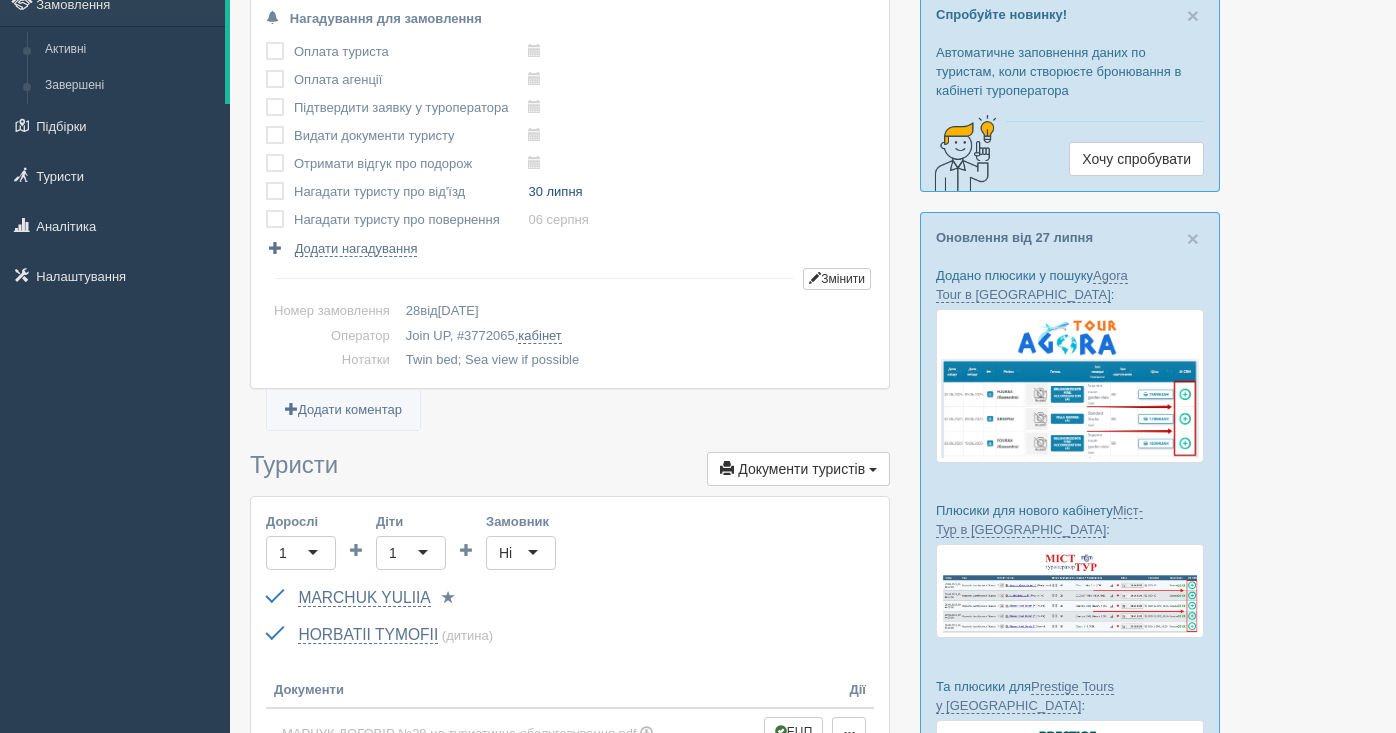 scroll, scrollTop: 0, scrollLeft: 0, axis: both 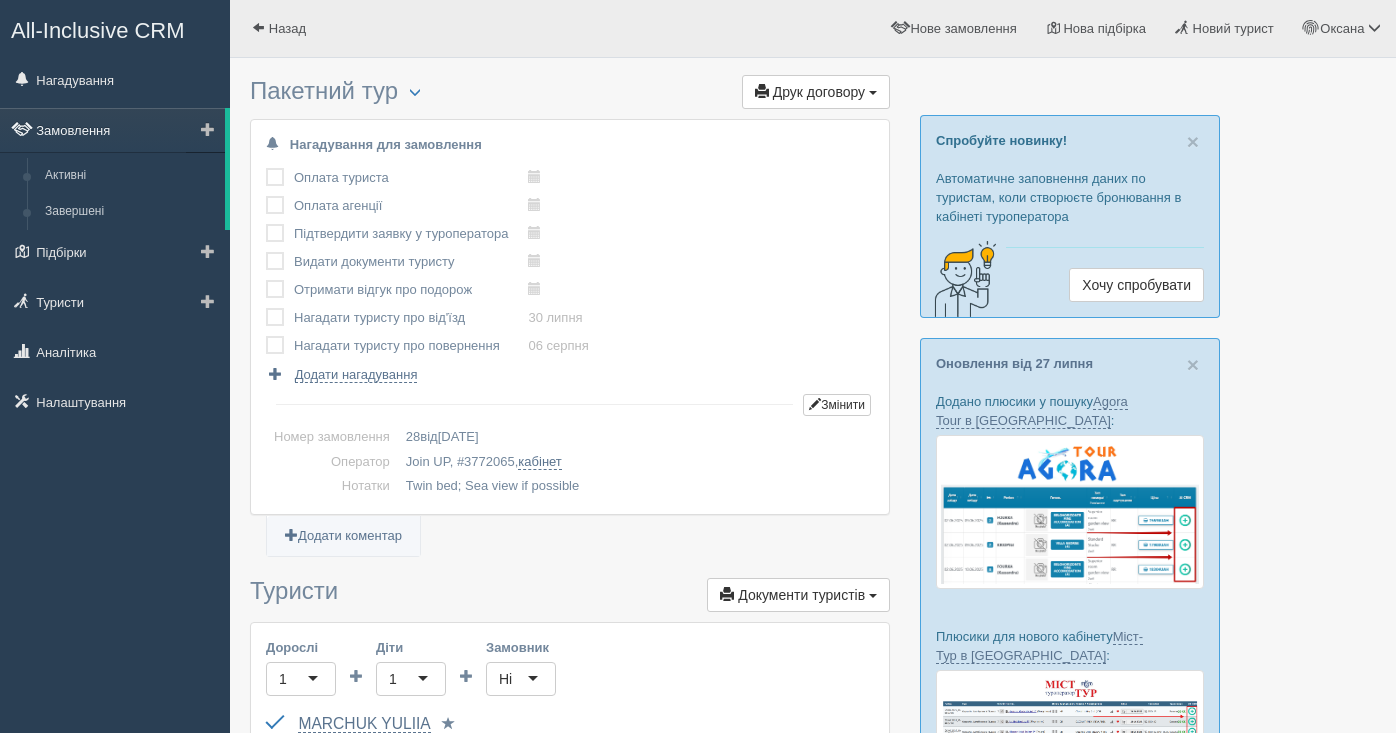 click on "Замовлення" at bounding box center [112, 130] 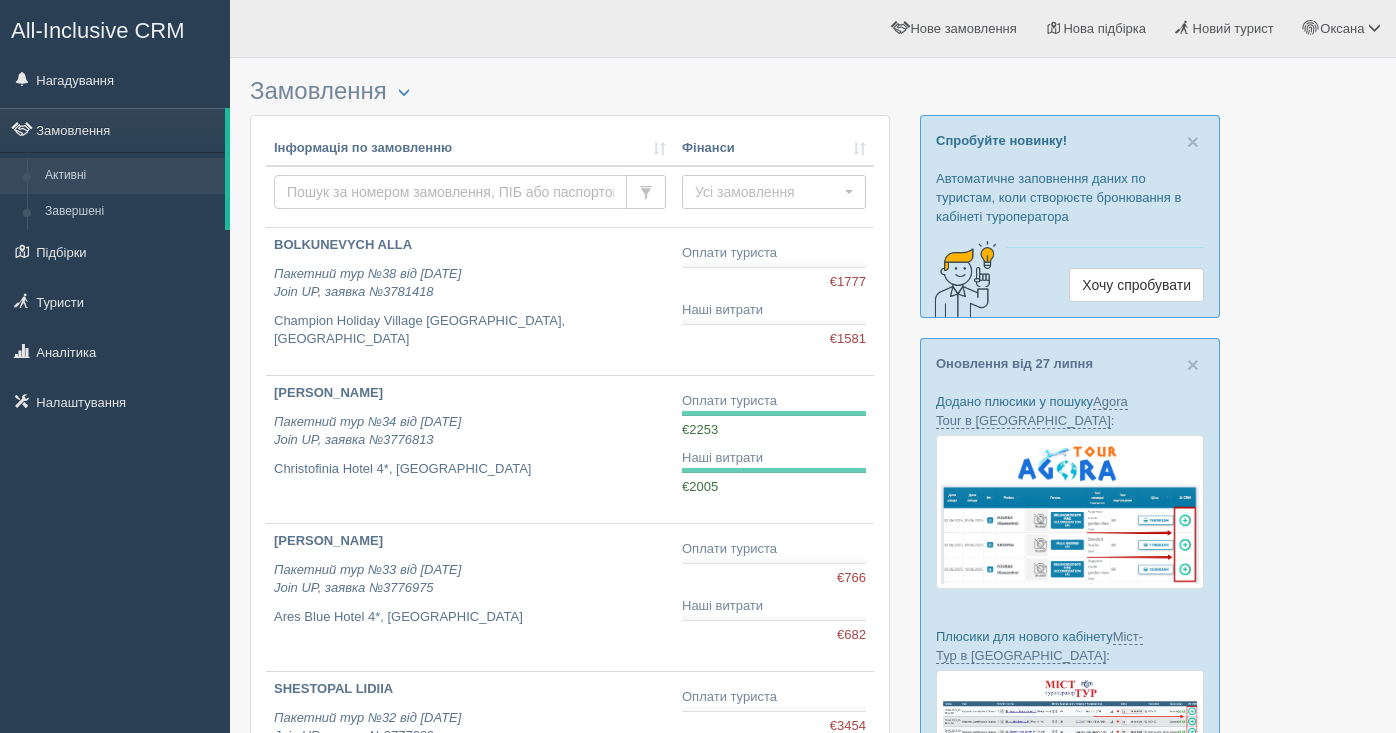 click at bounding box center [450, 192] 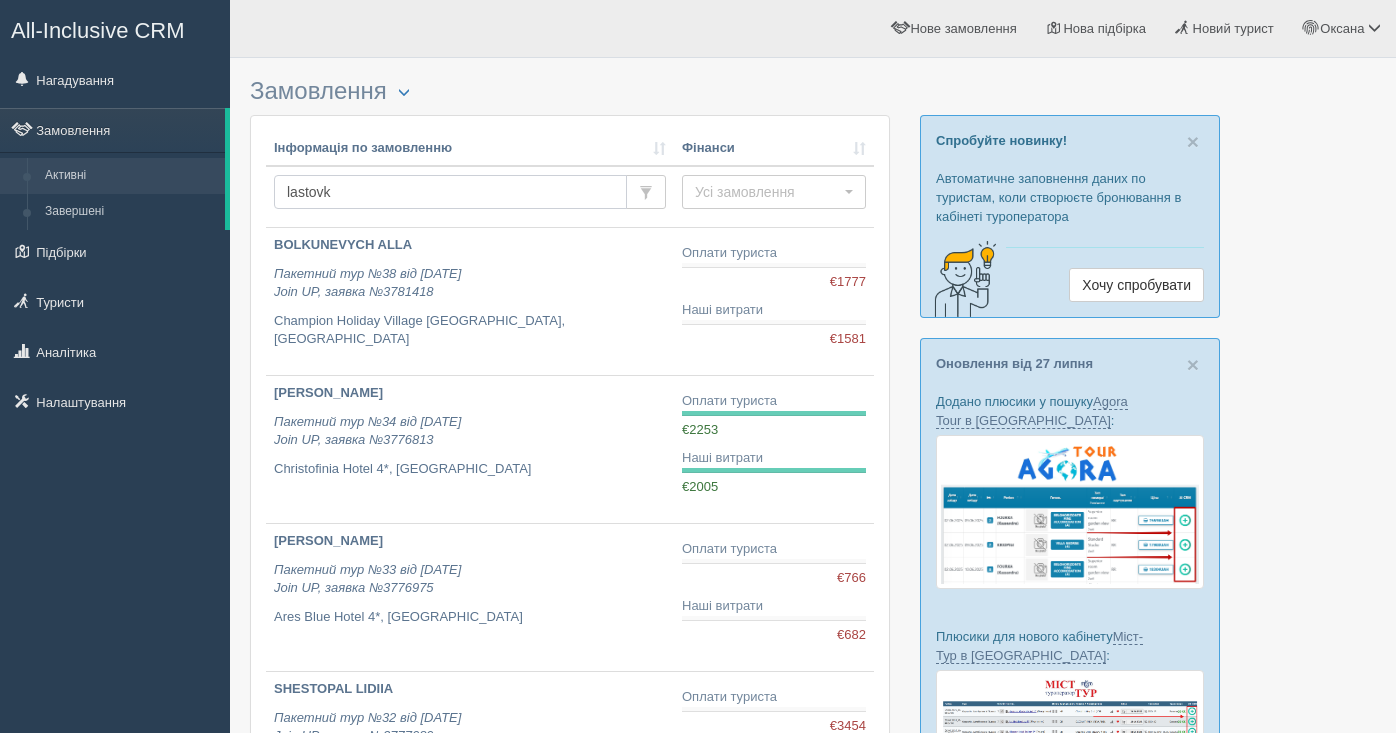 type on "lastovka" 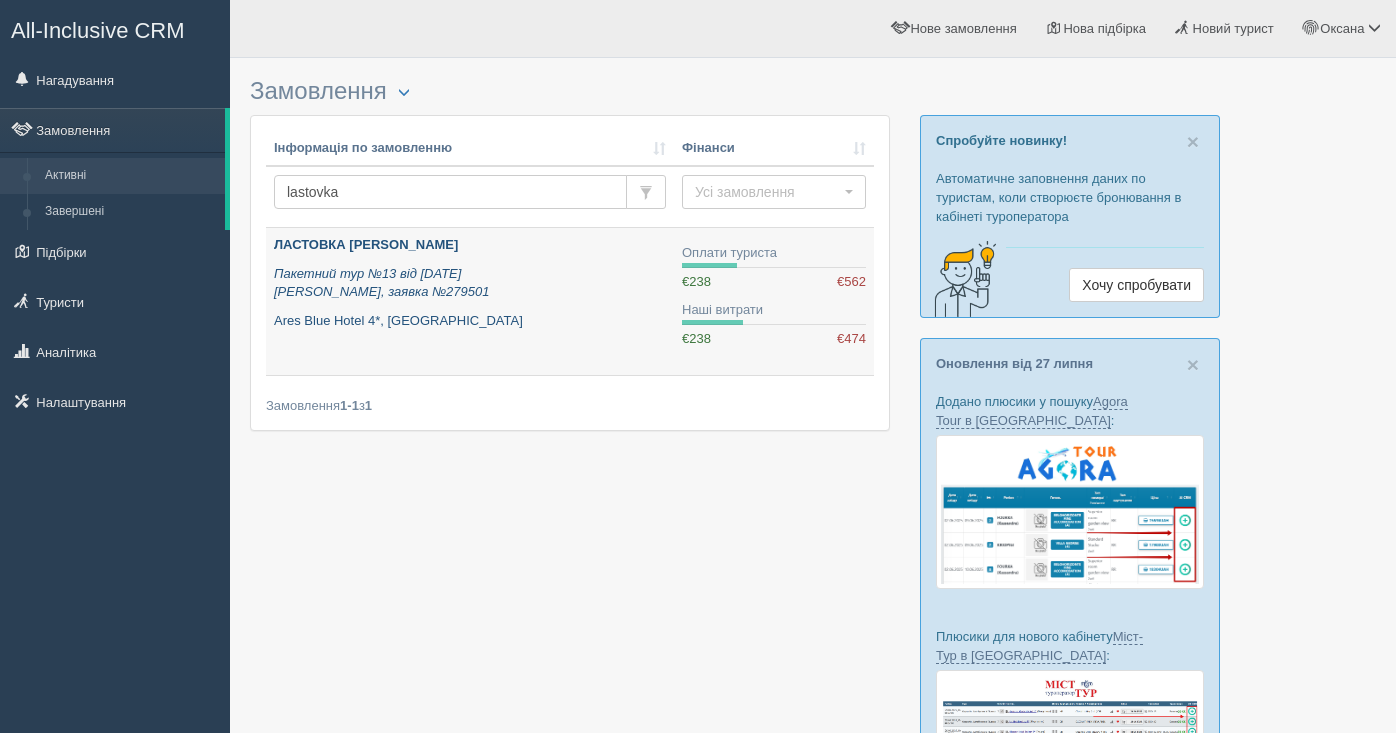 scroll, scrollTop: 0, scrollLeft: 0, axis: both 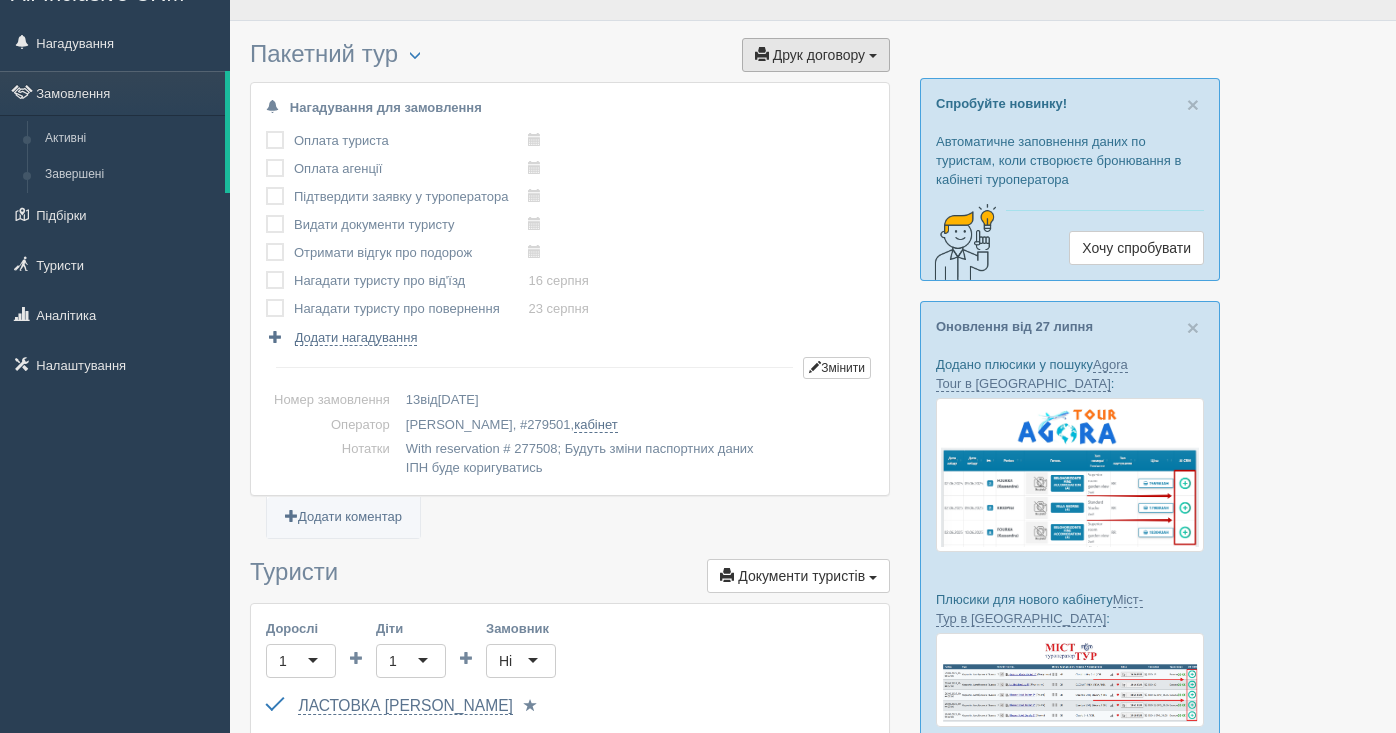 click on "Друк договору" at bounding box center (819, 55) 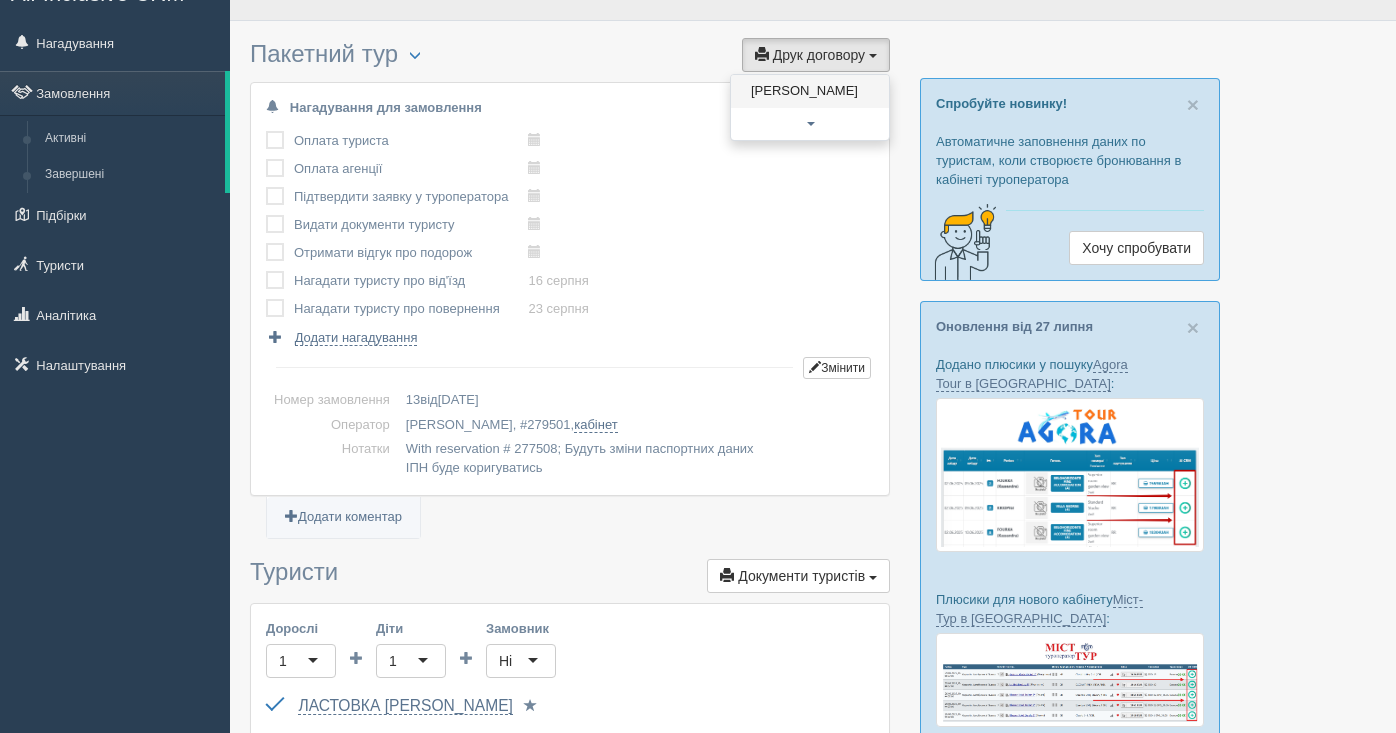 click on "[PERSON_NAME]" at bounding box center (810, 91) 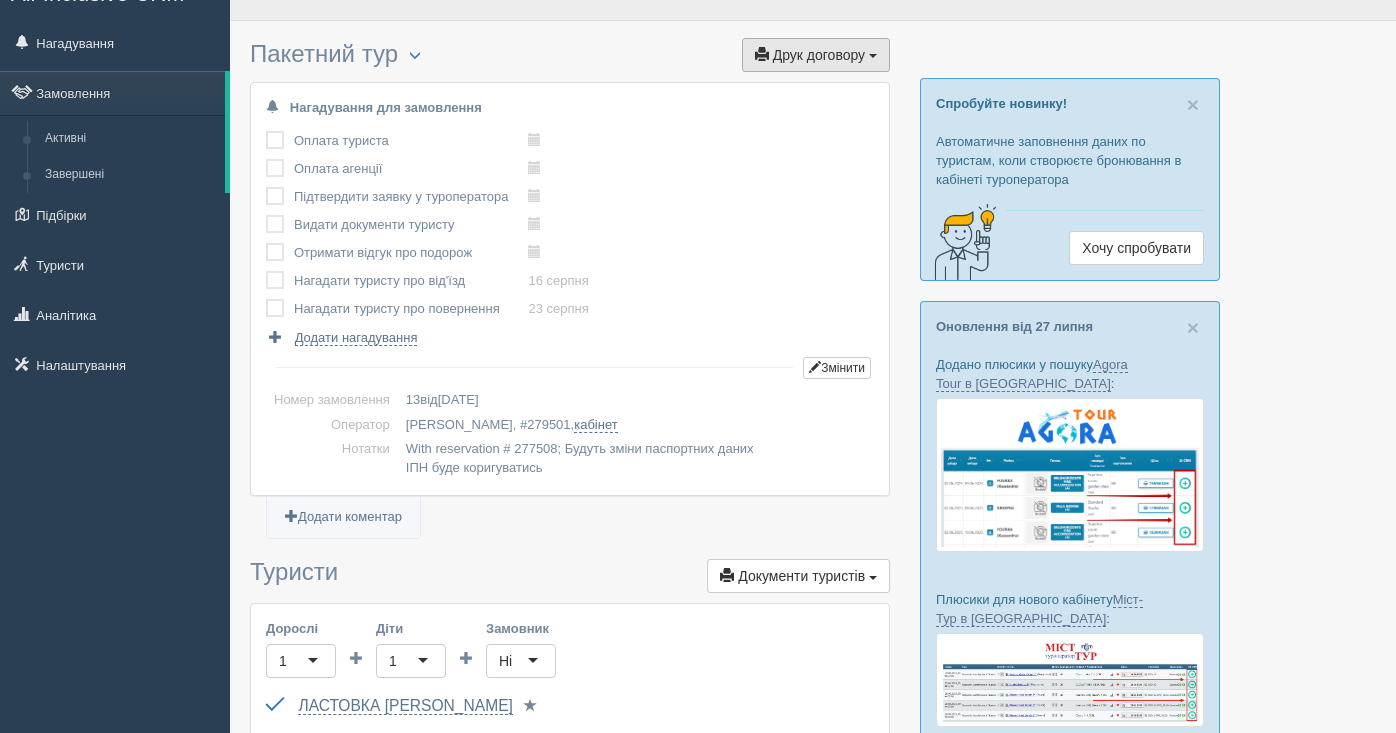 click on "Друк договору" at bounding box center (819, 55) 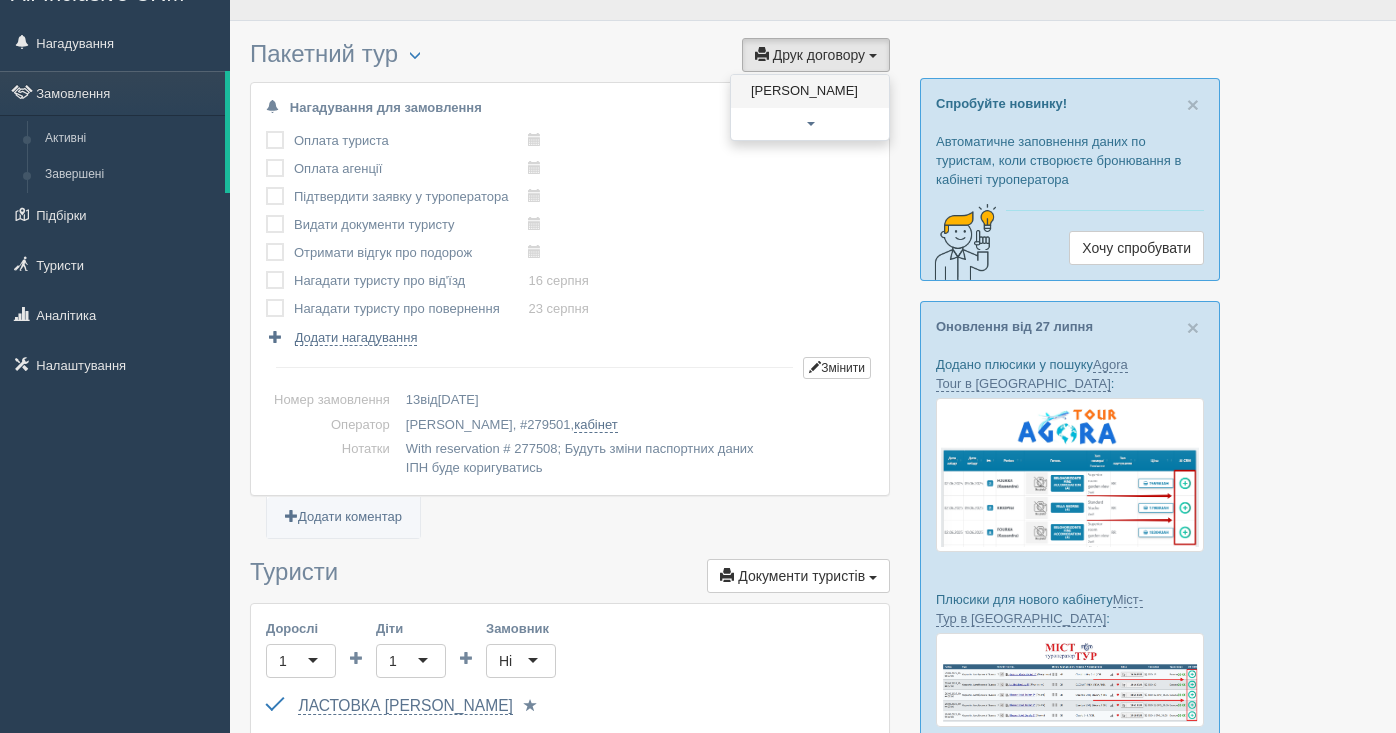 click on "Alf" at bounding box center [810, 91] 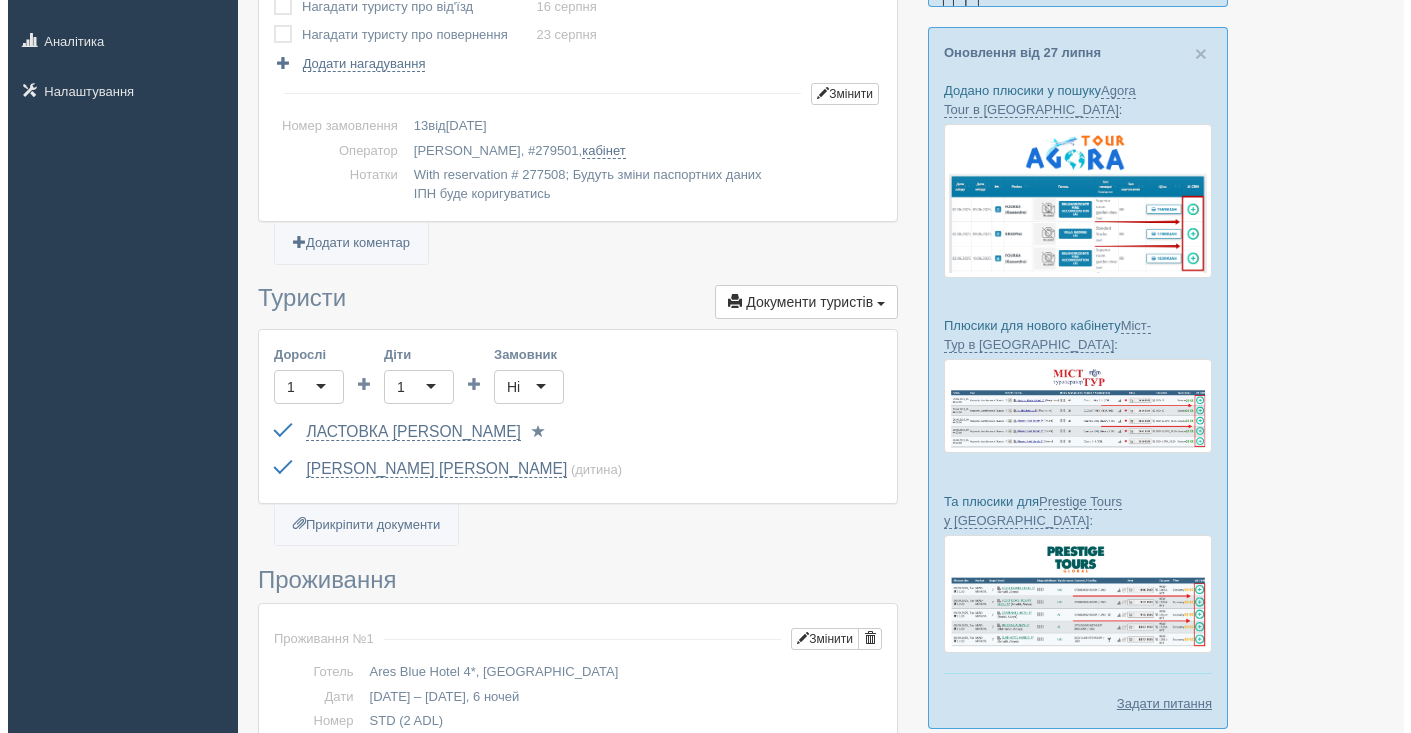 scroll, scrollTop: 337, scrollLeft: 0, axis: vertical 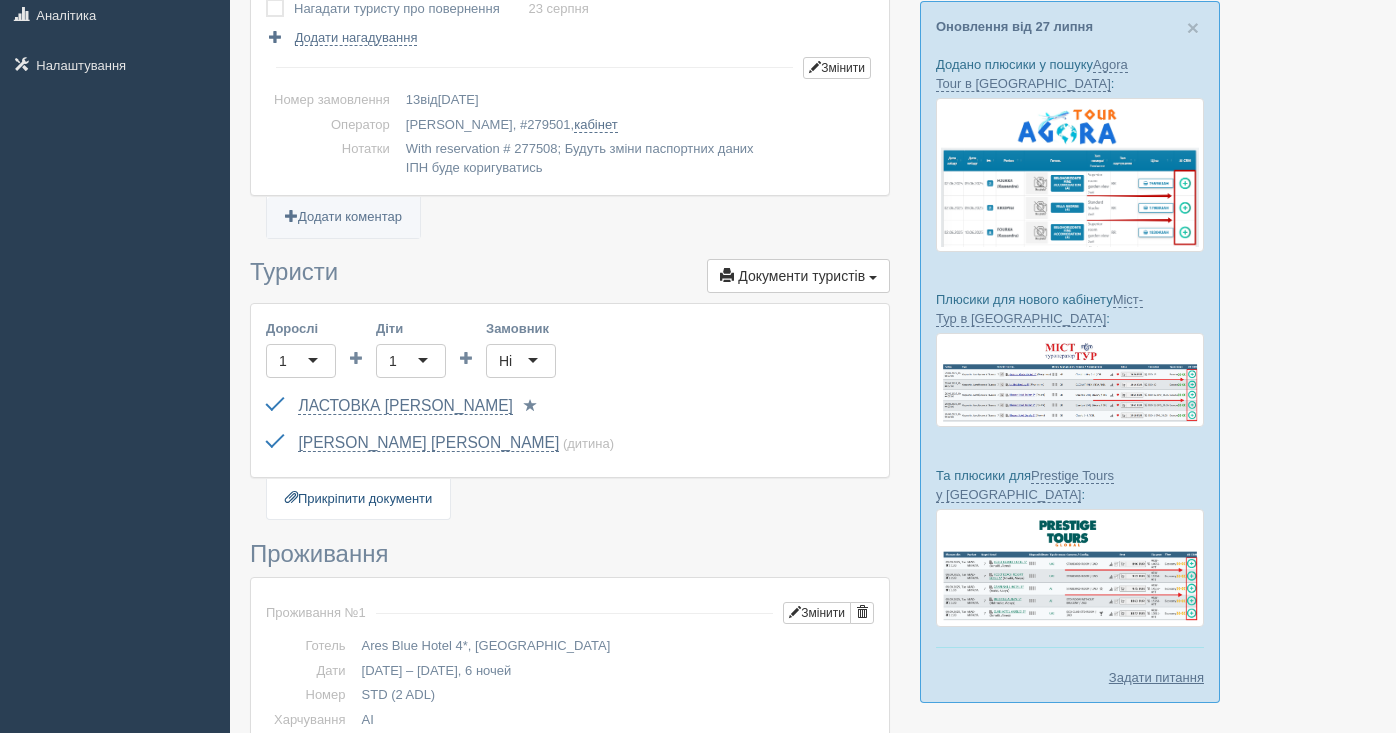 click on "Прикріпити документи" at bounding box center [358, 499] 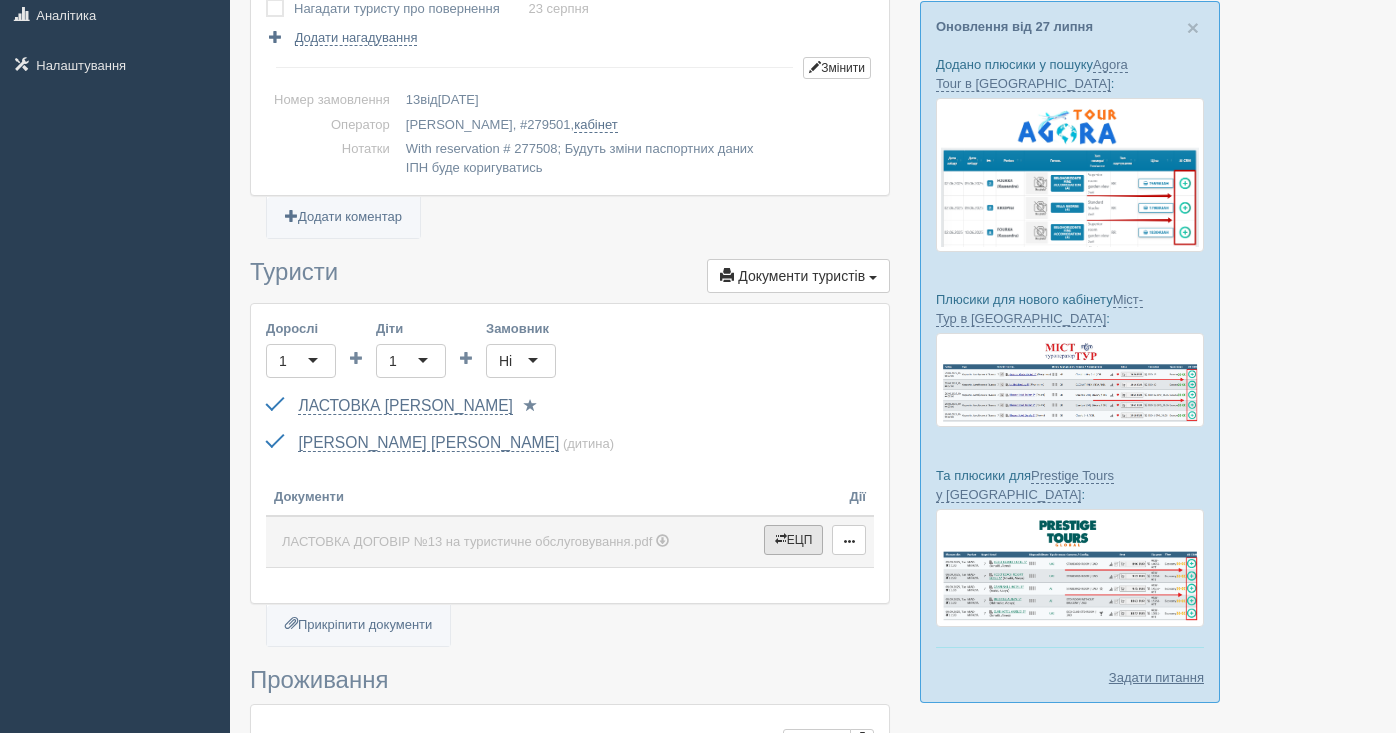 click on "ЕЦП" at bounding box center [794, 540] 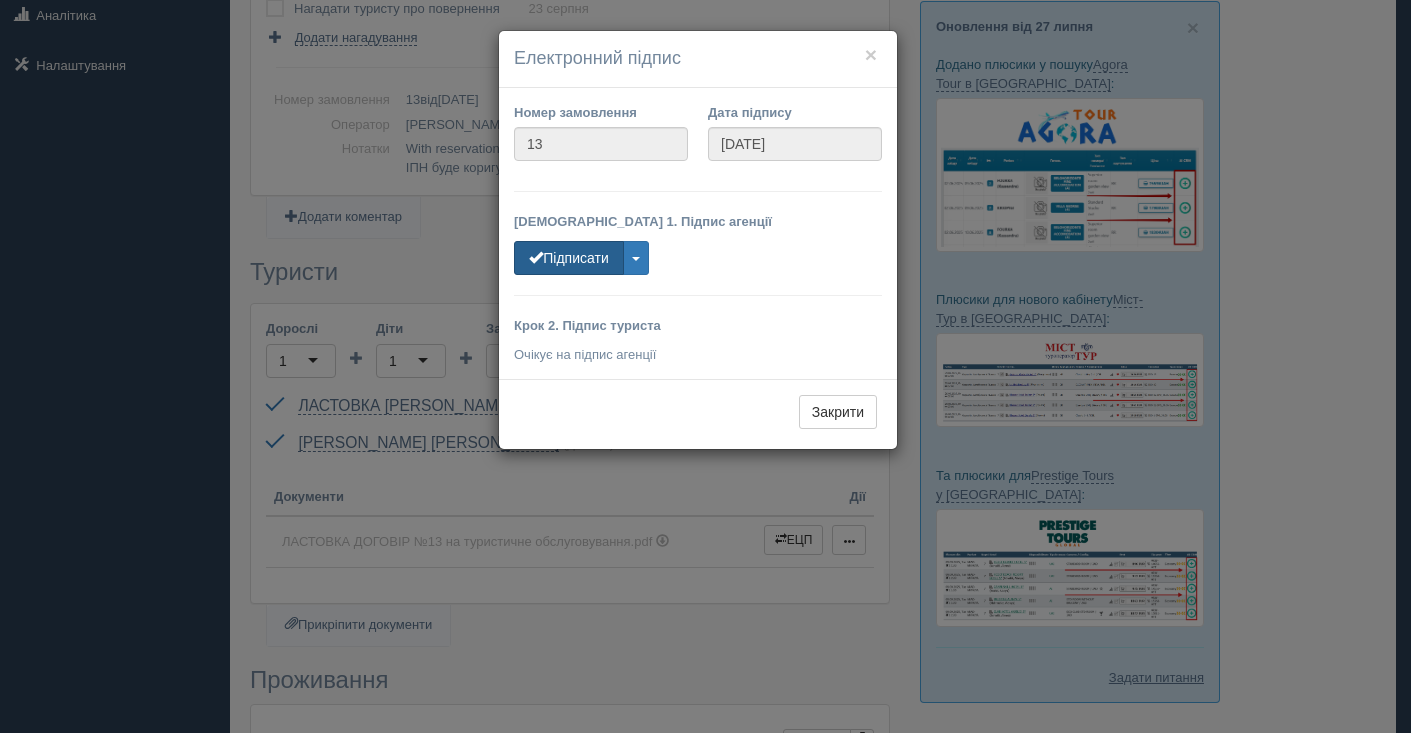 click on "Підписати" at bounding box center [569, 258] 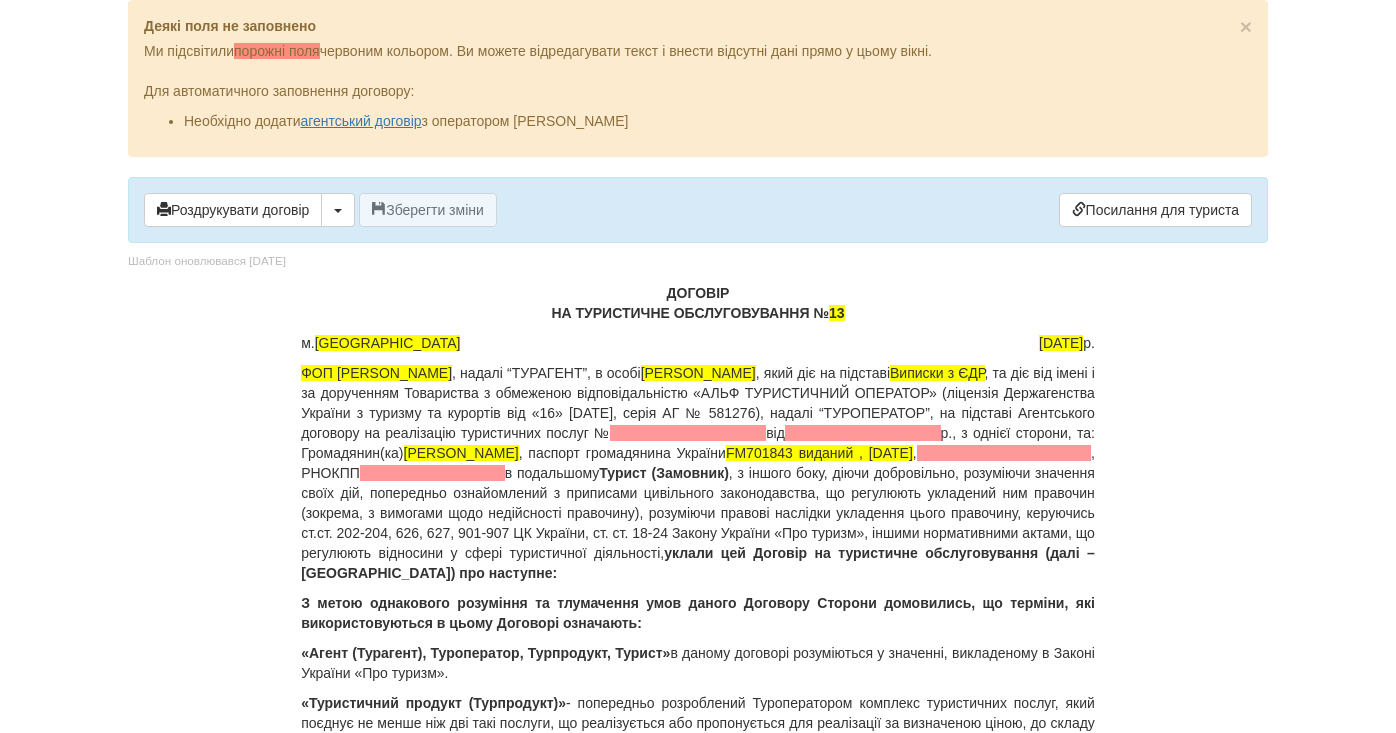 scroll, scrollTop: 0, scrollLeft: 0, axis: both 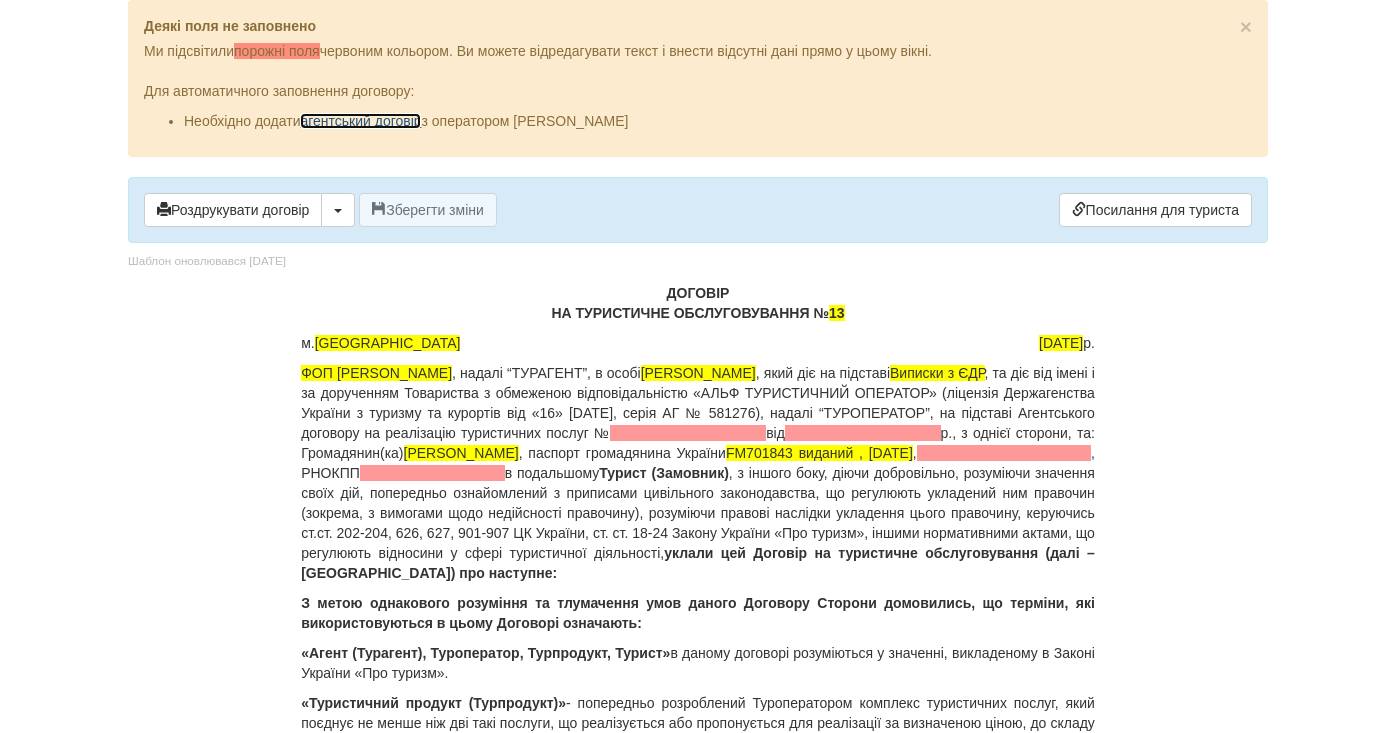 click on "агентський договір" at bounding box center [360, 121] 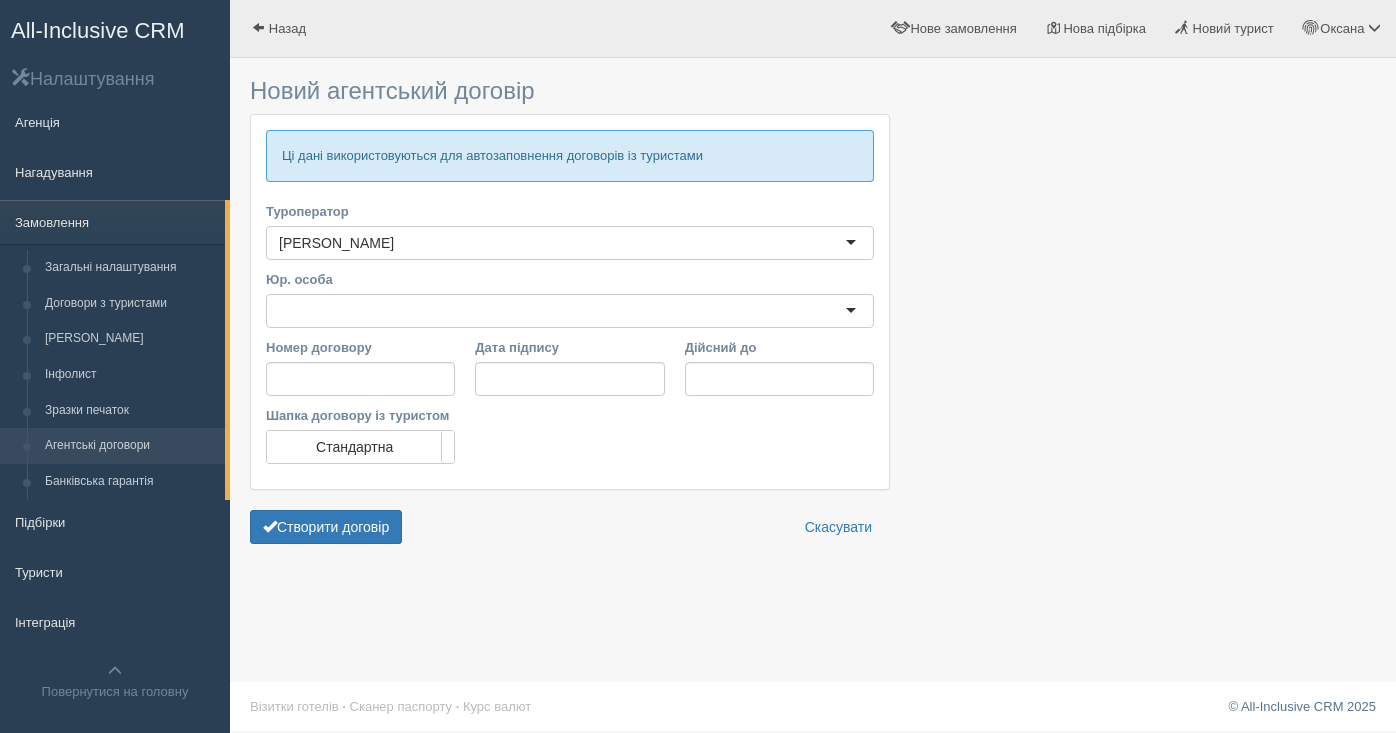 scroll, scrollTop: 0, scrollLeft: 0, axis: both 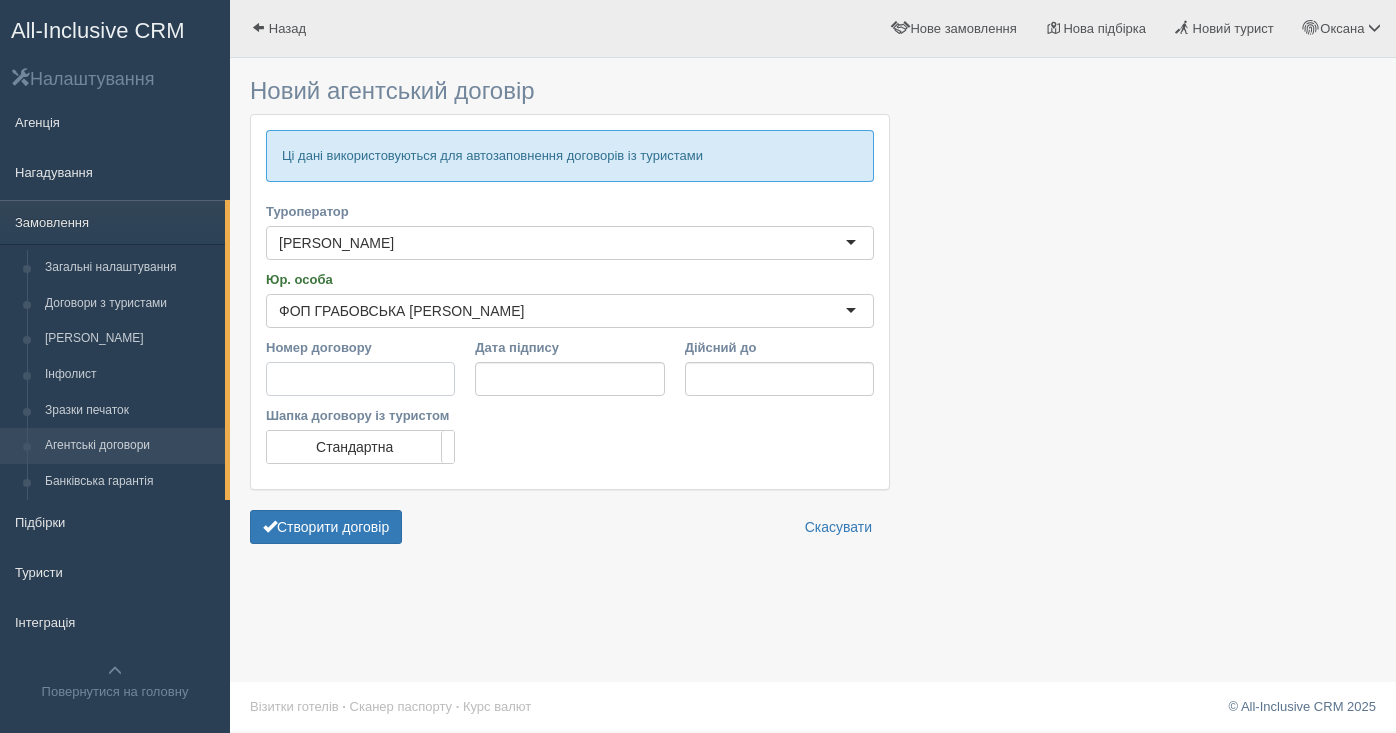 click on "Номер договору" at bounding box center [360, 379] 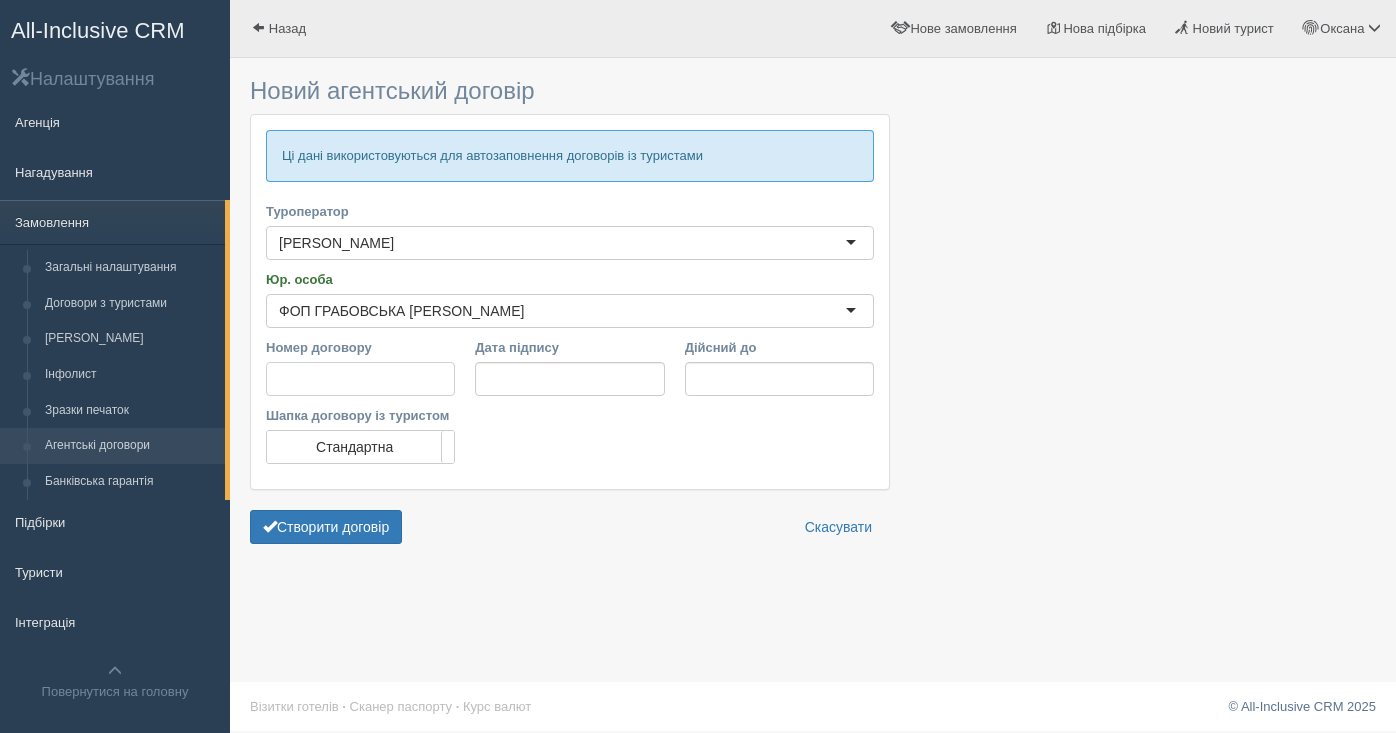 paste on "2021-1824" 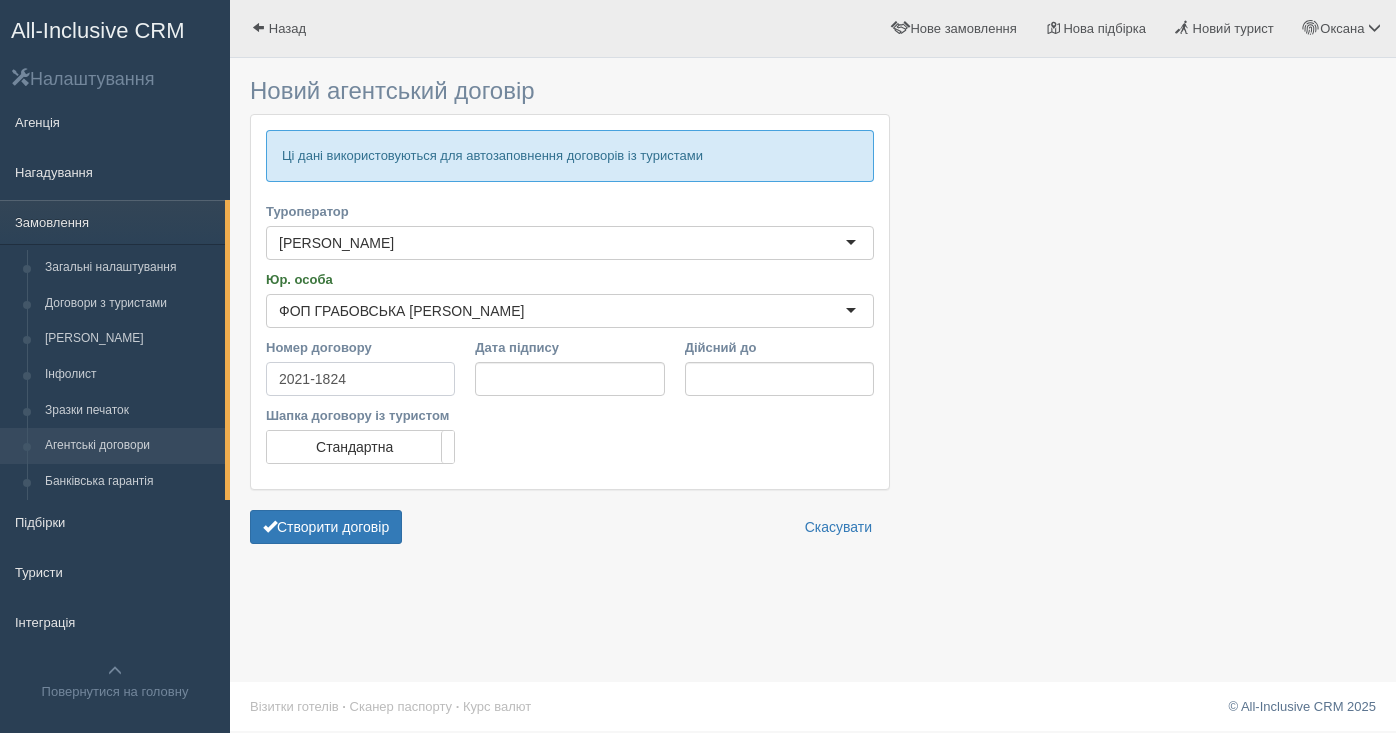 type on "2021-1824" 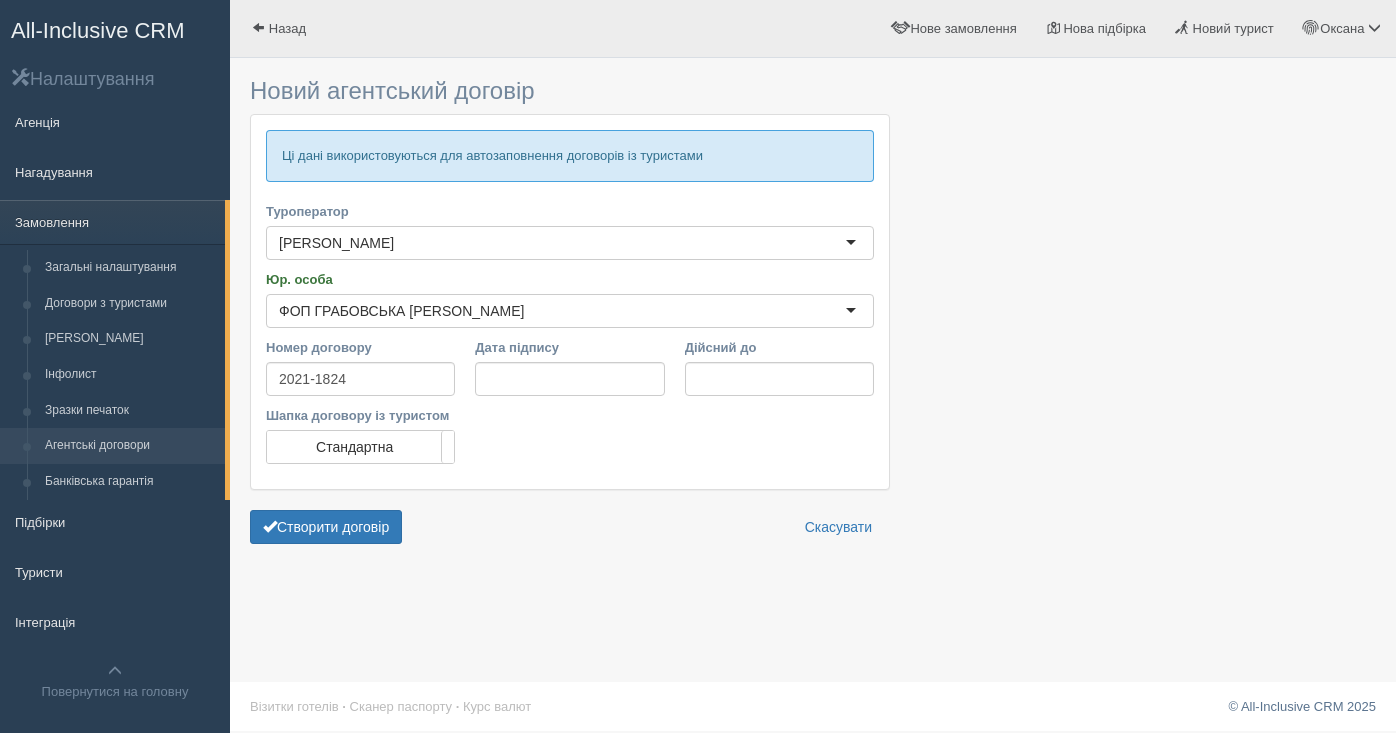click on "Створити договір
Скасувати" at bounding box center (570, 529) 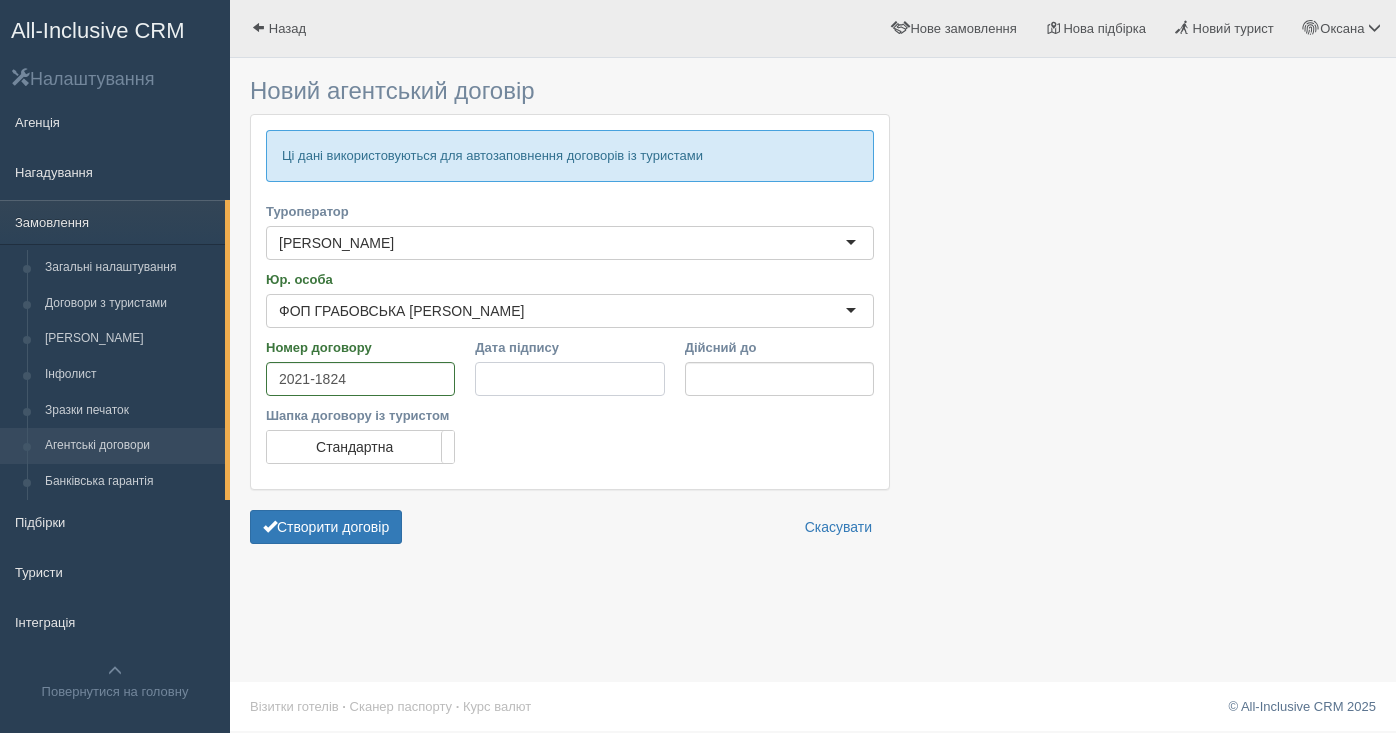 click on "Дата підпису" at bounding box center [569, 379] 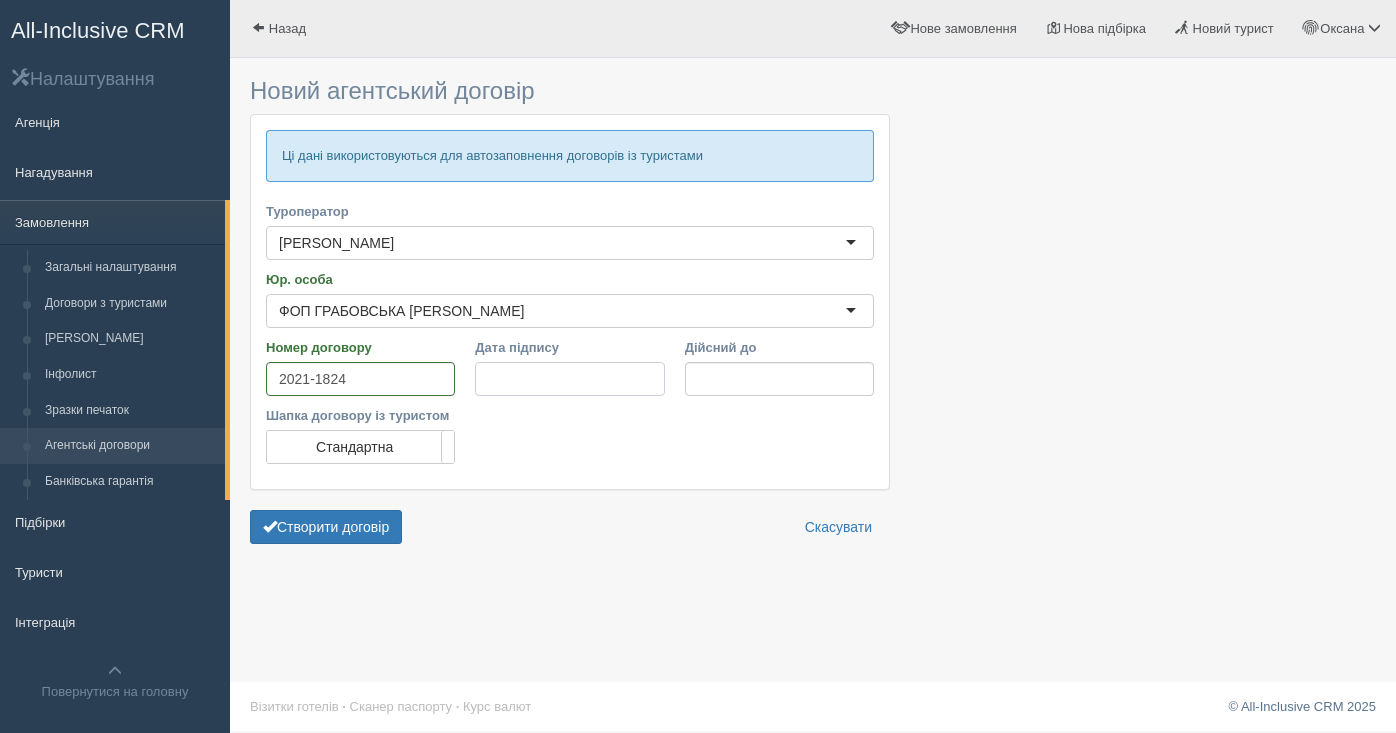 paste on "[DATE]" 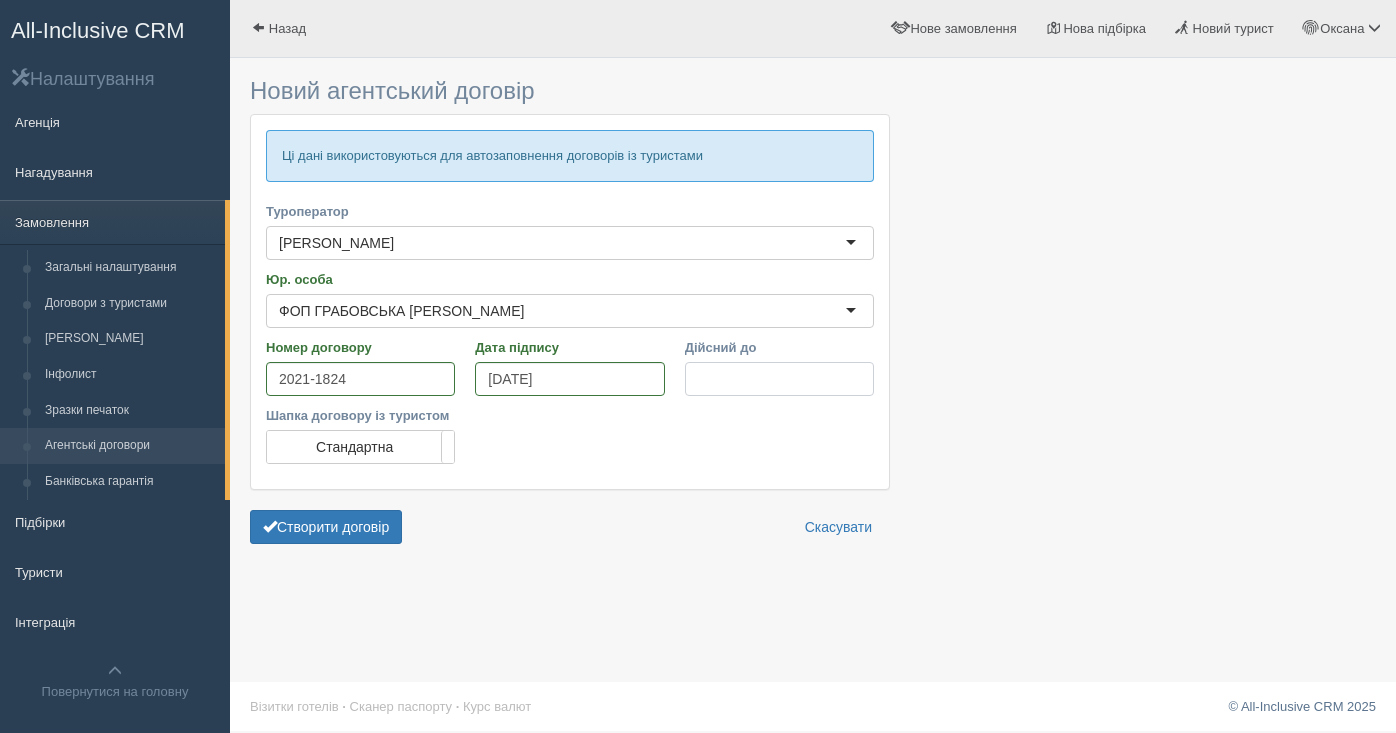click on "Дійсний до" at bounding box center (779, 379) 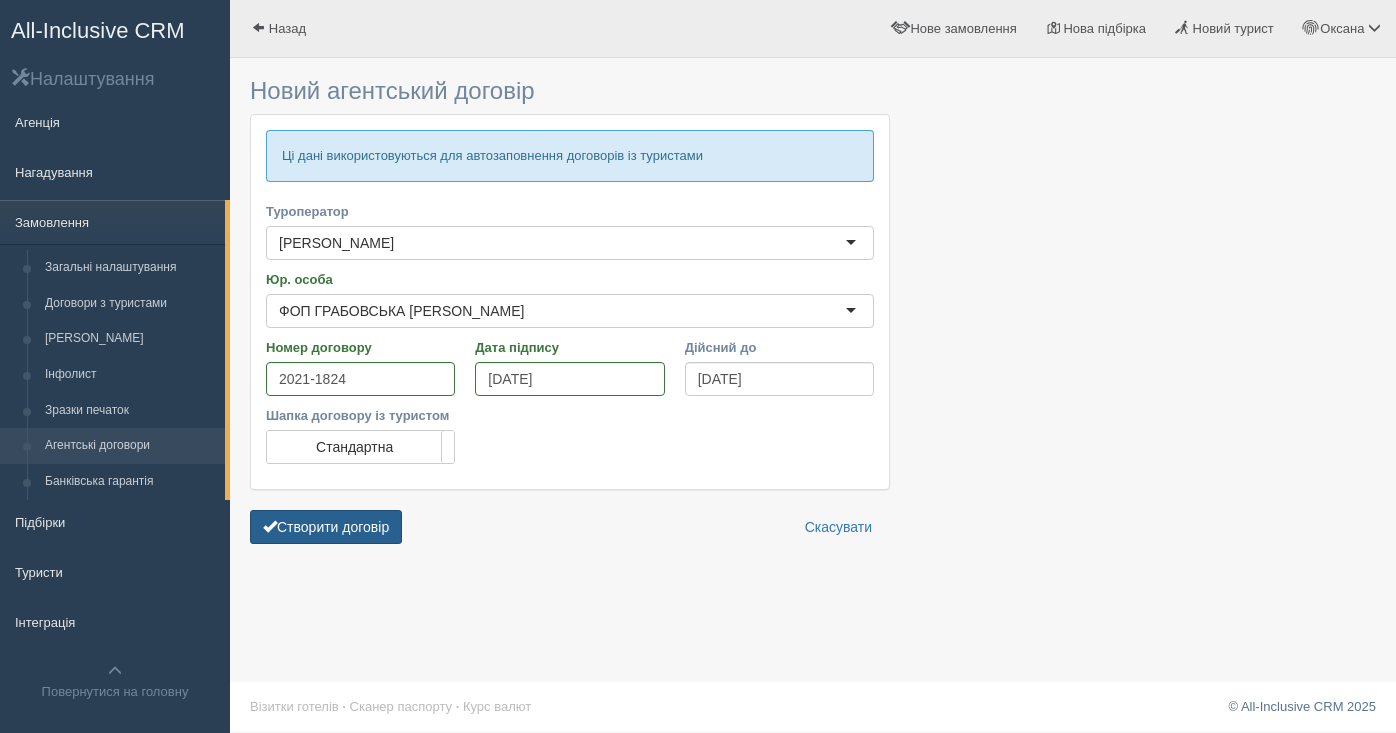 click on "Створити договір" at bounding box center [326, 527] 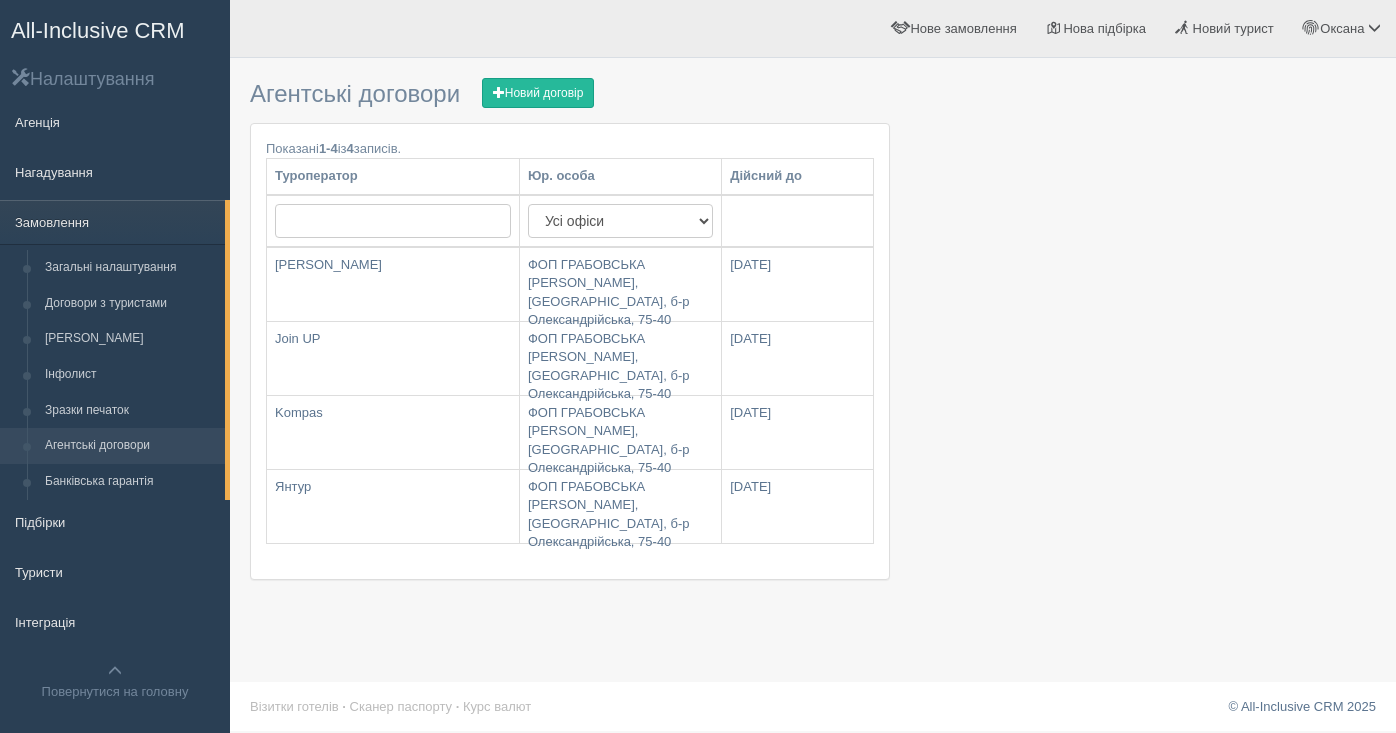 scroll, scrollTop: 0, scrollLeft: 0, axis: both 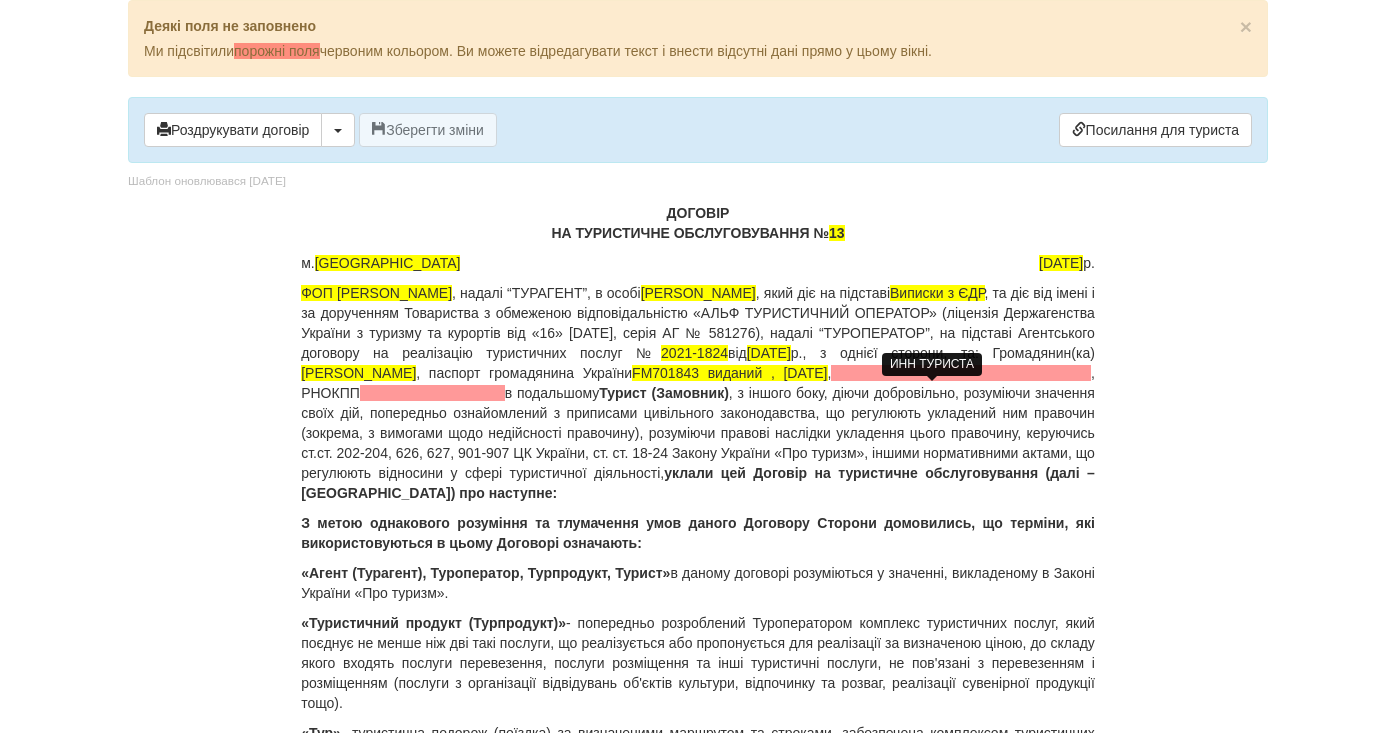 click at bounding box center (432, 393) 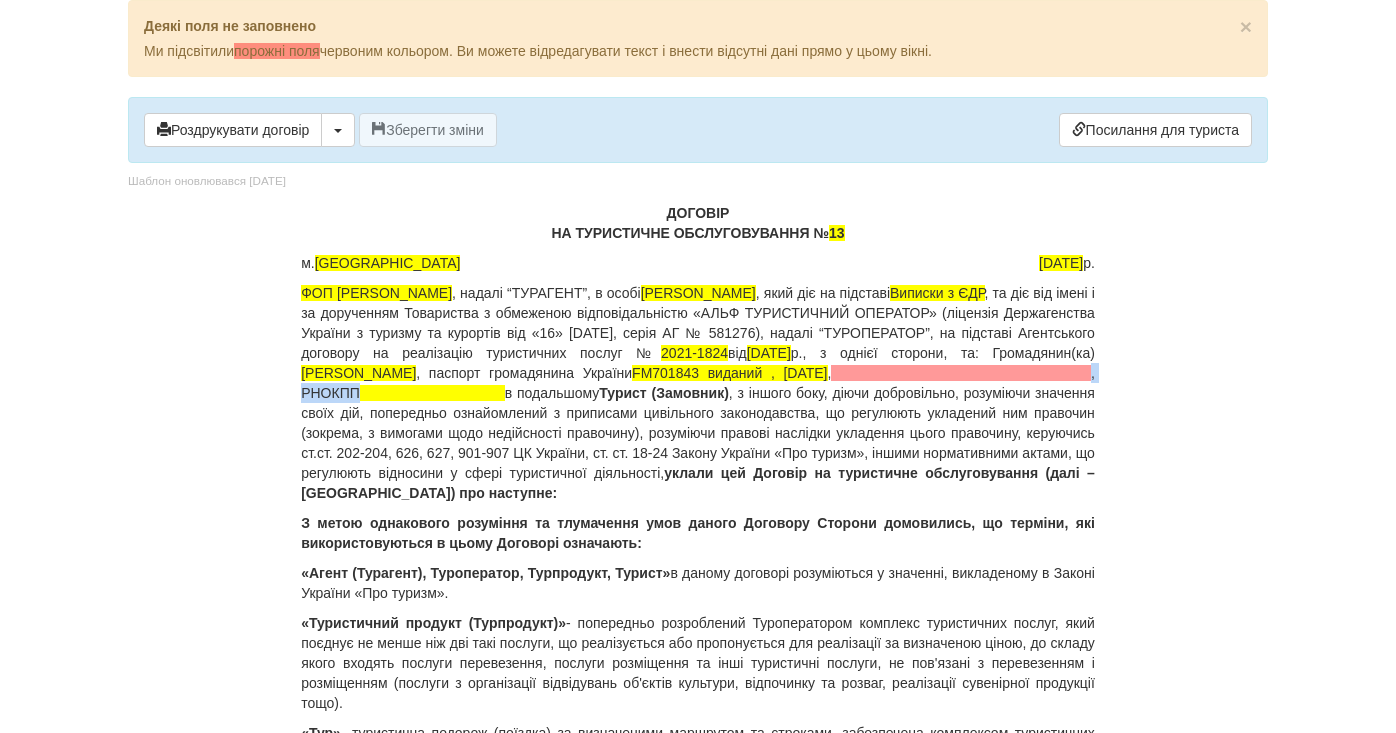 type 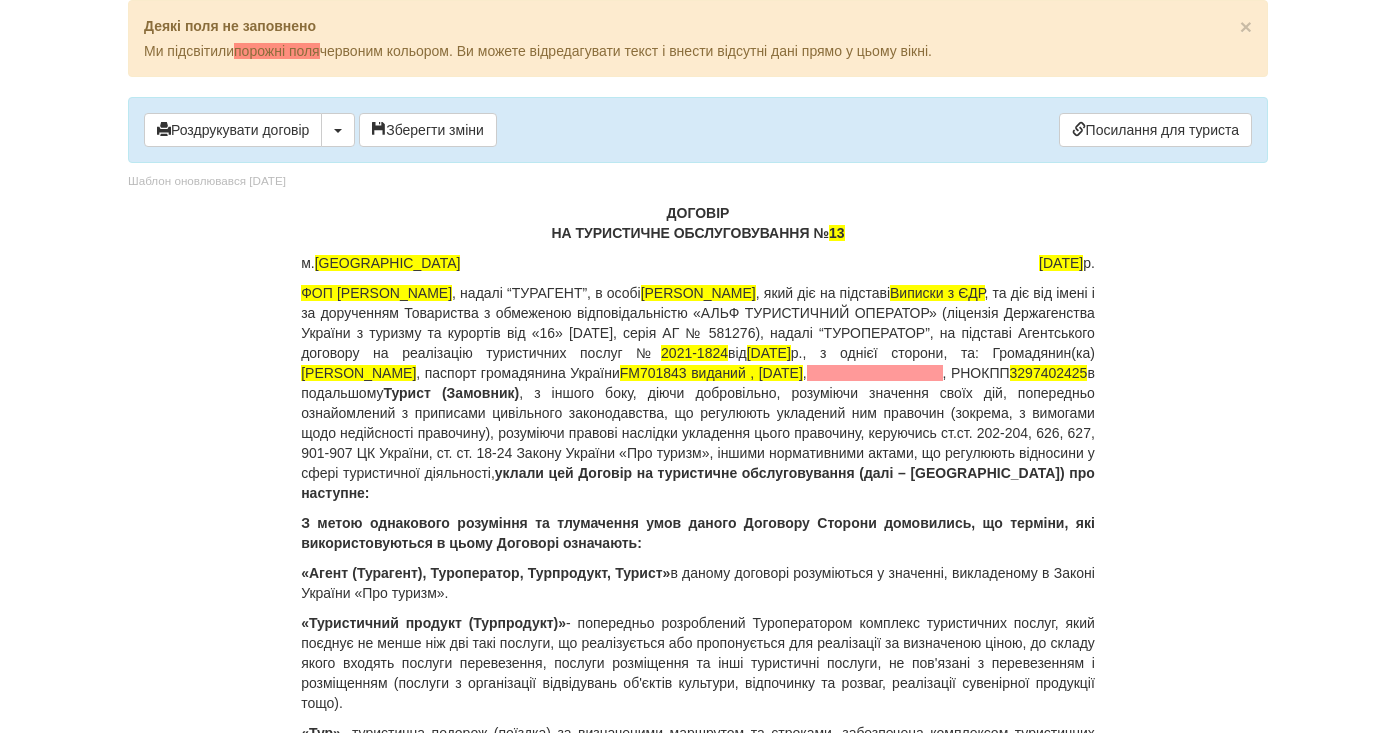 click on "ФОП [PERSON_NAME] , надалі “ТУРАГЕНТ”, в особі  [PERSON_NAME] , який діє на підставі  Виписки з [GEOGRAPHIC_DATA] ,
та діє від імені і за дорученням Товариства з обмеженою відповідальністю «АЛЬФ ТУРИСТИЧНИЙ ОПЕРАТОР» (ліцензія Держагенства України з туризму та курортів від «16» [DATE], серія АГ № 581276), надалі “ТУРОПЕРАТОР”,
на підставі Агентського договору на реалізацію туристичних послуг №  2021-1824  від  [DATE], з однієї сторони, та:
Громадянин(ка)  [PERSON_NAME] , паспорт громадянина України  ," at bounding box center (698, 393) 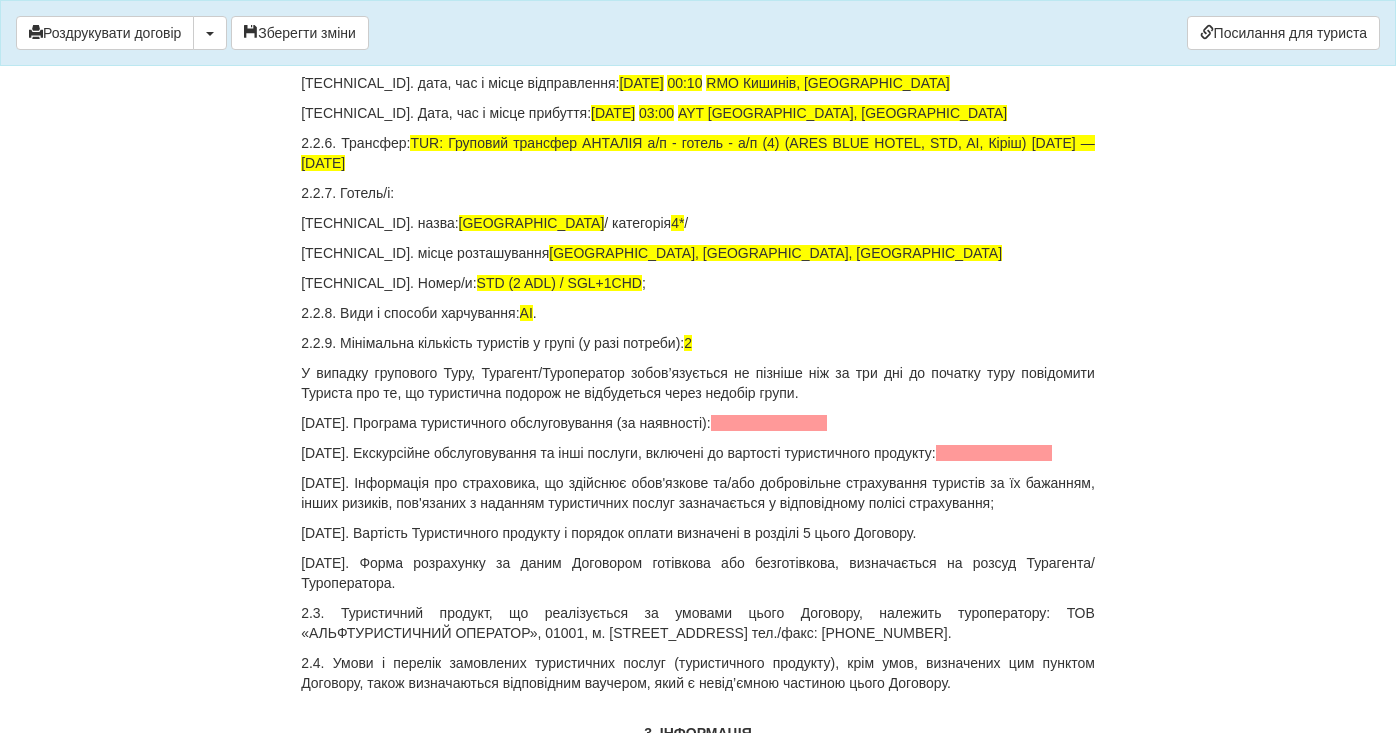 scroll, scrollTop: 2504, scrollLeft: 0, axis: vertical 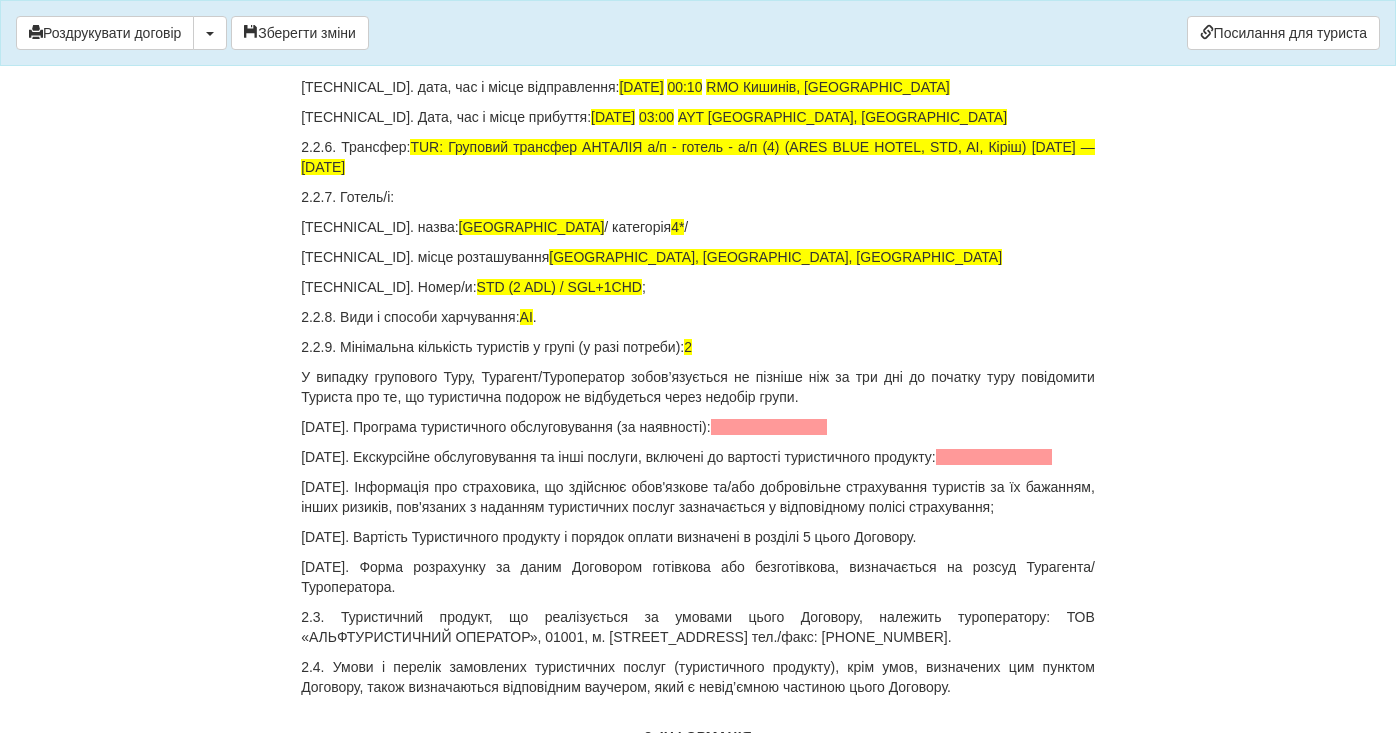 click at bounding box center (379, -3) 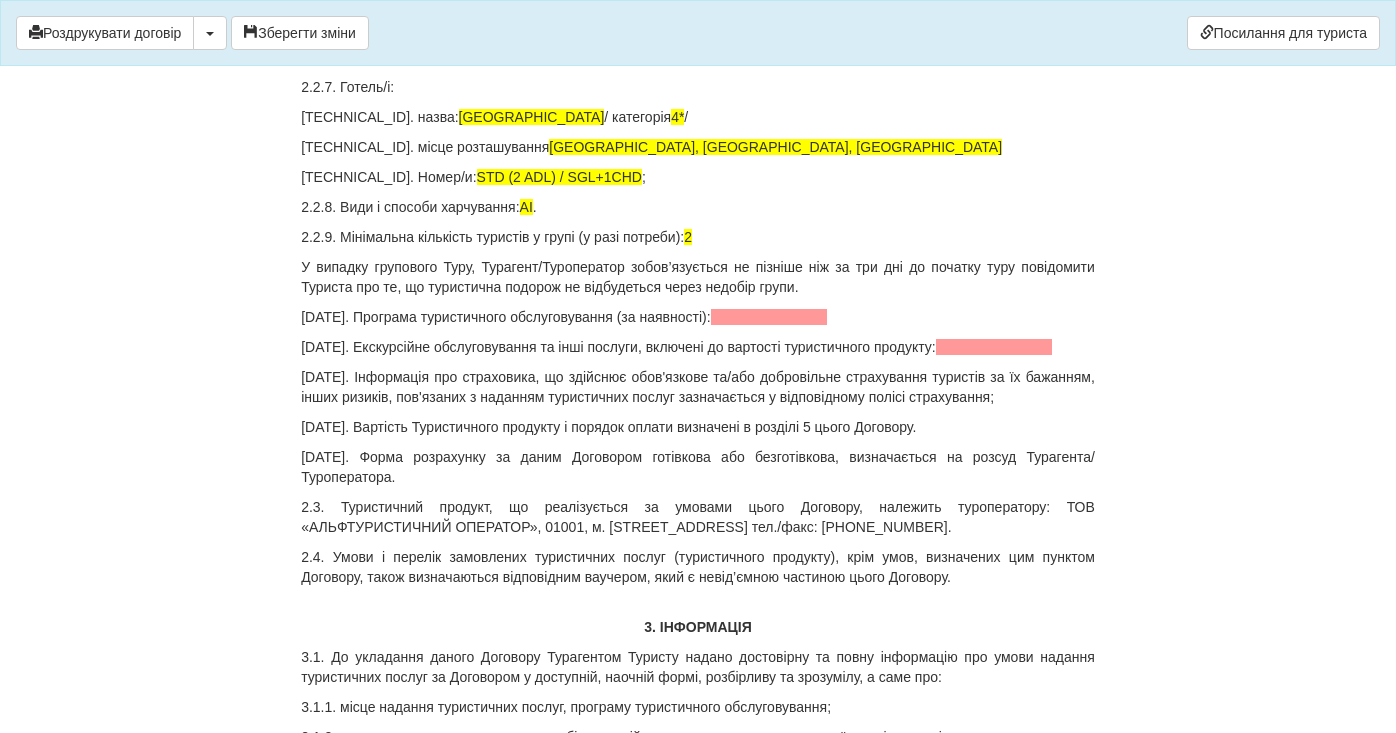 scroll, scrollTop: 2878, scrollLeft: 0, axis: vertical 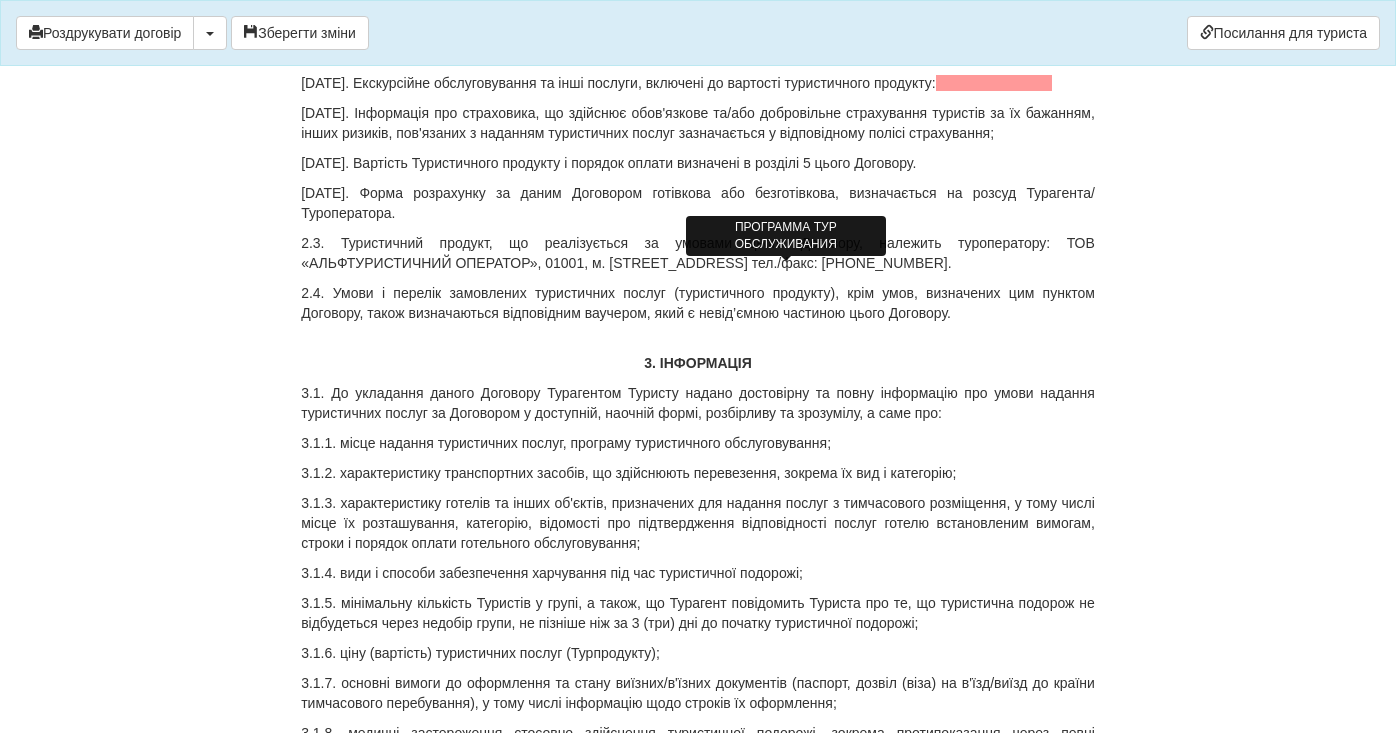 click at bounding box center (769, 53) 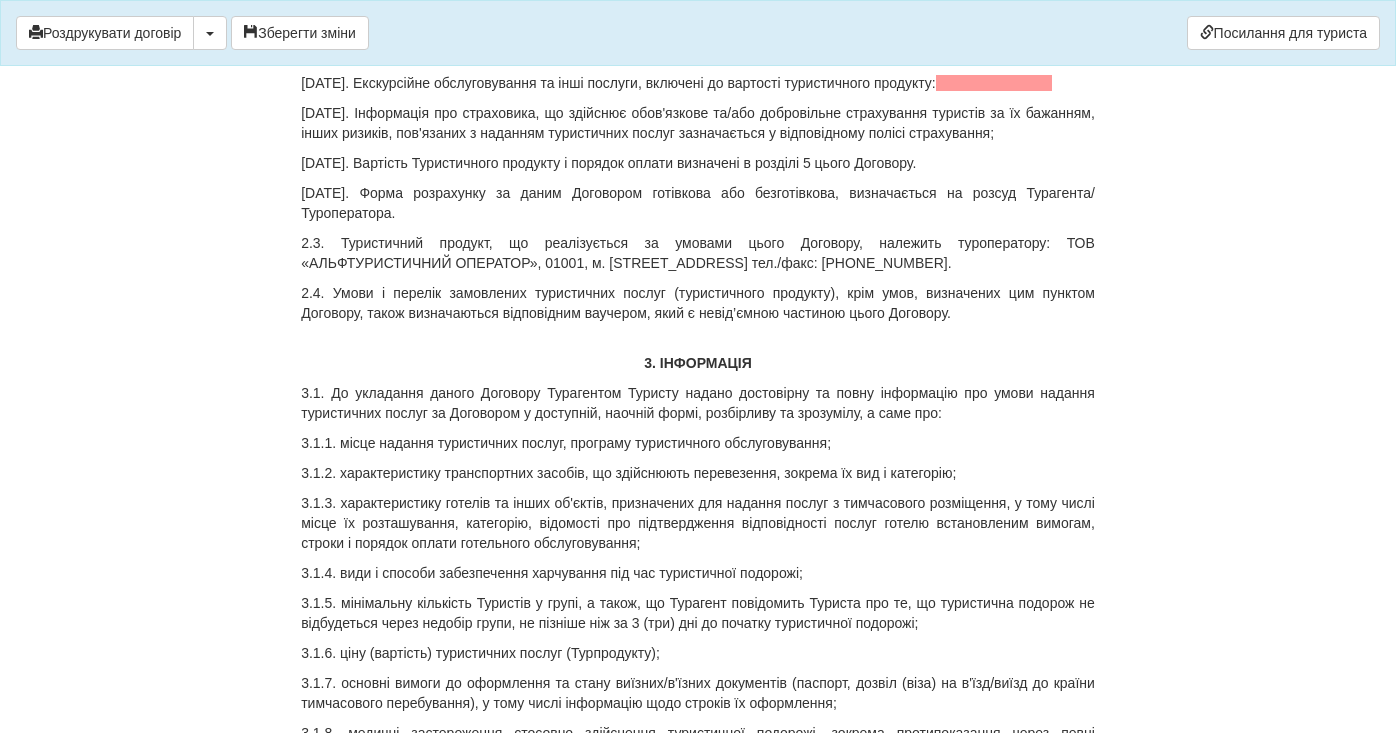 click on "[DATE]. Екскурсійне обслуговування та інші послуги, включені до вартості туристичного продукту:" at bounding box center [698, 83] 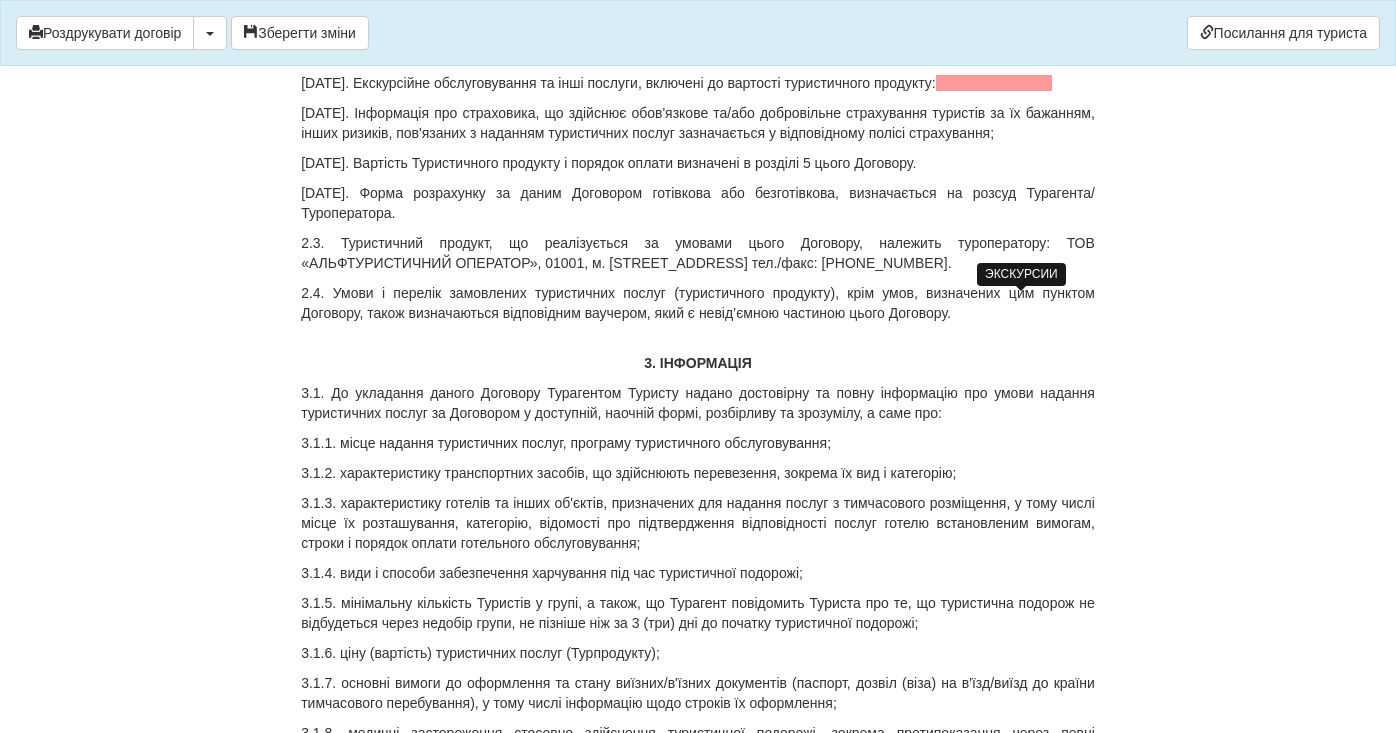 click at bounding box center (994, 83) 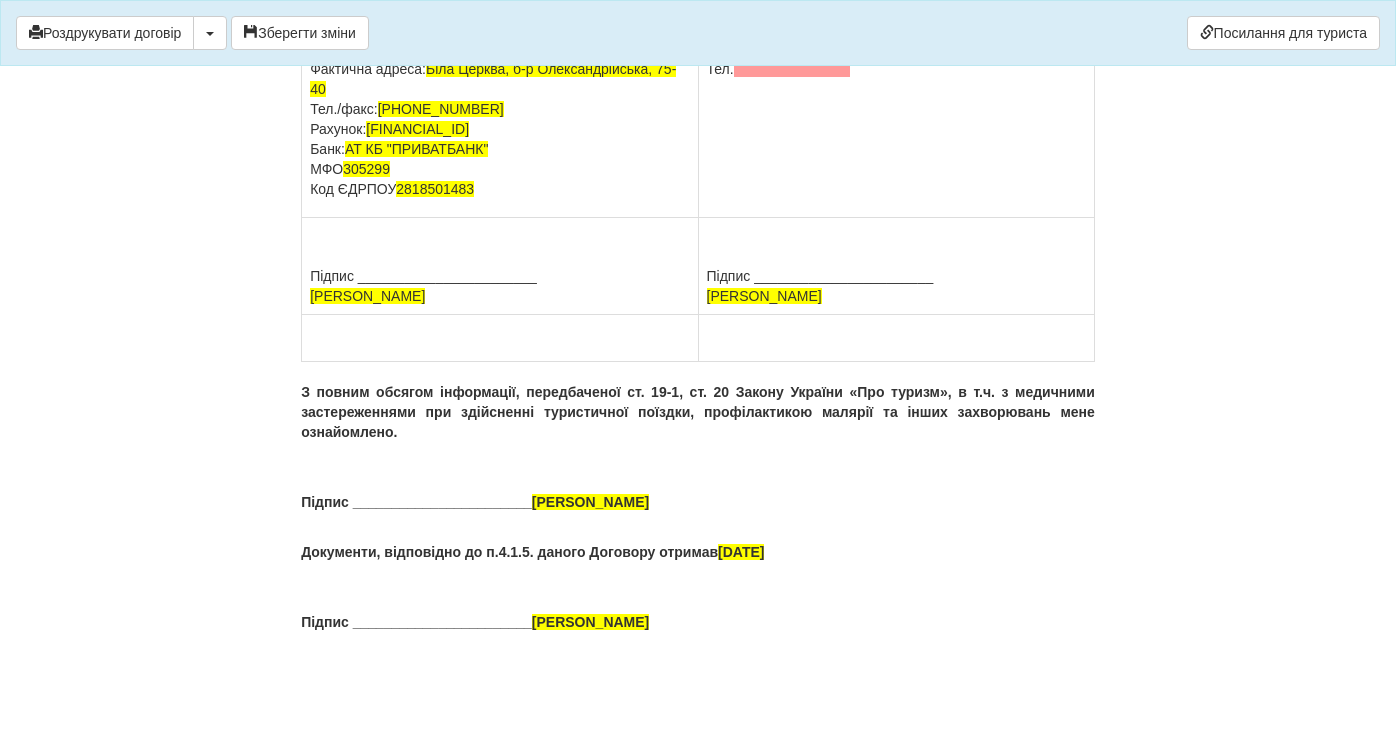 scroll, scrollTop: 14919, scrollLeft: 0, axis: vertical 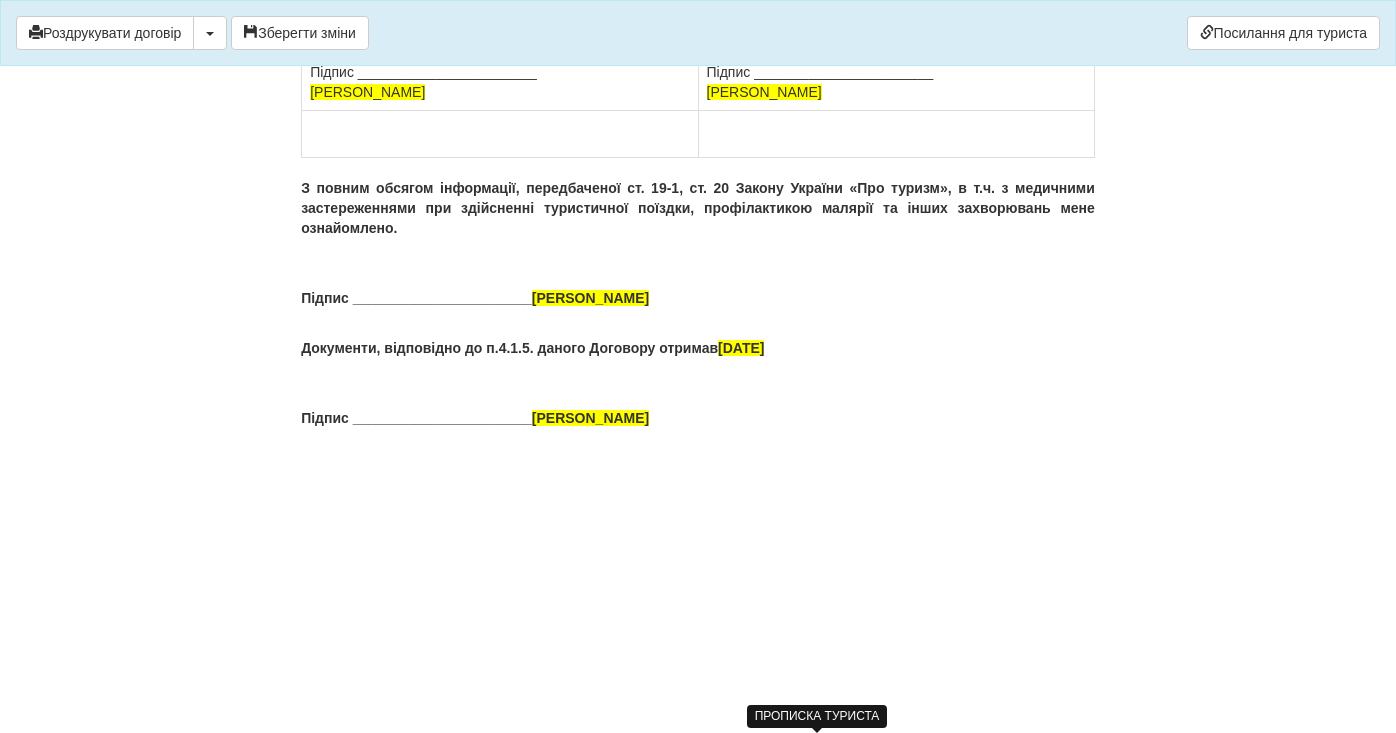 click at bounding box center [812, -175] 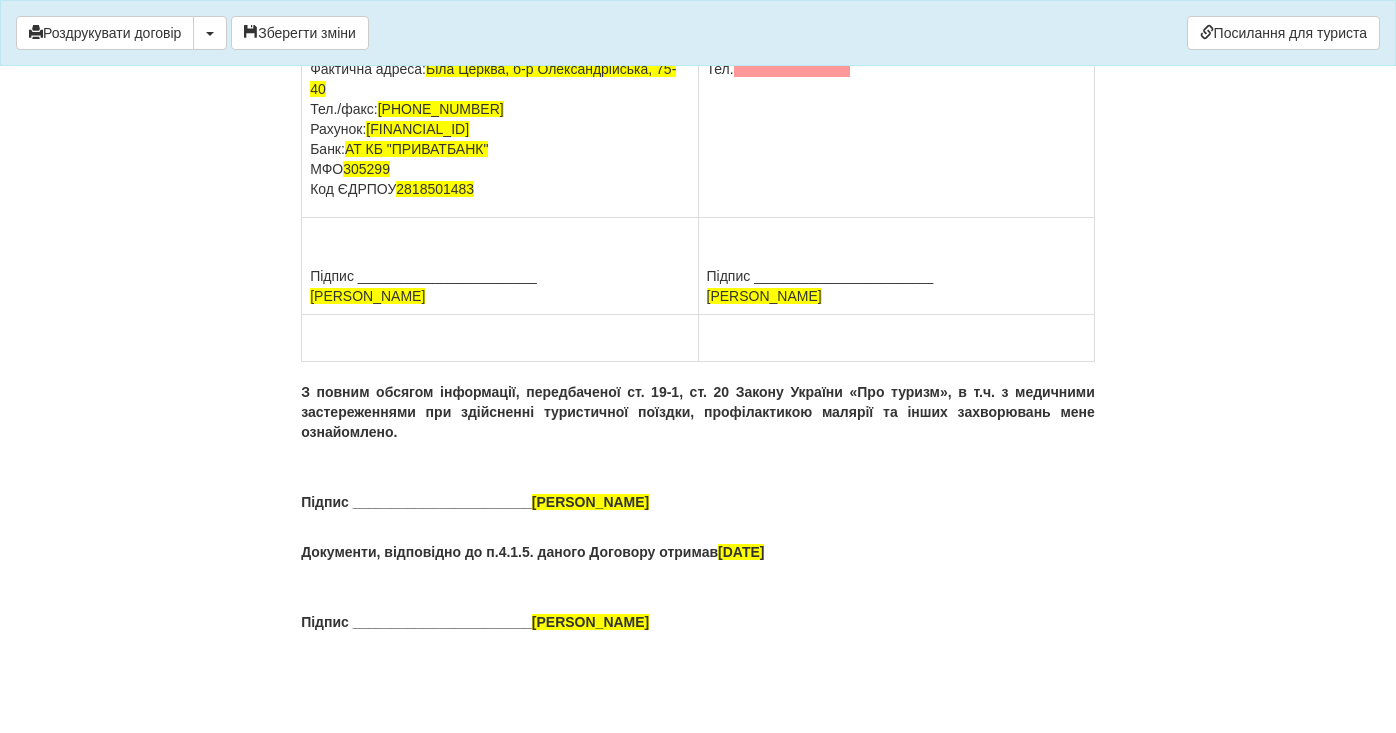drag, startPoint x: 757, startPoint y: 409, endPoint x: 706, endPoint y: 412, distance: 51.088158 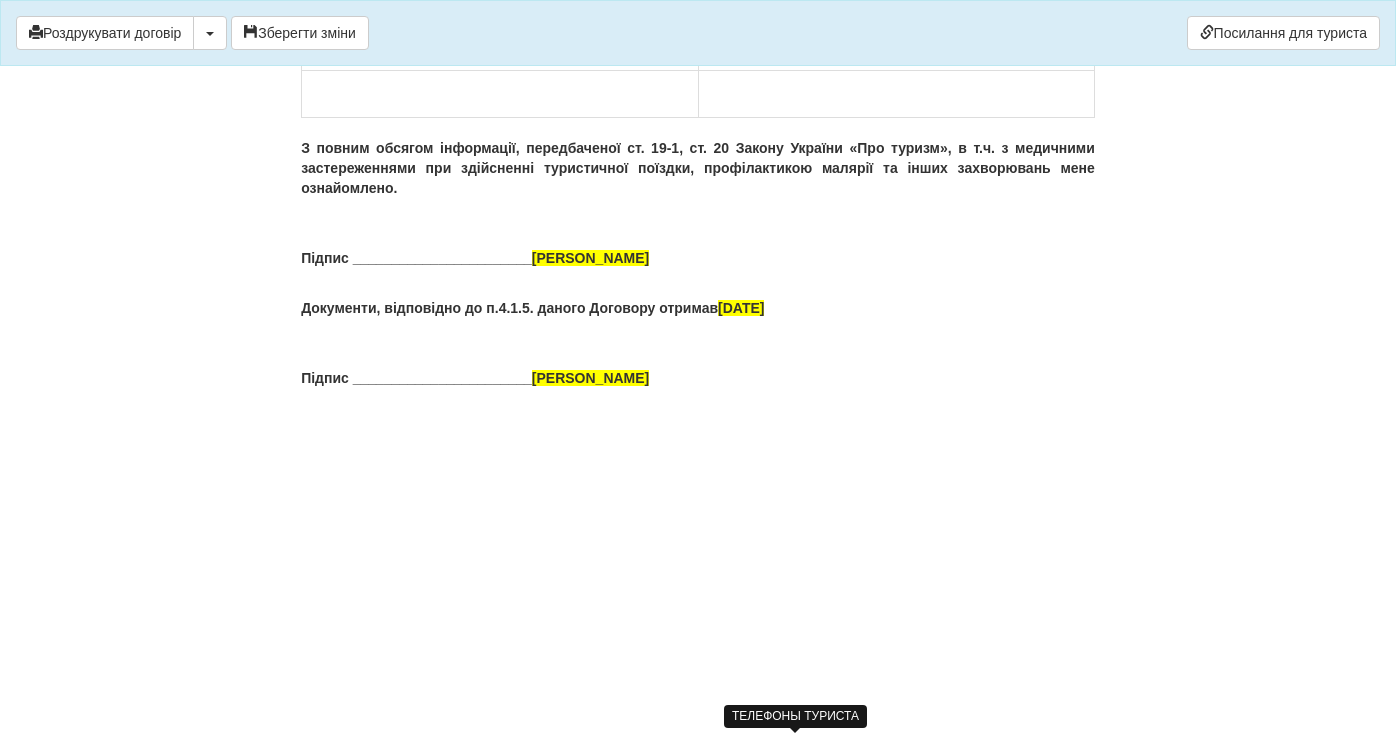 click at bounding box center (792, -175) 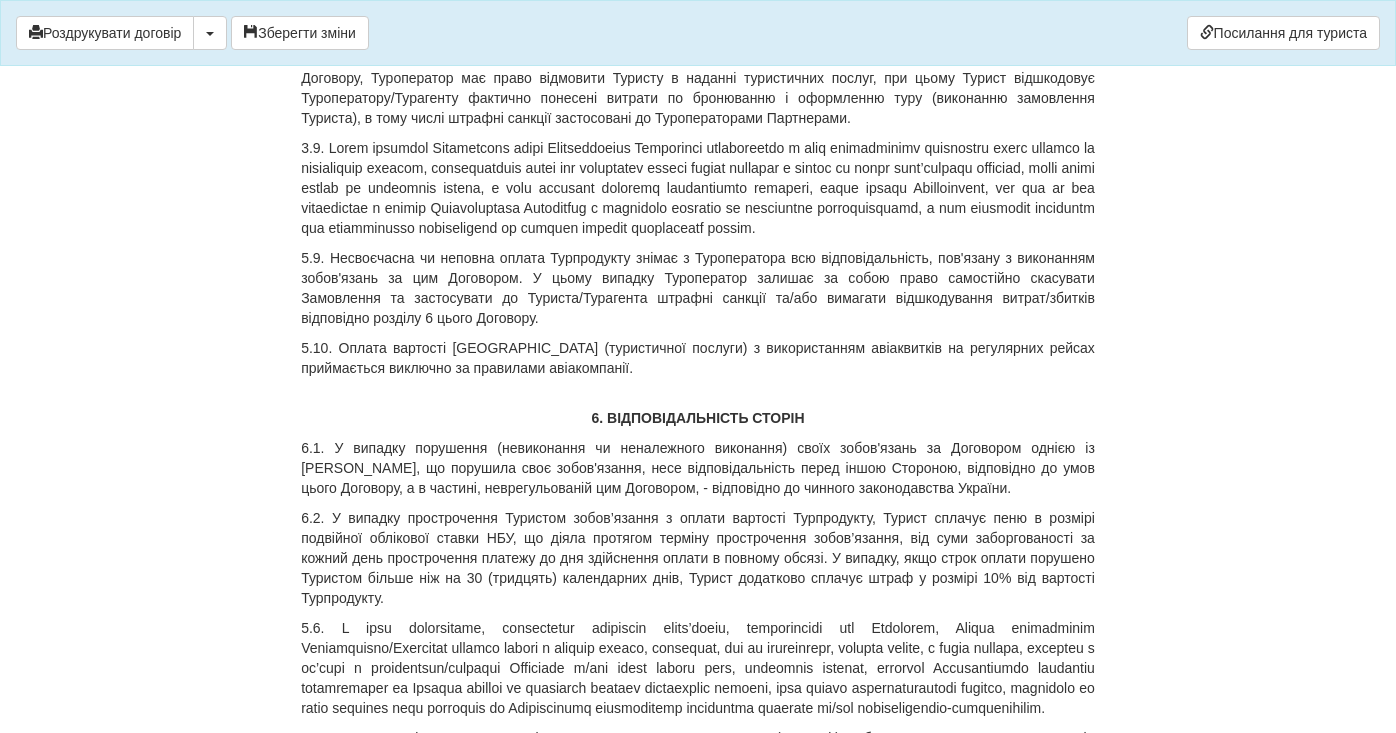 scroll, scrollTop: 8342, scrollLeft: 0, axis: vertical 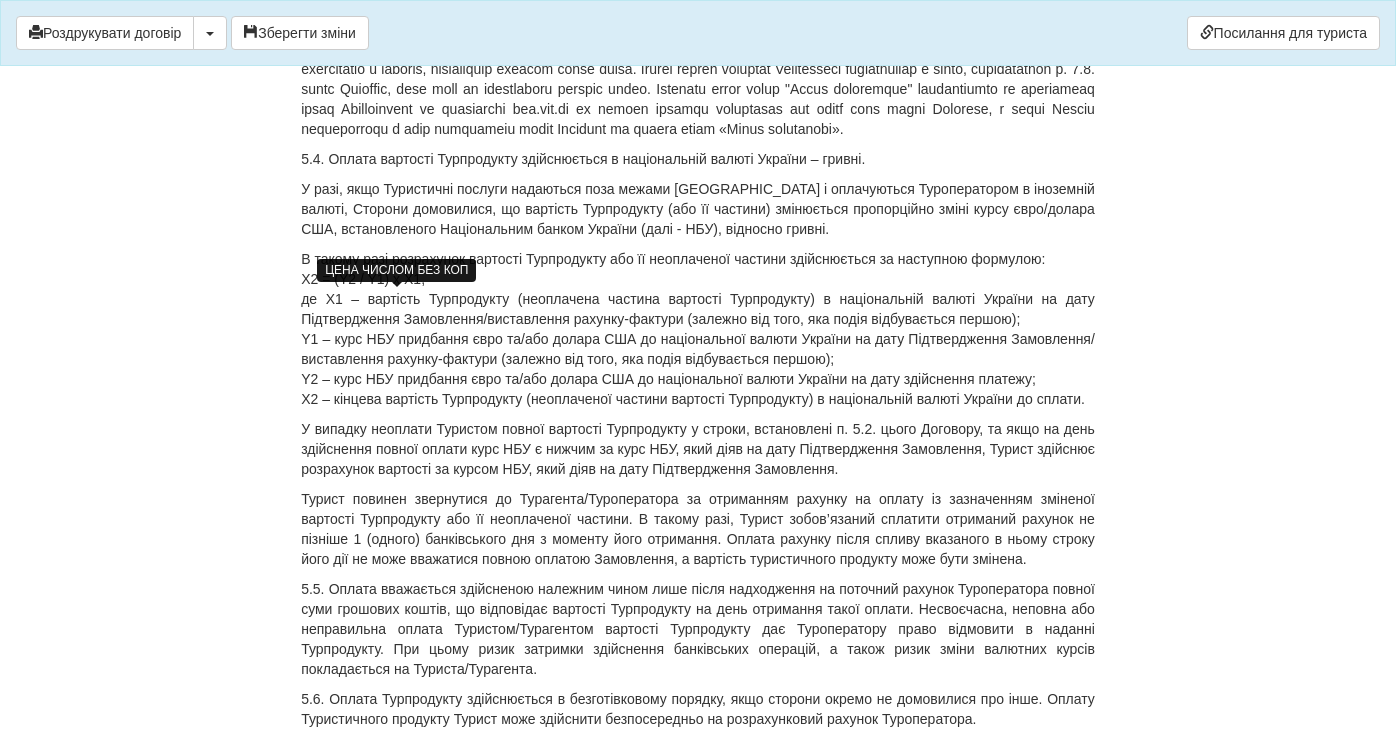 drag, startPoint x: 420, startPoint y: 297, endPoint x: 375, endPoint y: 298, distance: 45.01111 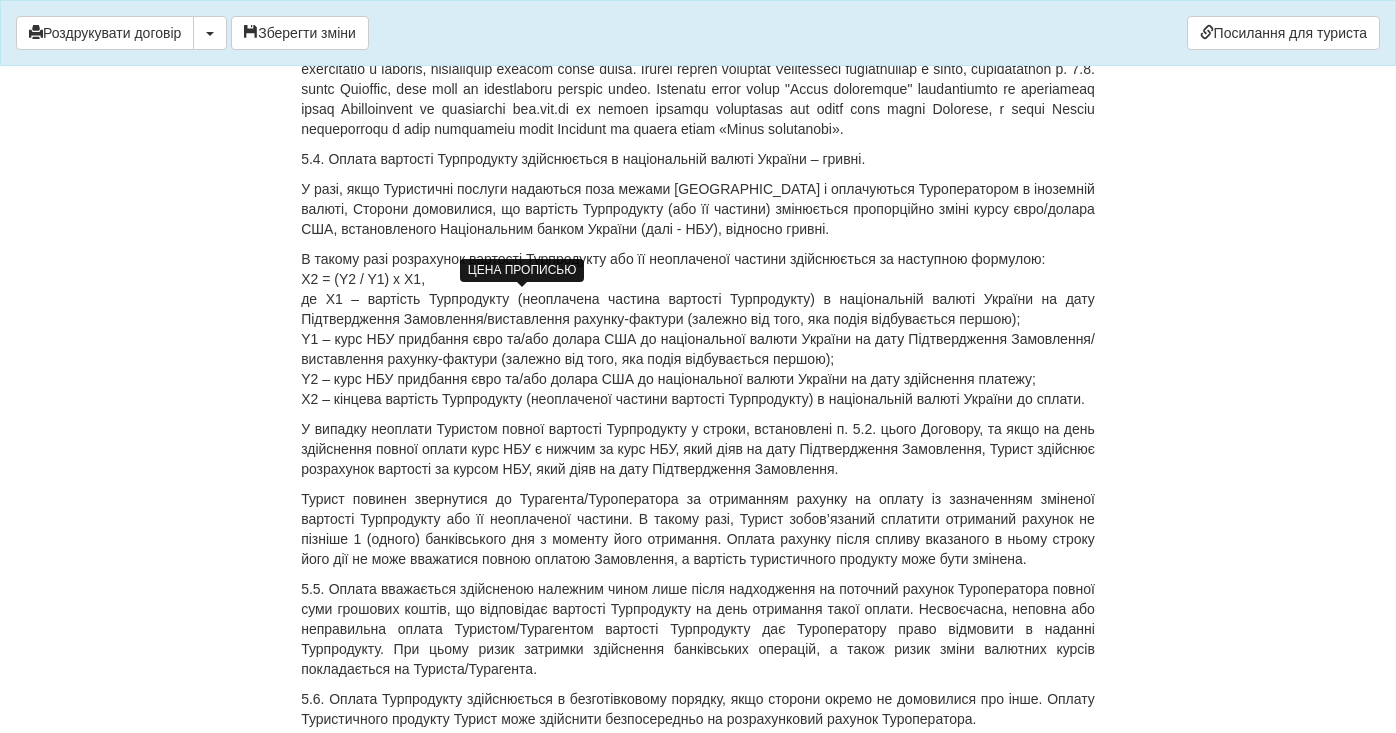 drag, startPoint x: 603, startPoint y: 300, endPoint x: 437, endPoint y: 302, distance: 166.01205 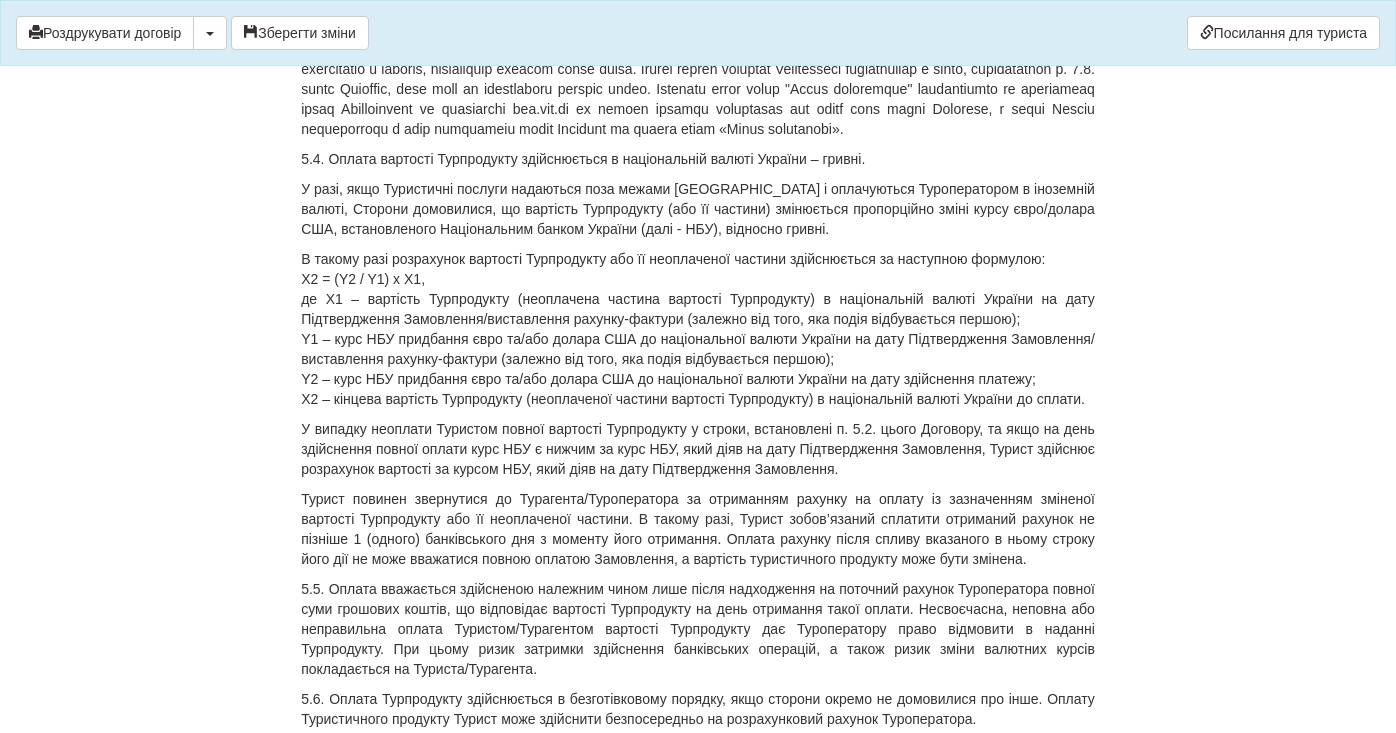 click on "5.1. Загальна Вартість Турпродукту (туристичних послуг, туру) за цим Договором з урахуванням послуг Турагента становить  39900  ( Тридцять девять тисяч сто шістдесят ) гривень, що є еквівалентом  800.00   EUR ) згідно з офіційним курсом Національного банку України на дату укладення цього Договору. Вартість Туру сплачується виключно у гривнях." at bounding box center [698, -201] 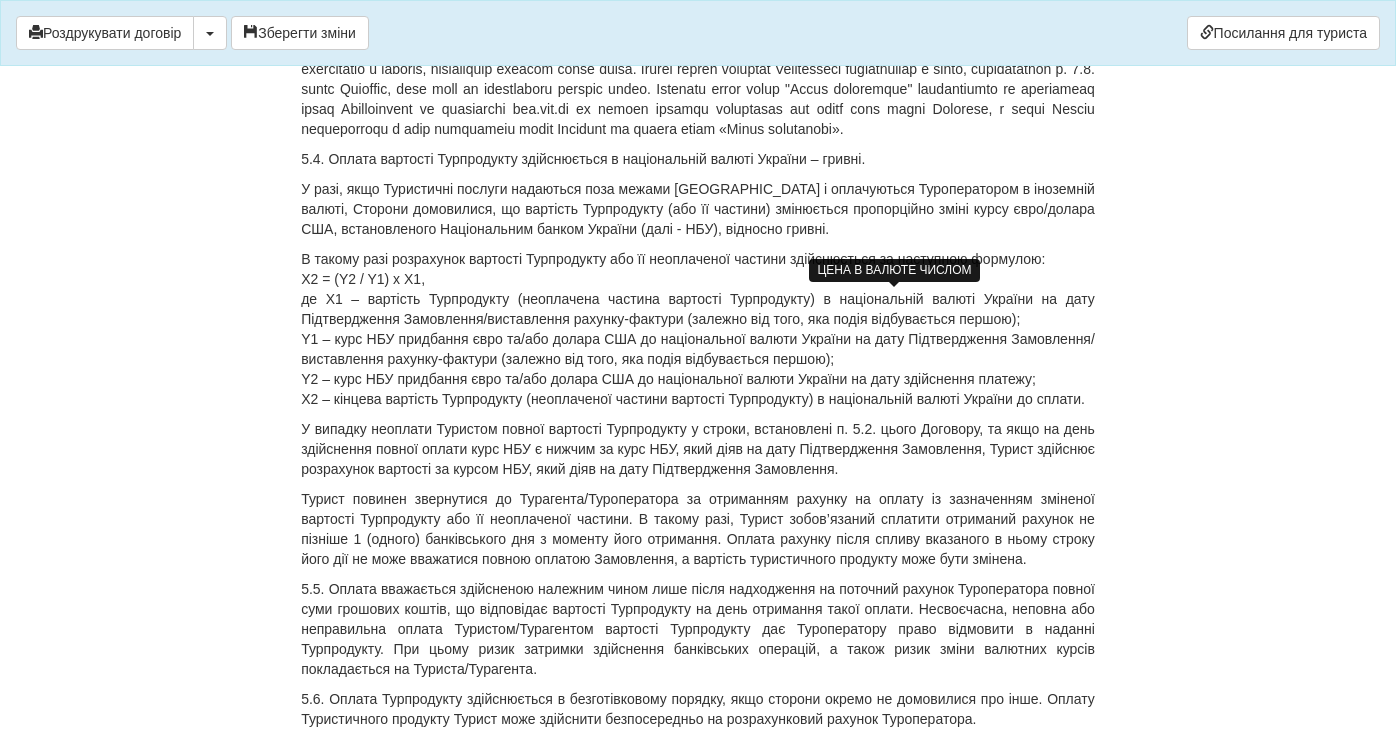 click on "800.00" at bounding box center (849, -201) 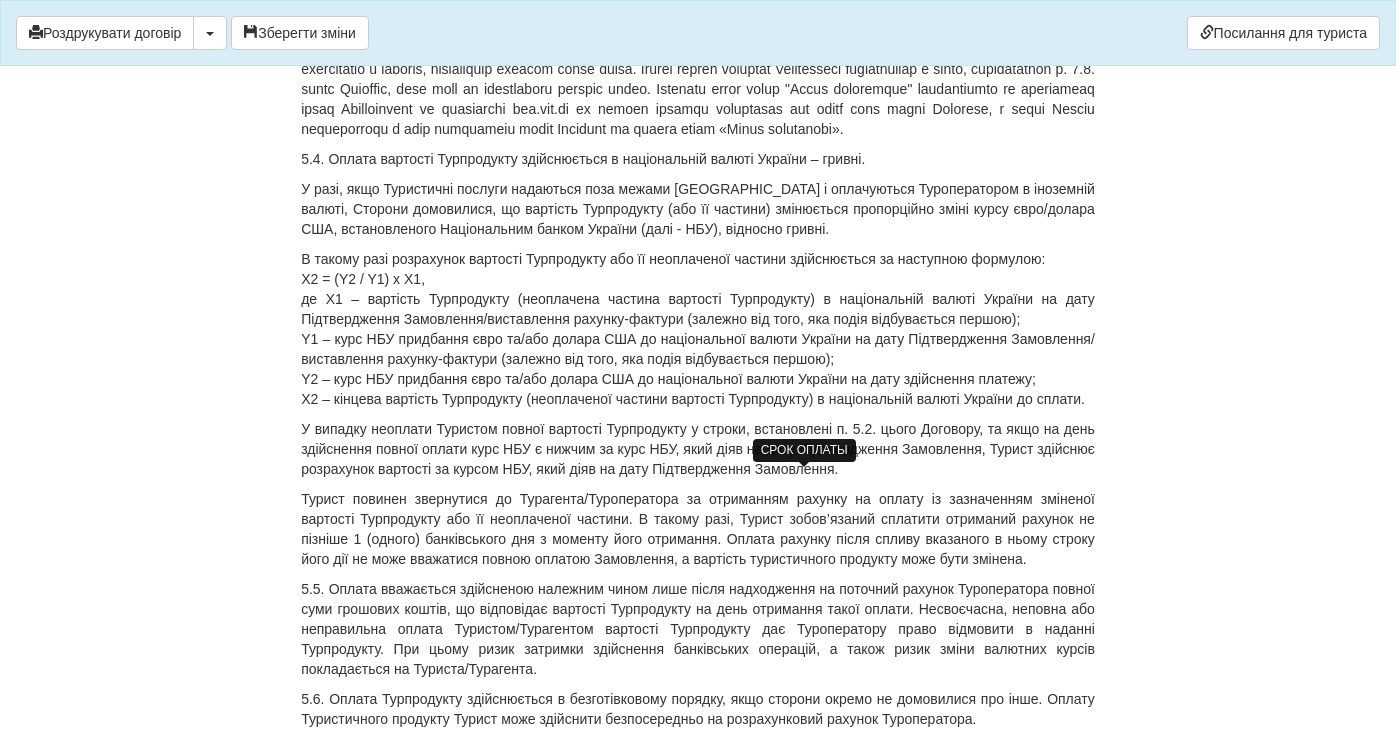 drag, startPoint x: 751, startPoint y: 476, endPoint x: 724, endPoint y: 505, distance: 39.623226 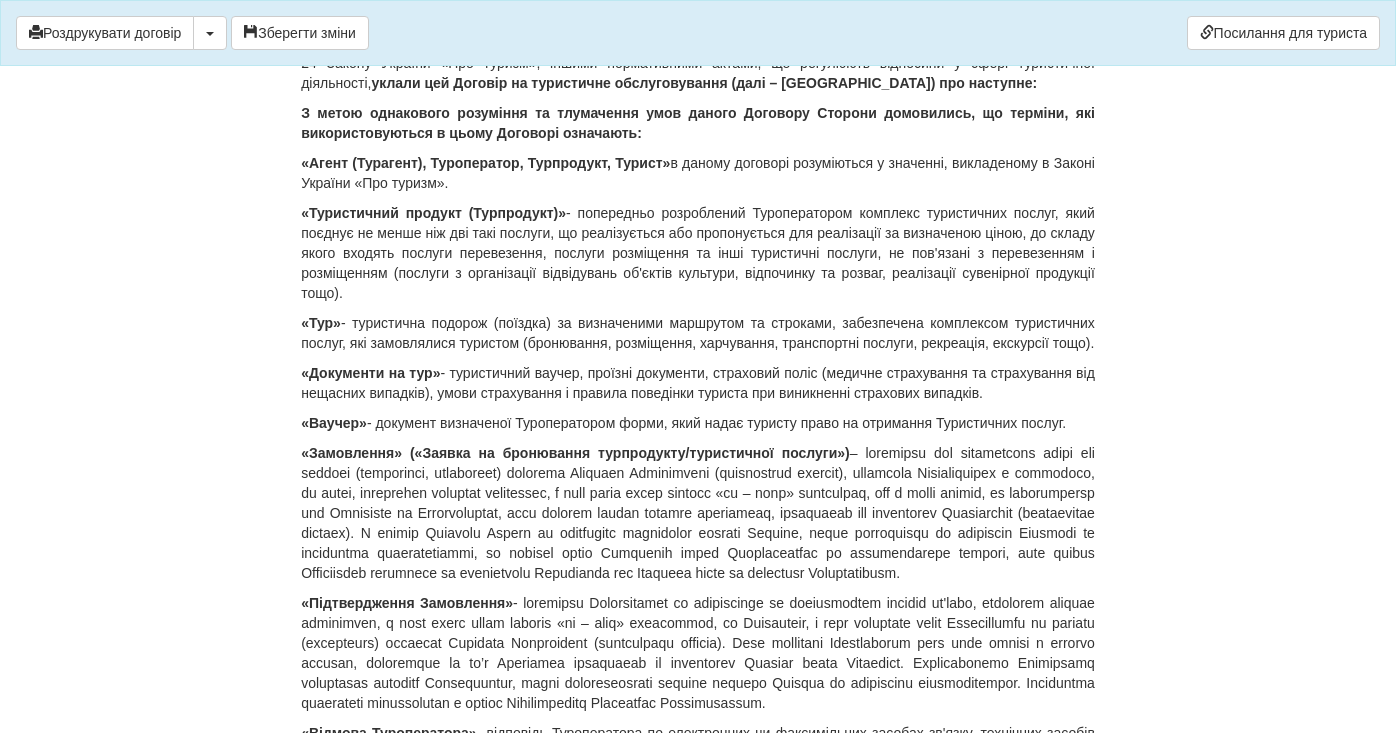 scroll, scrollTop: 0, scrollLeft: 0, axis: both 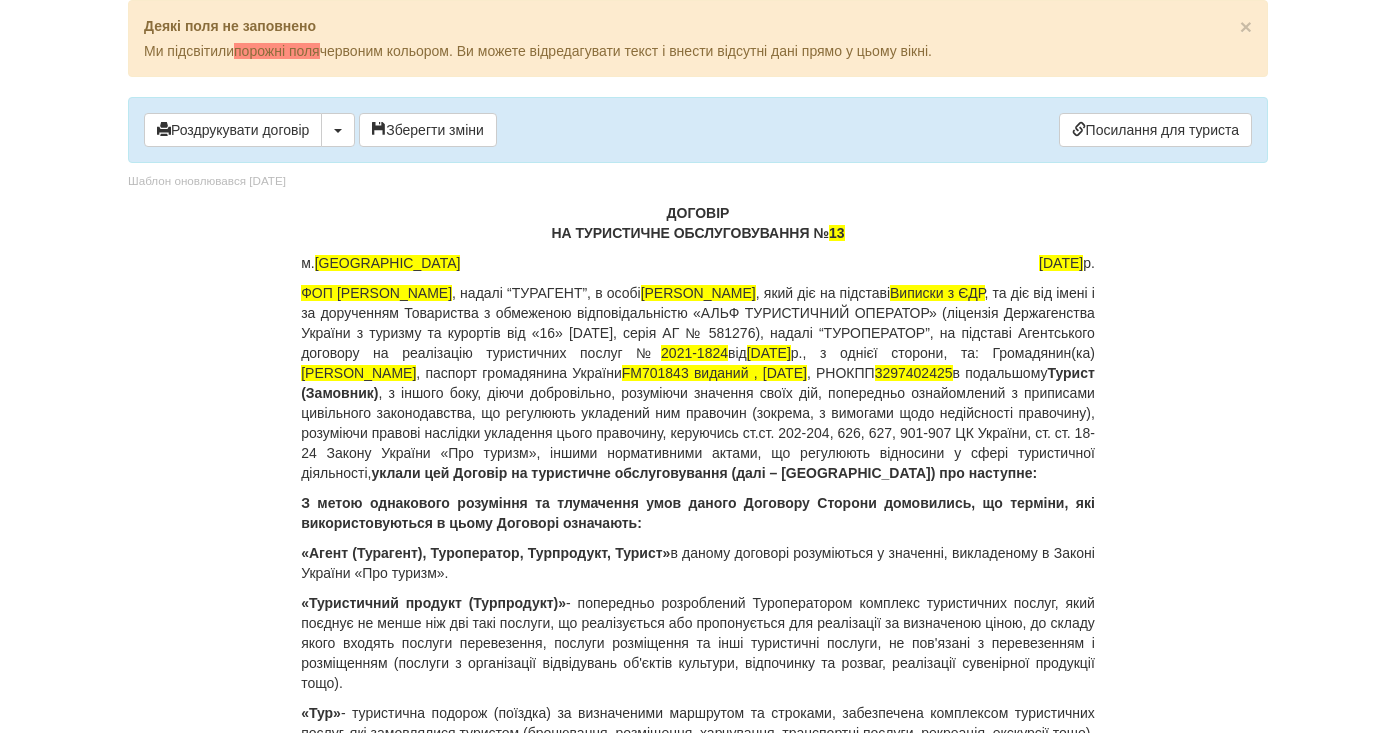click on "ДОГОВІР
НА ТУРИСТИЧНЕ ОБСЛУГОВУВАННЯ №  13" at bounding box center [698, 223] 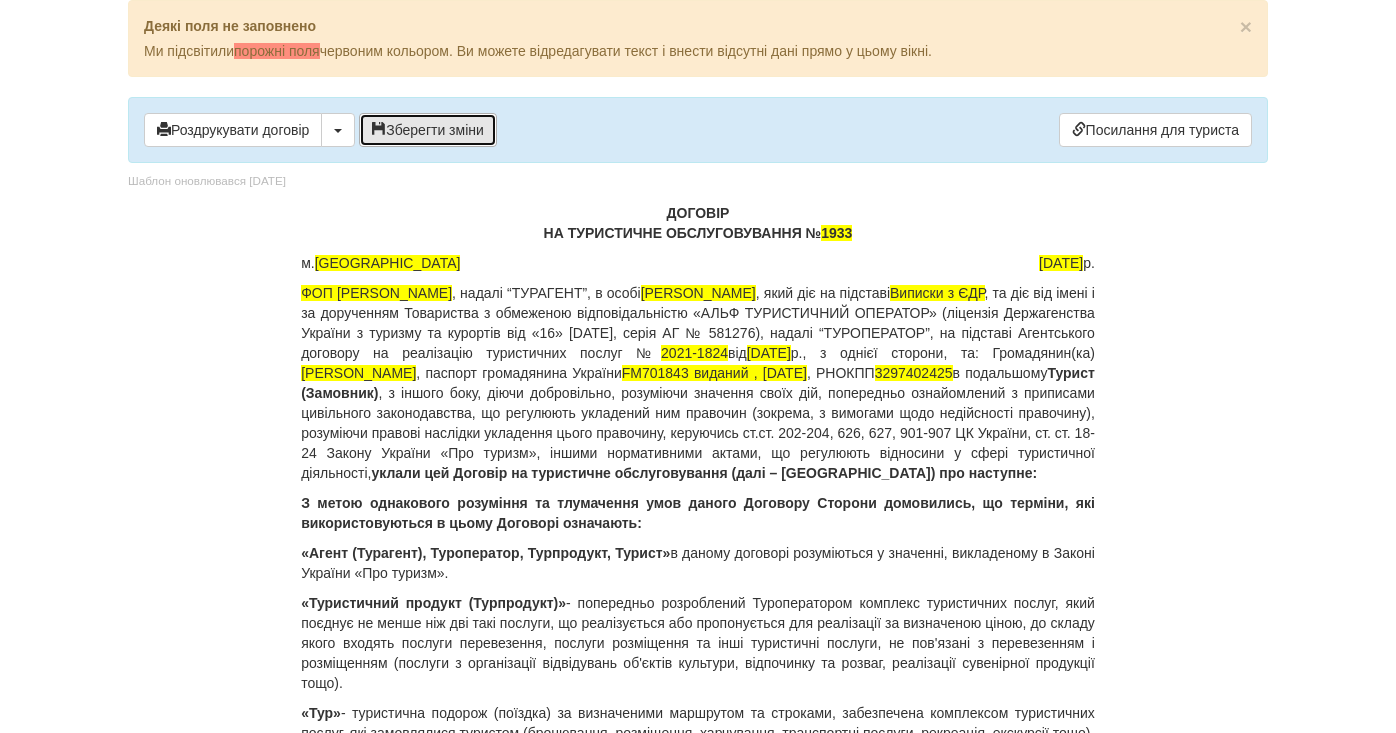click on "Зберегти зміни" at bounding box center [428, 130] 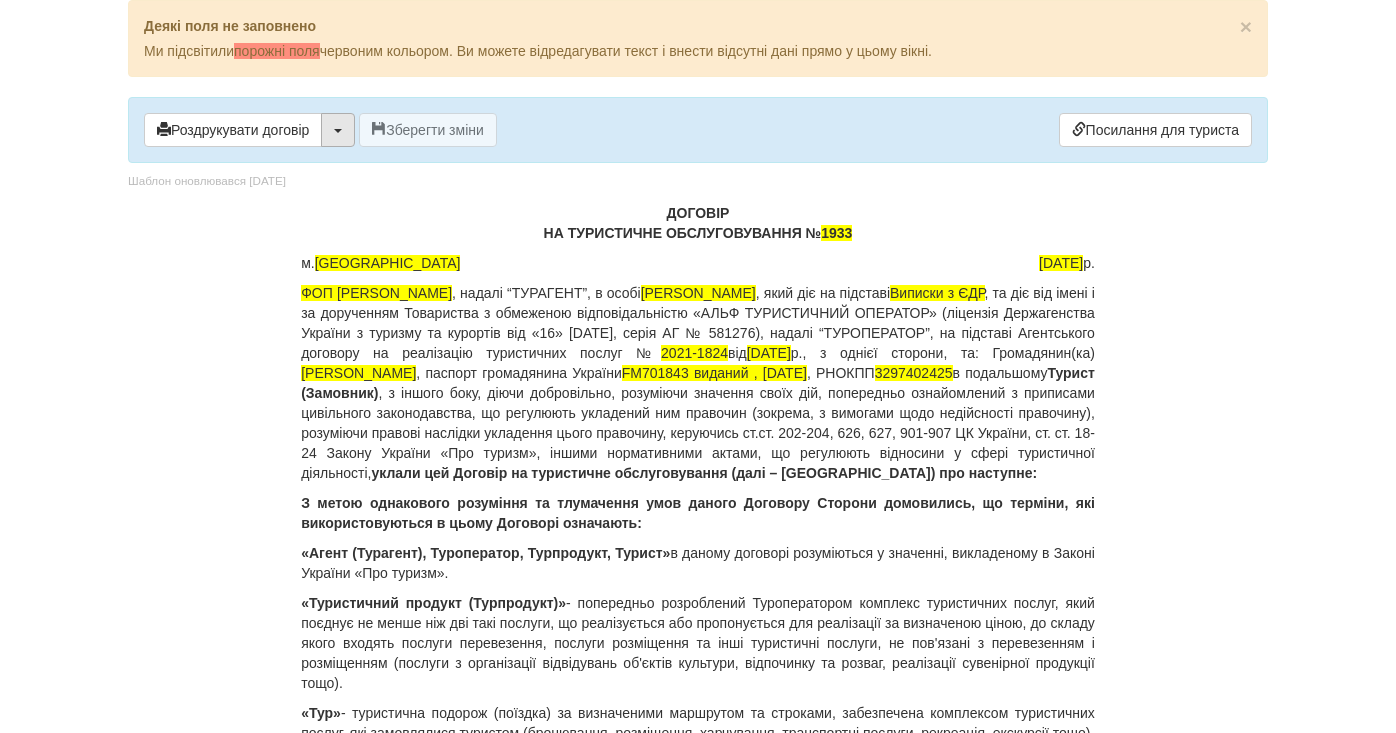 click at bounding box center (338, 130) 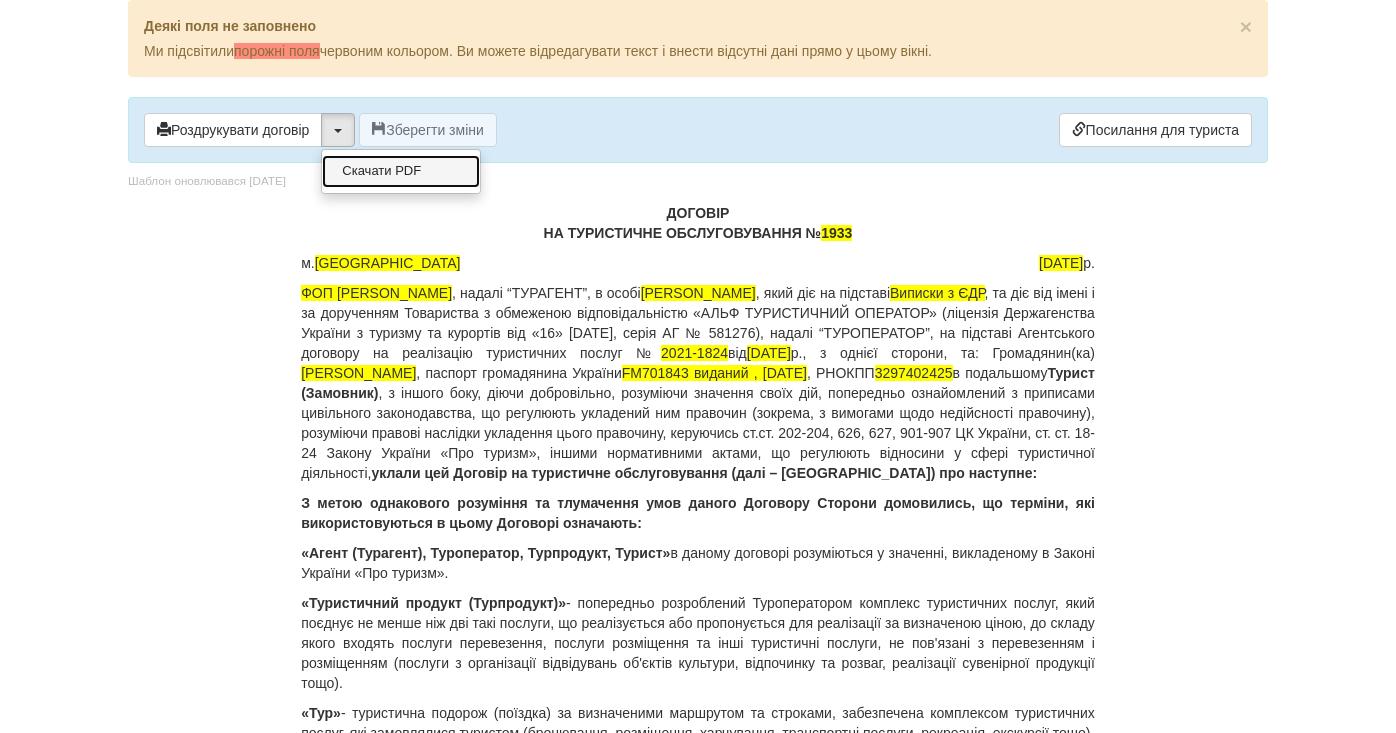 click on "Скачати PDF" at bounding box center (401, 171) 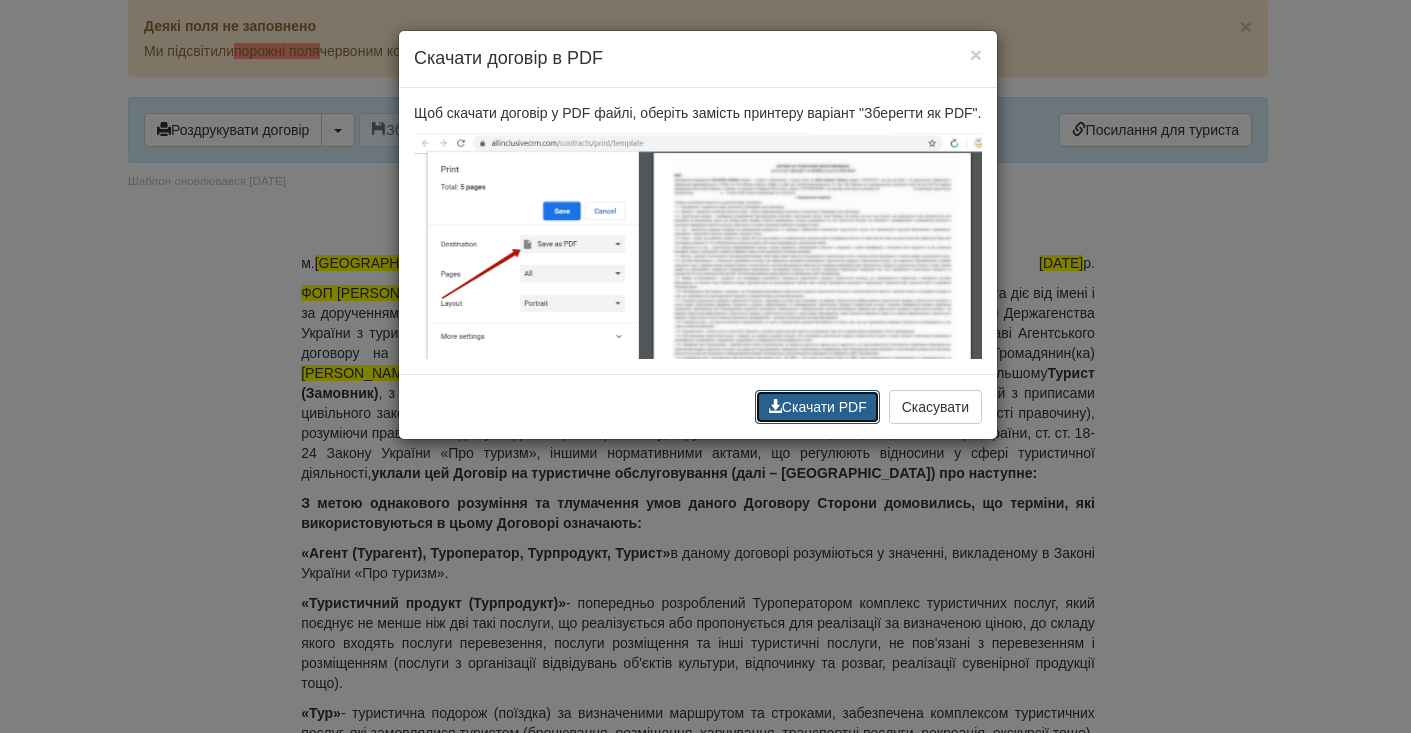click on "Скачати PDF" at bounding box center [817, 407] 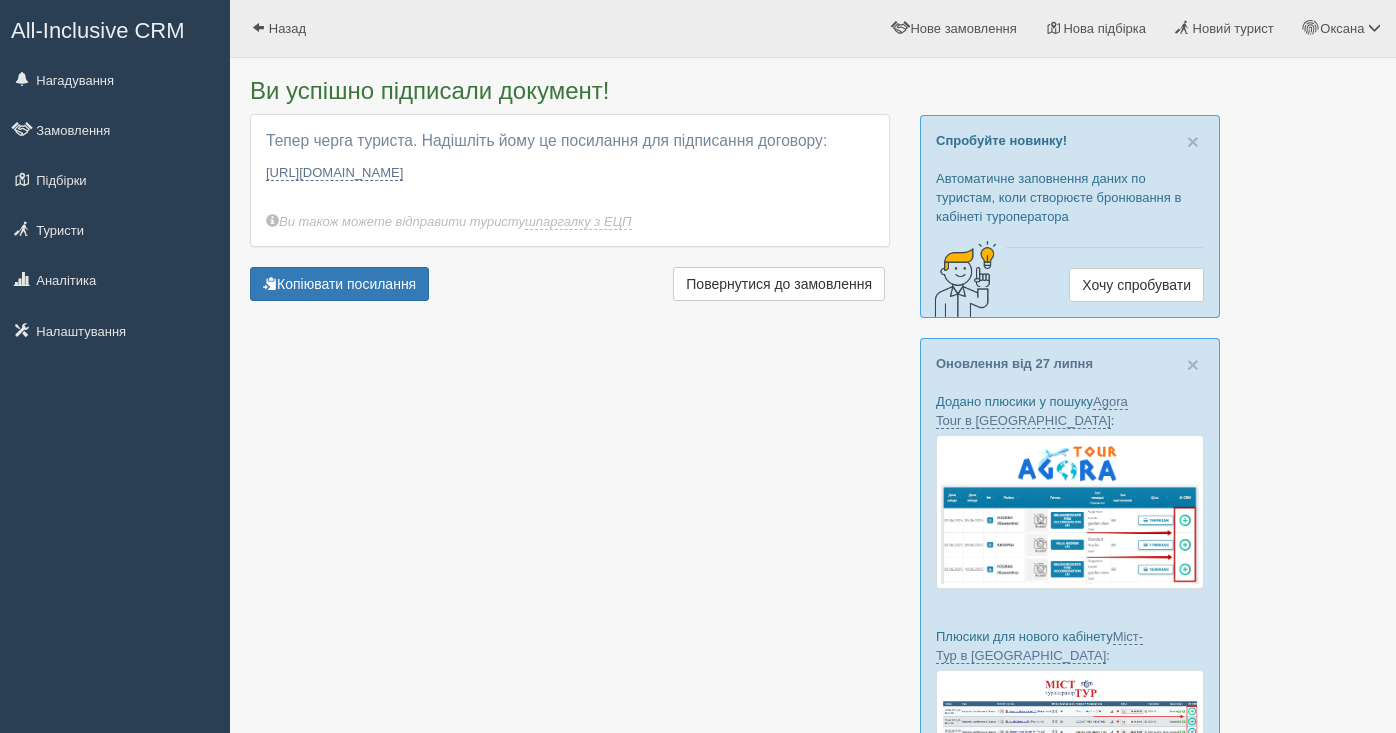 scroll, scrollTop: 0, scrollLeft: 0, axis: both 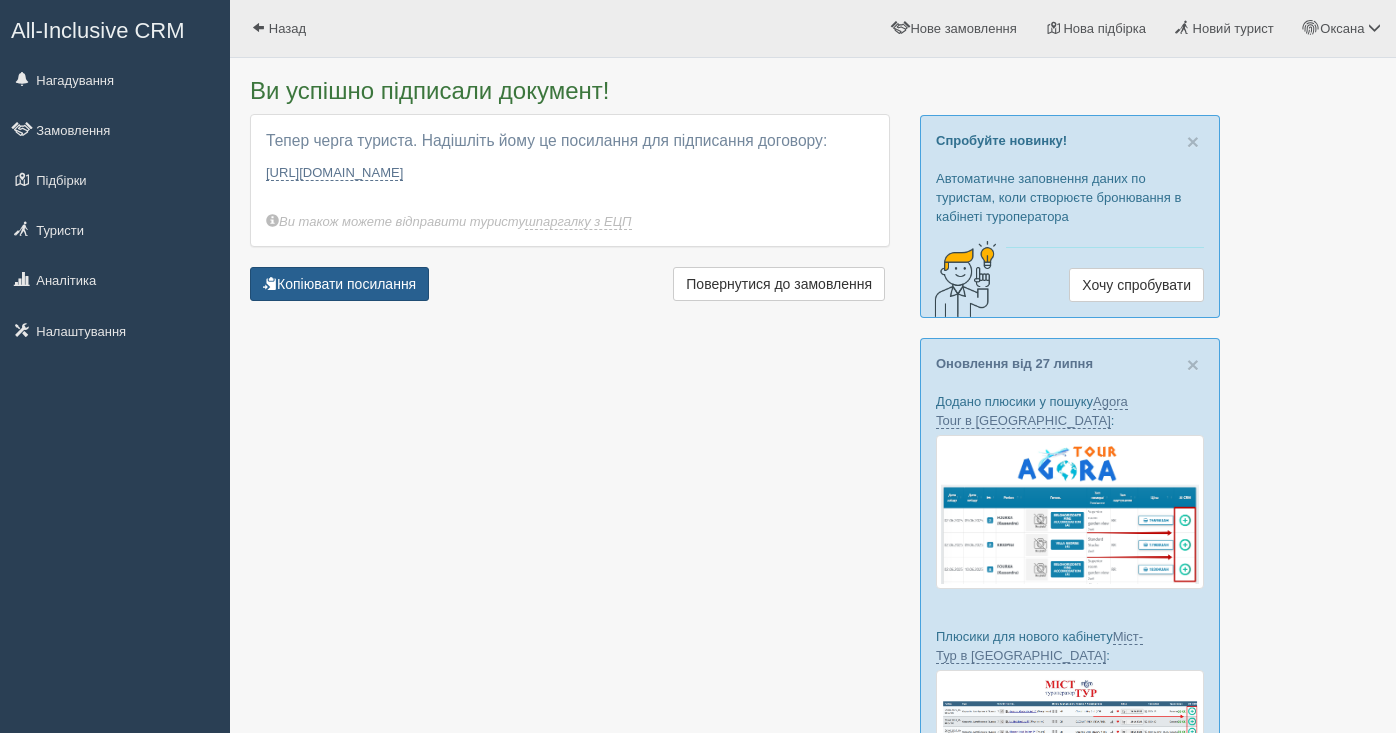 click on "Копіювати посилання" at bounding box center [339, 284] 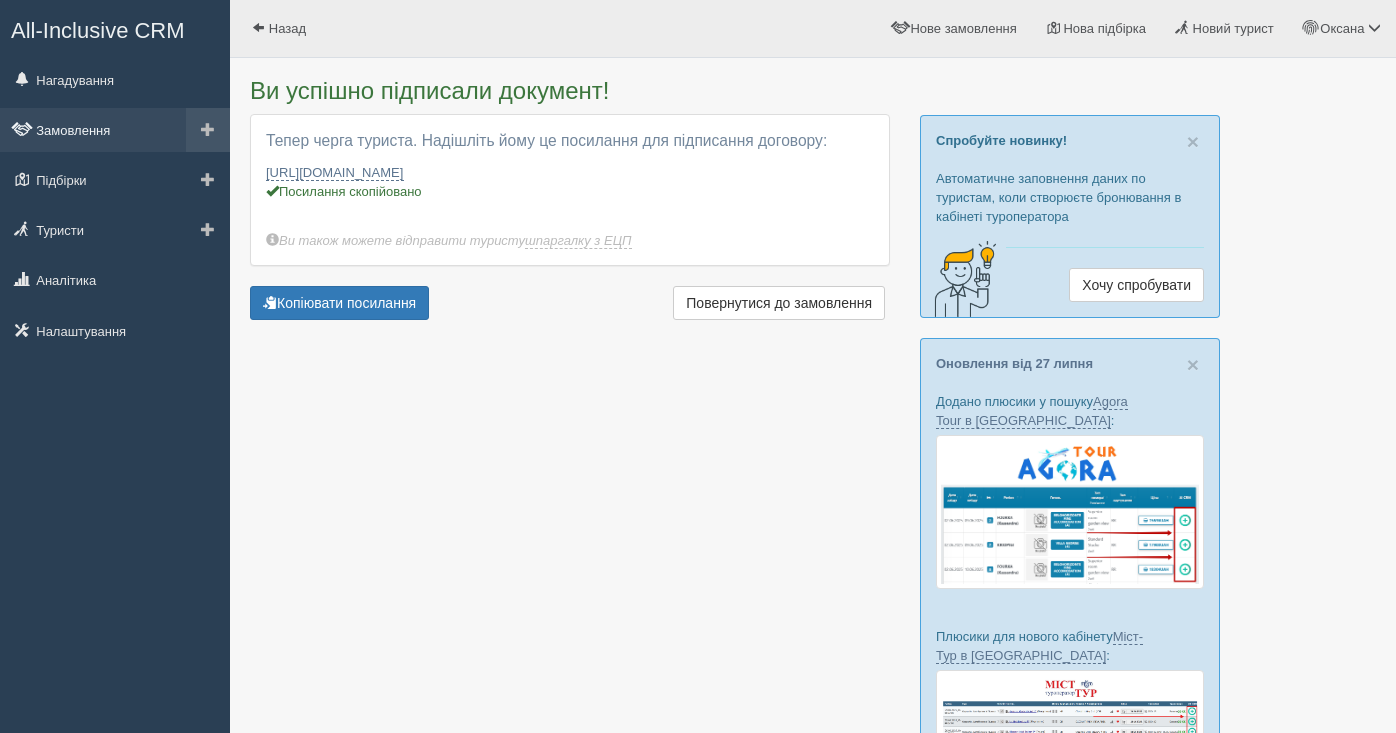 click on "Замовлення" at bounding box center (115, 130) 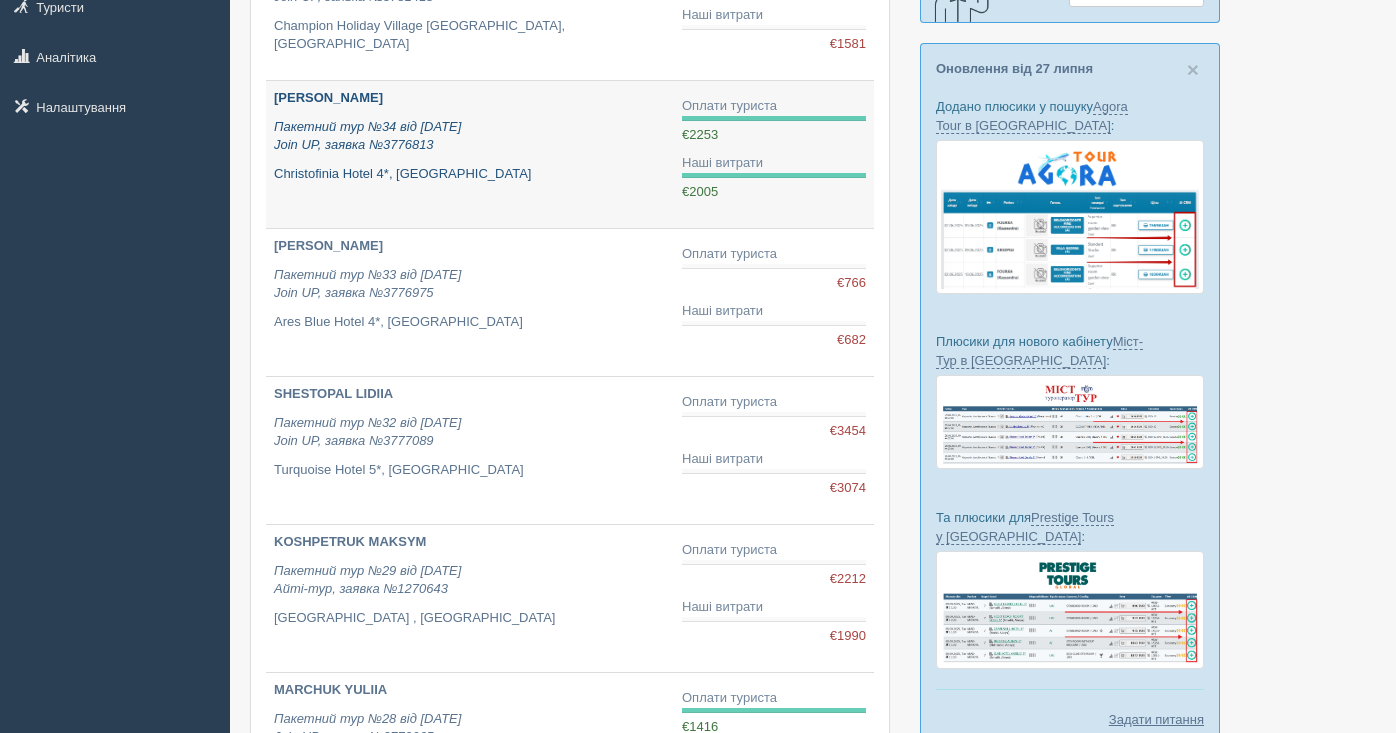scroll, scrollTop: 297, scrollLeft: 0, axis: vertical 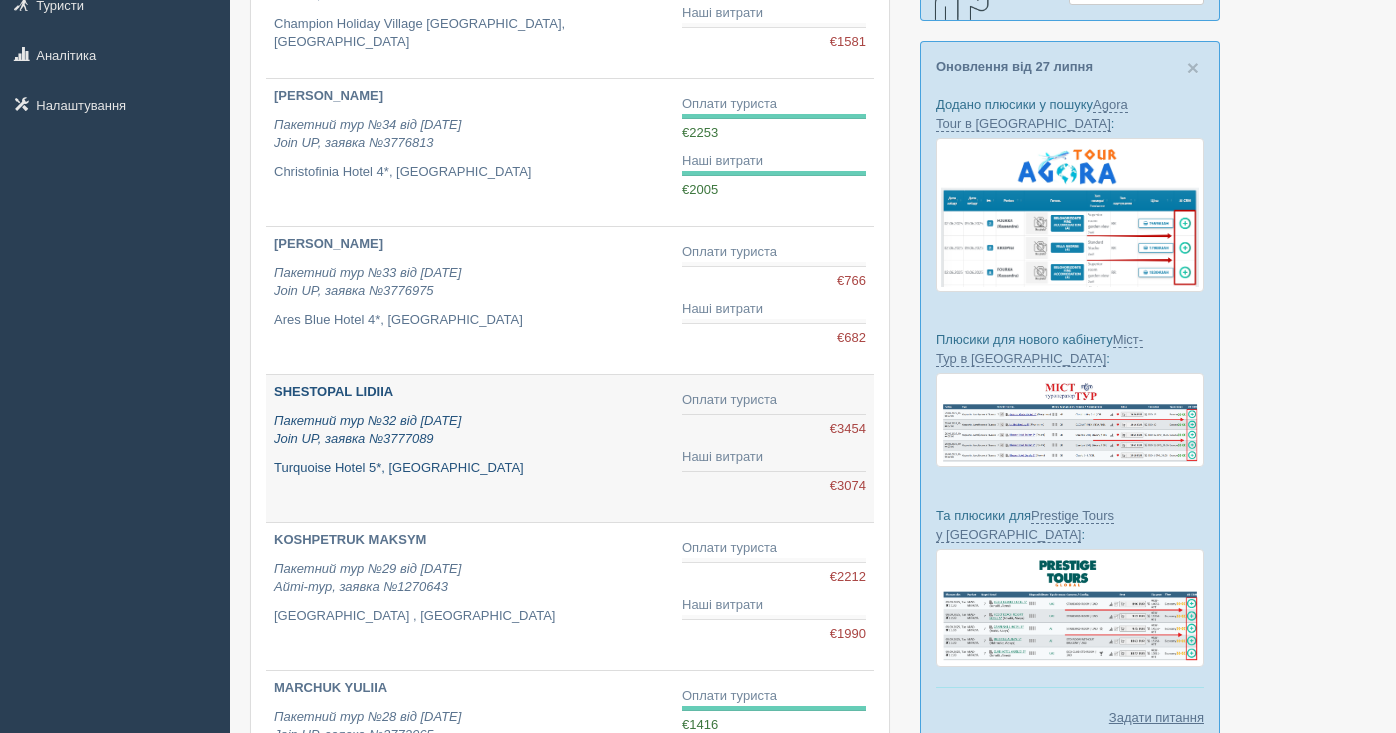 click on "[PERSON_NAME]
Пакетний тур №32 від [DATE]
Join UP, заявка №3777089
[GEOGRAPHIC_DATA]*, [GEOGRAPHIC_DATA]" at bounding box center [470, 448] 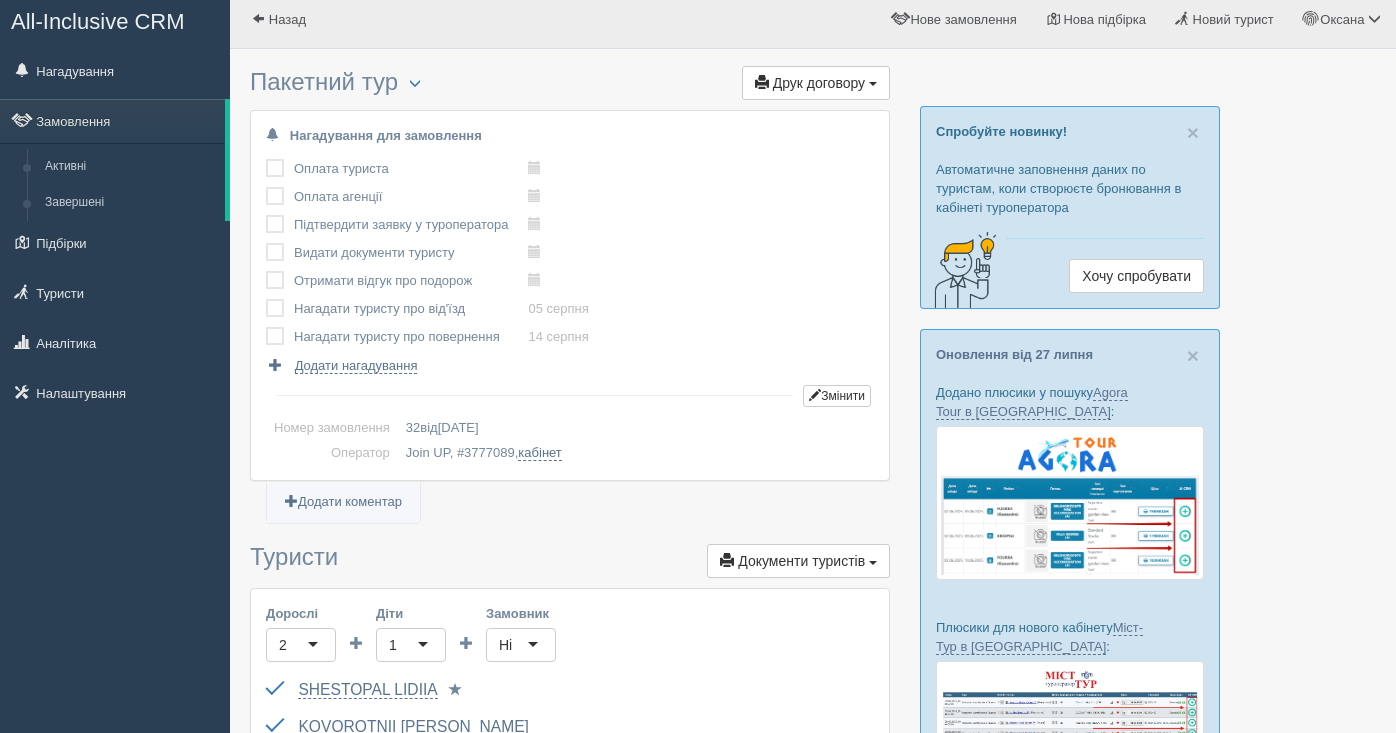 scroll, scrollTop: 273, scrollLeft: 0, axis: vertical 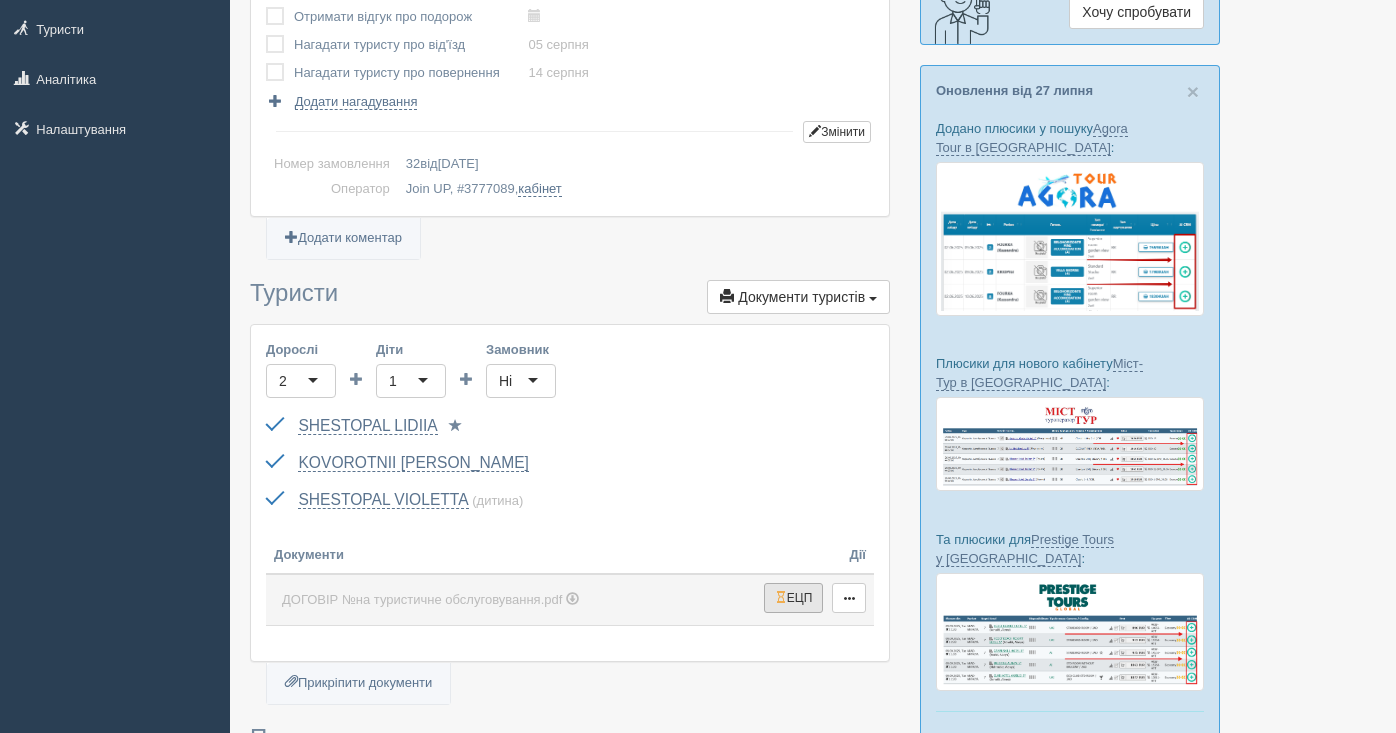 click on "ЕЦП" at bounding box center [794, 598] 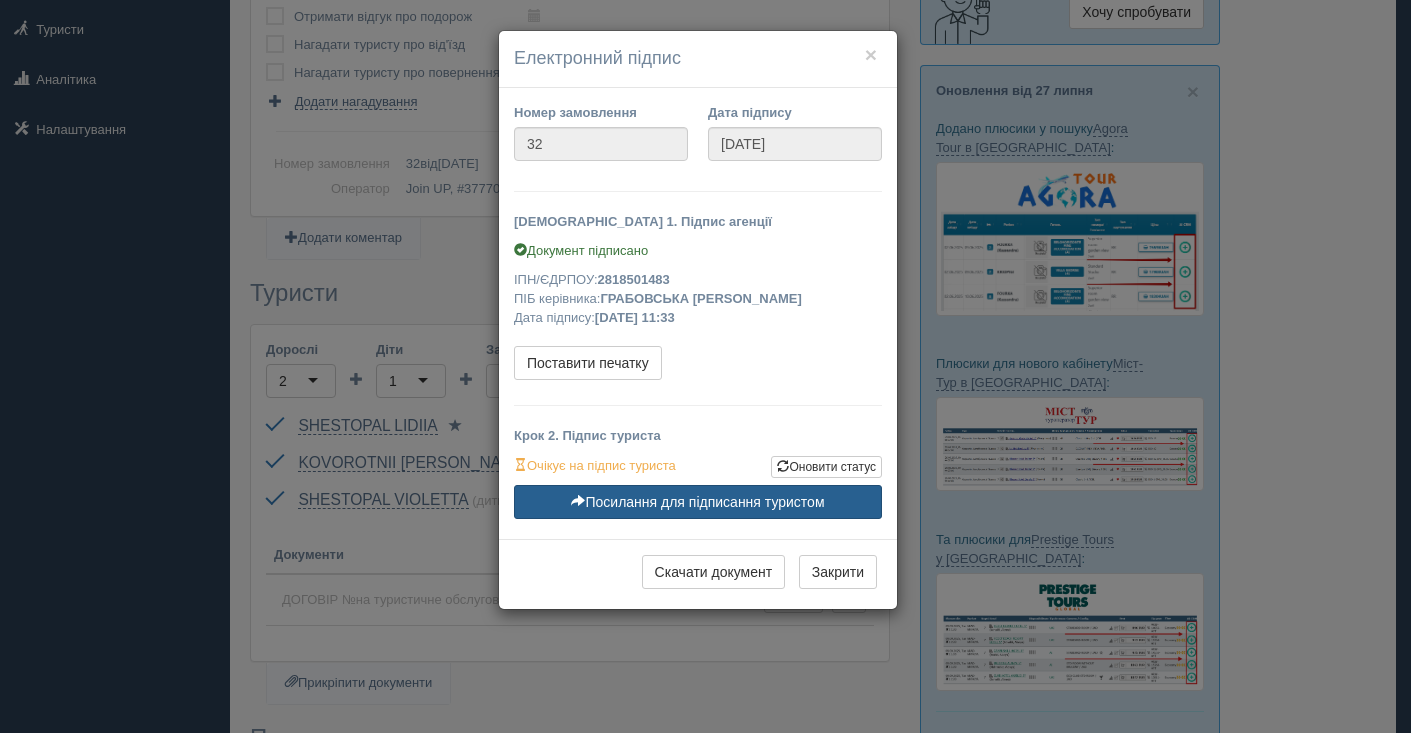 click on "Посилання для підписання туристом" at bounding box center (698, 502) 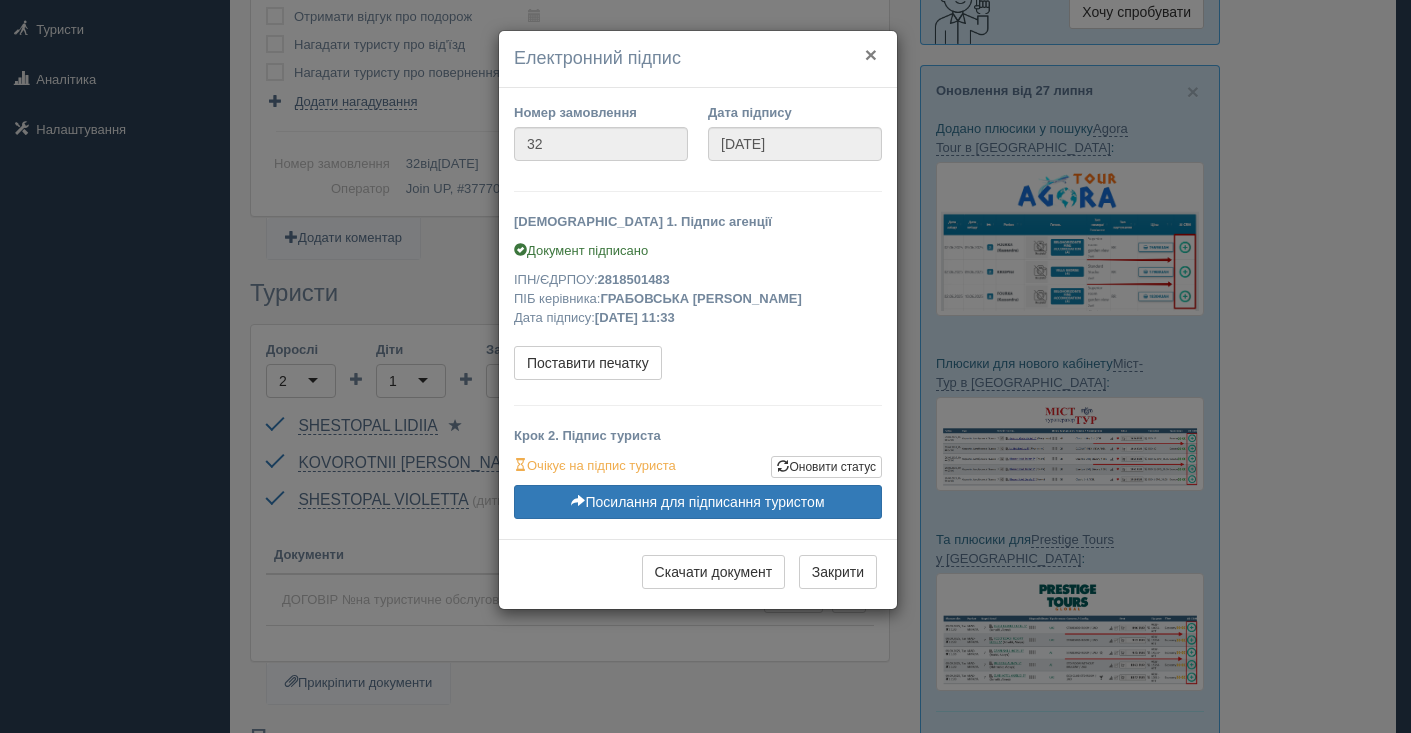 click on "×" at bounding box center [871, 54] 